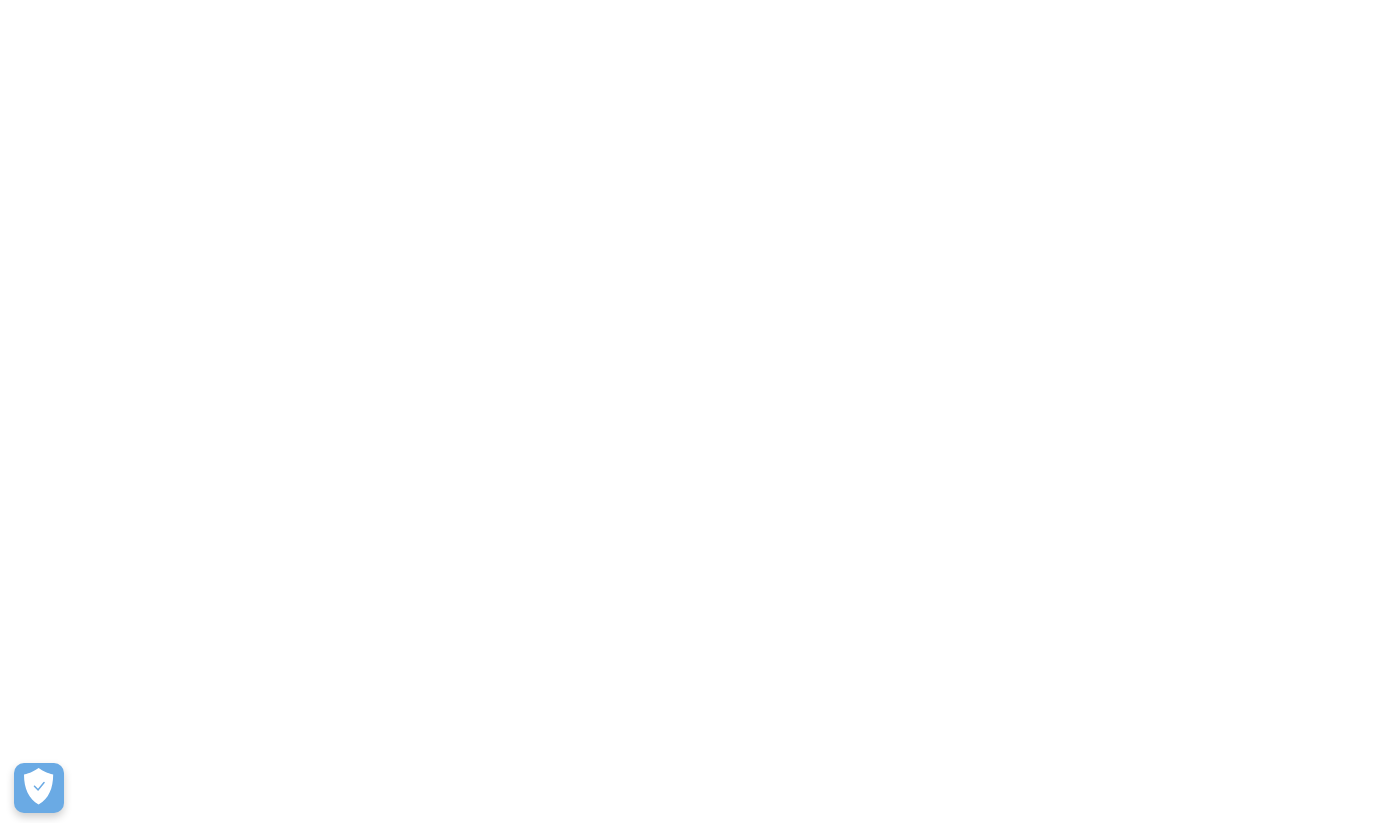 scroll, scrollTop: 0, scrollLeft: 0, axis: both 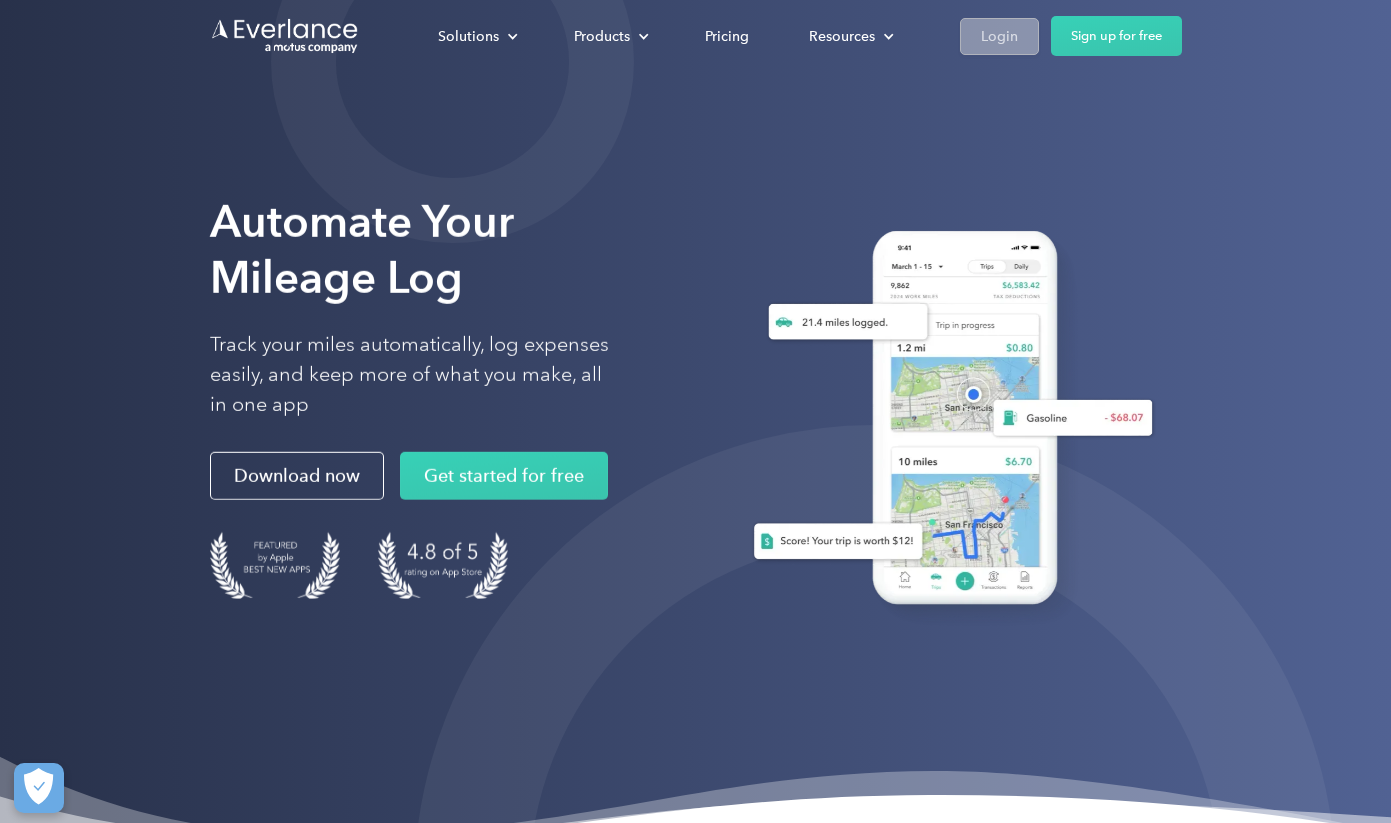 click on "Login" at bounding box center [999, 36] 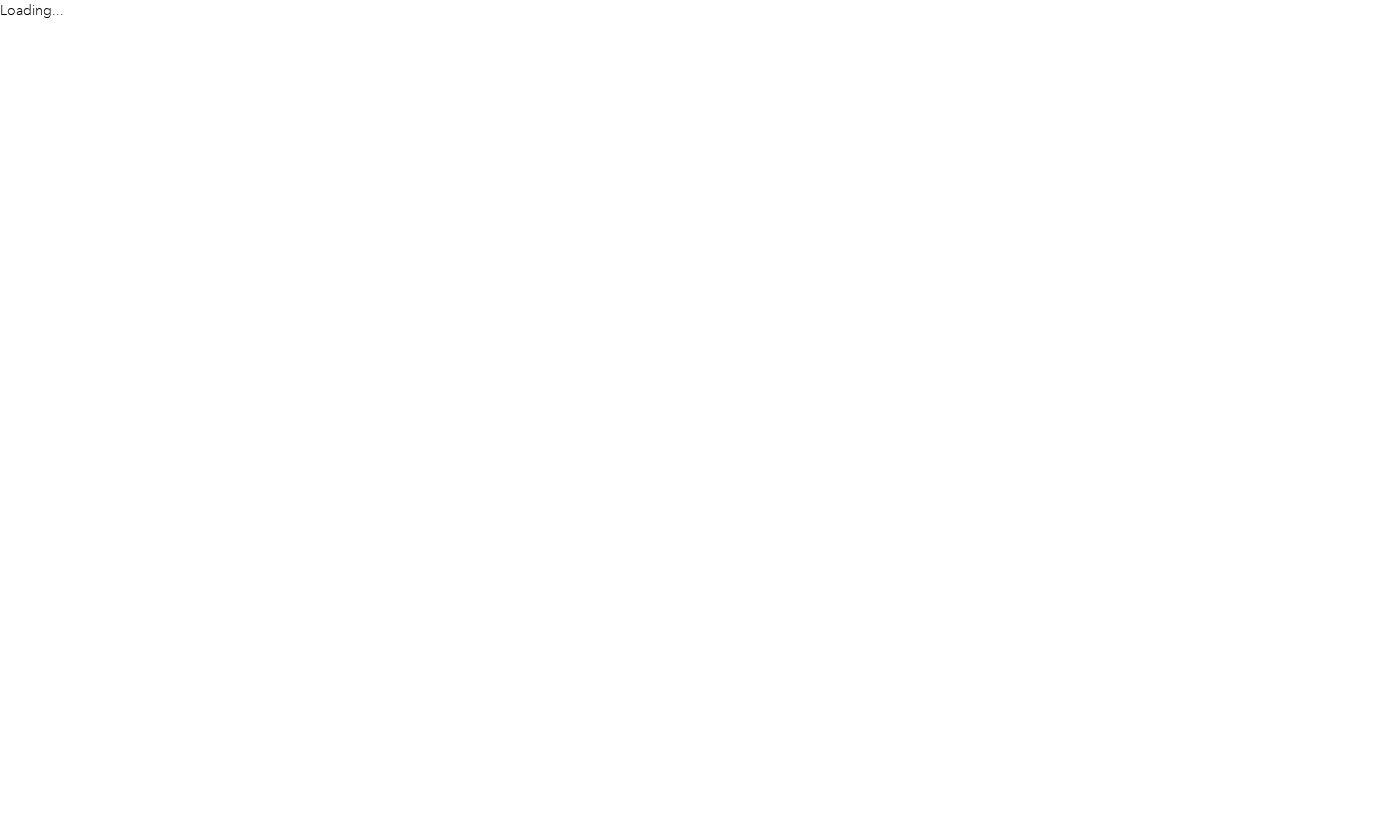scroll, scrollTop: 0, scrollLeft: 0, axis: both 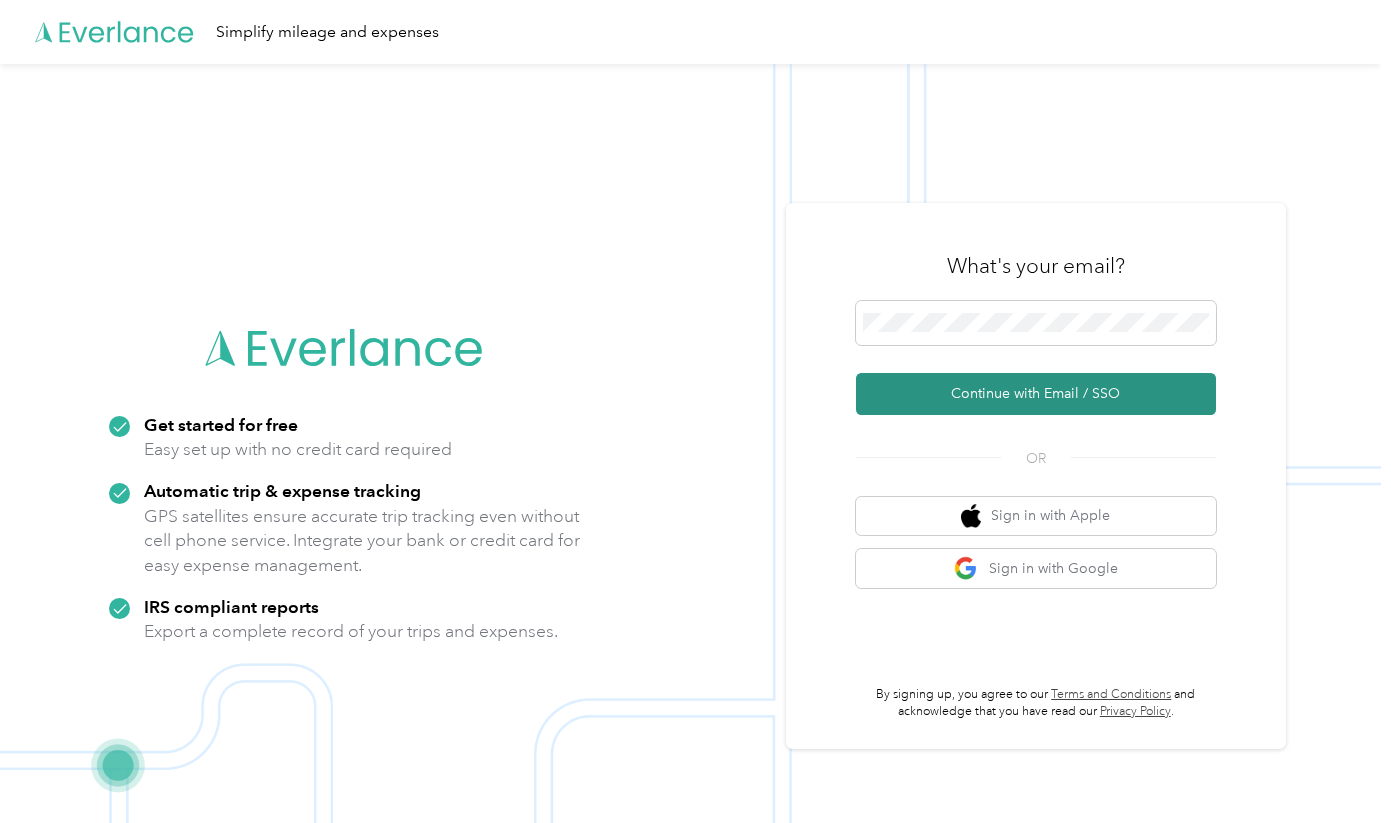 click on "Continue with Email / SSO" at bounding box center (1036, 394) 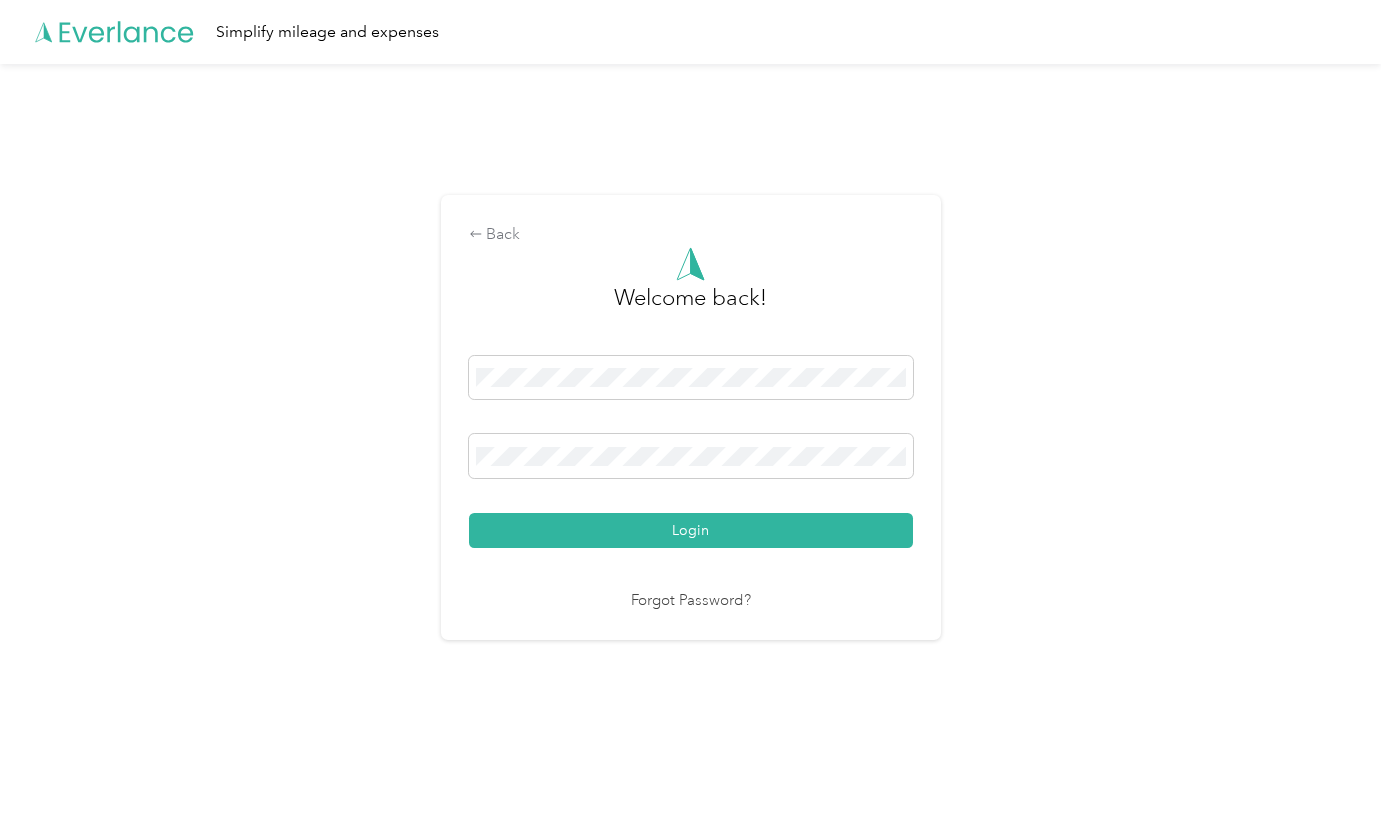 click on "Login" at bounding box center [691, 530] 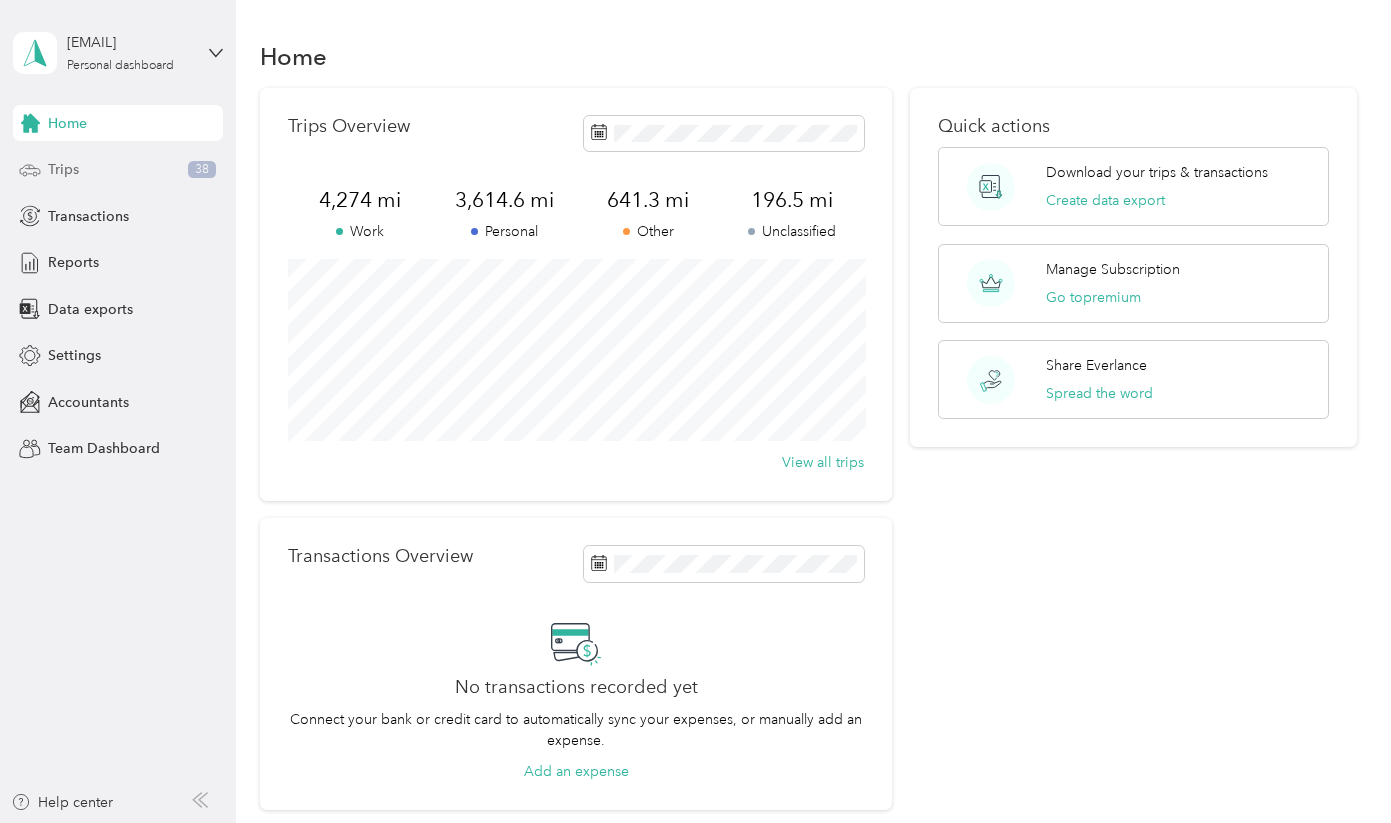 click on "Trips" at bounding box center [63, 169] 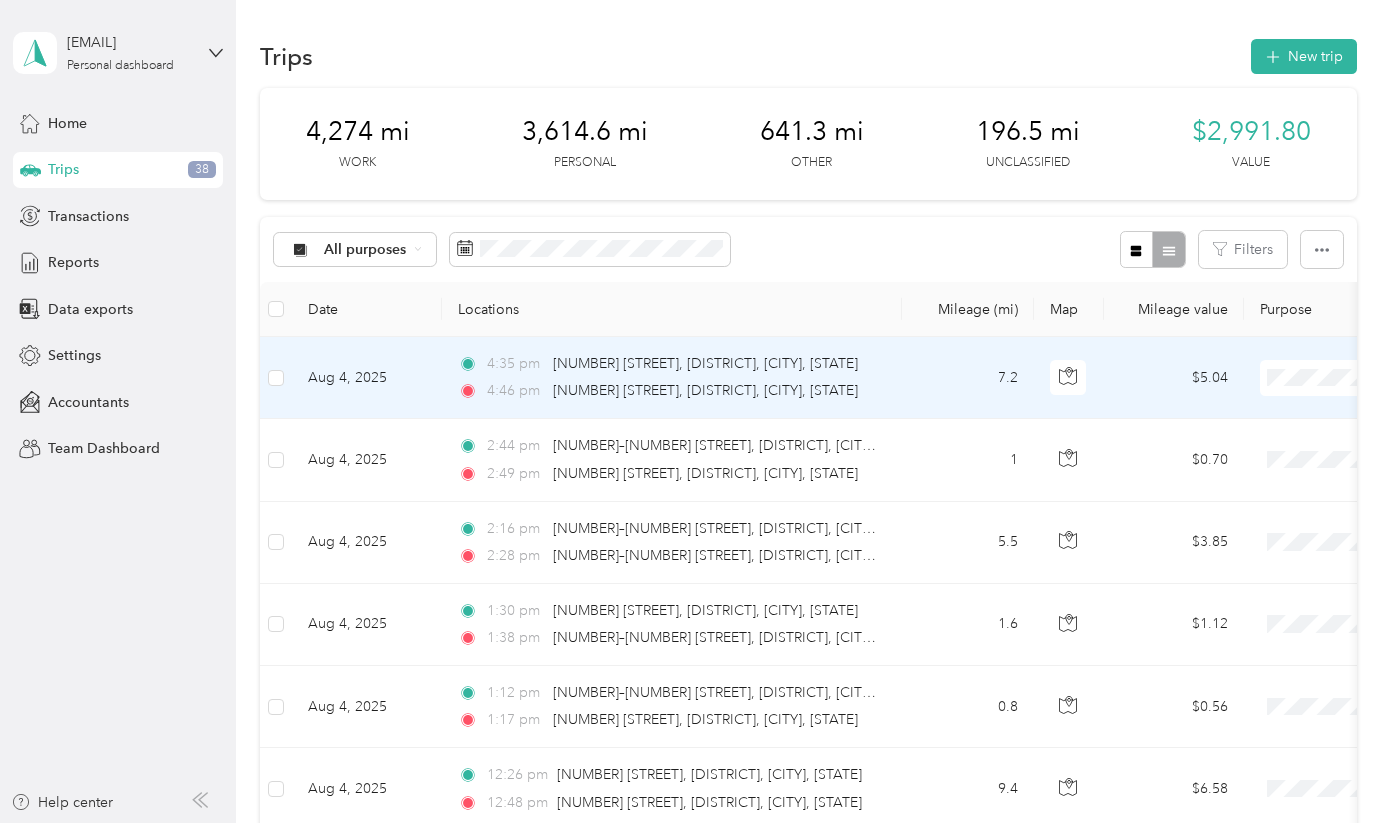 click on "Work Personal Lapchi Sales Religious Services   Real Estate Other Charity Medical Moving Commute" at bounding box center (1267, 537) 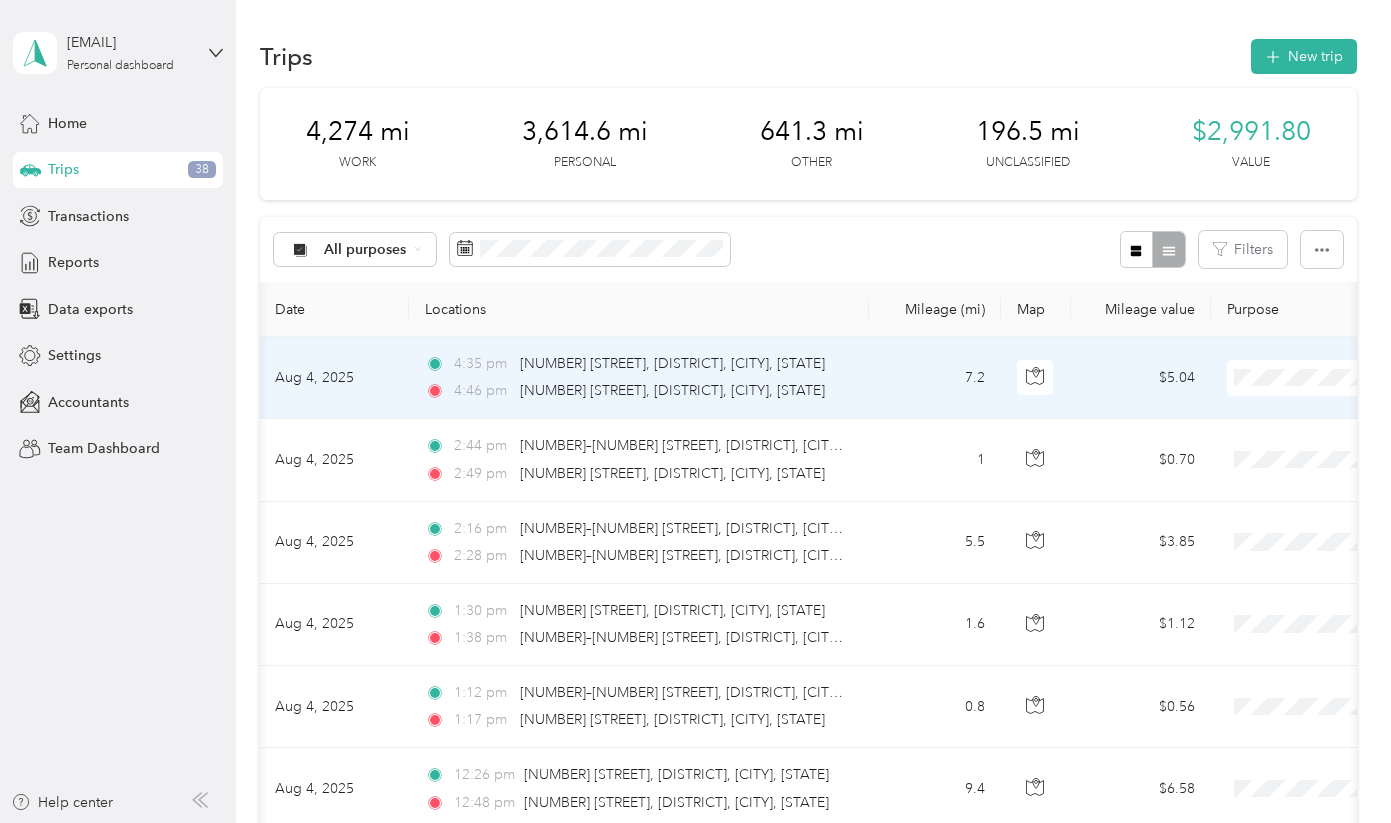 scroll, scrollTop: 0, scrollLeft: 36, axis: horizontal 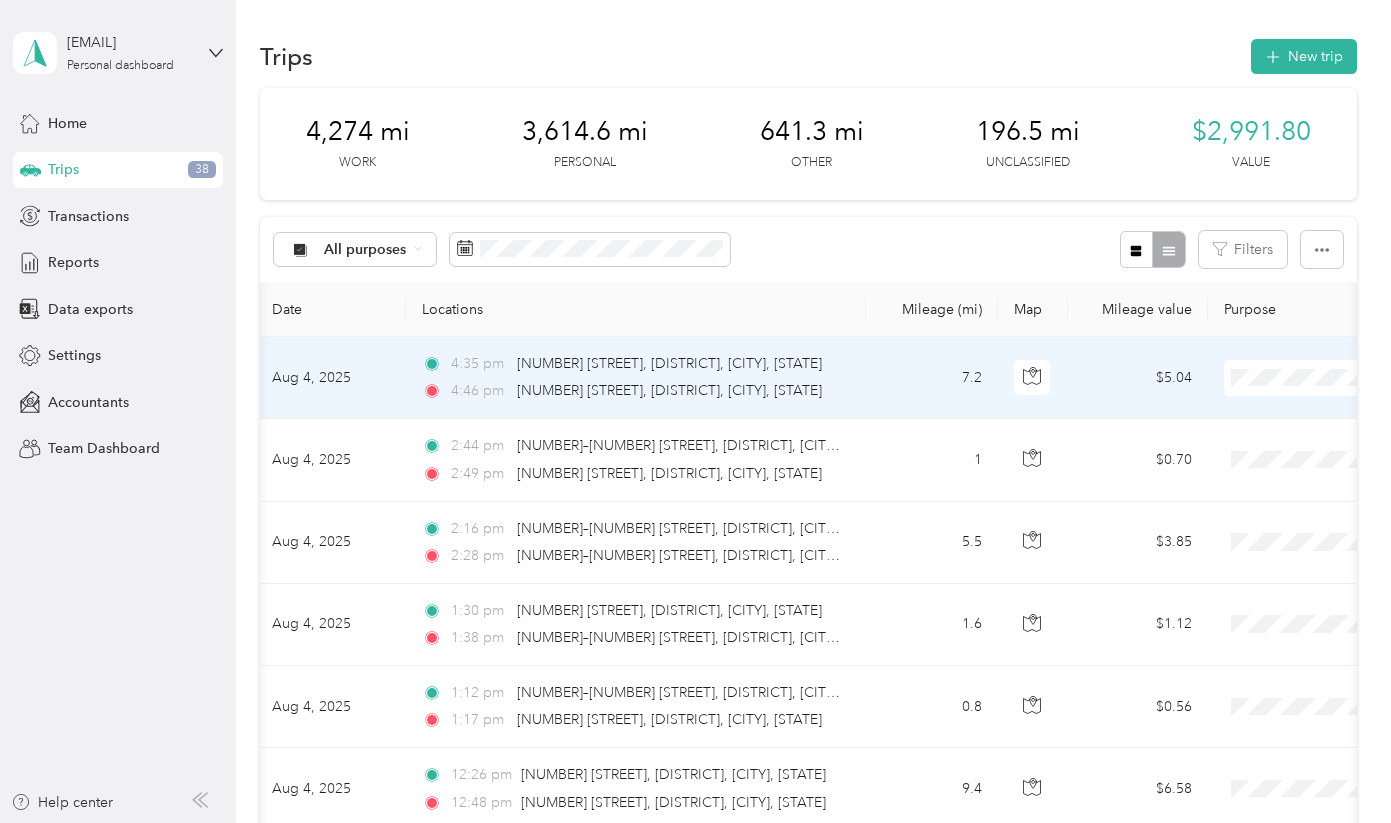 click on "Sales" at bounding box center [1285, 517] 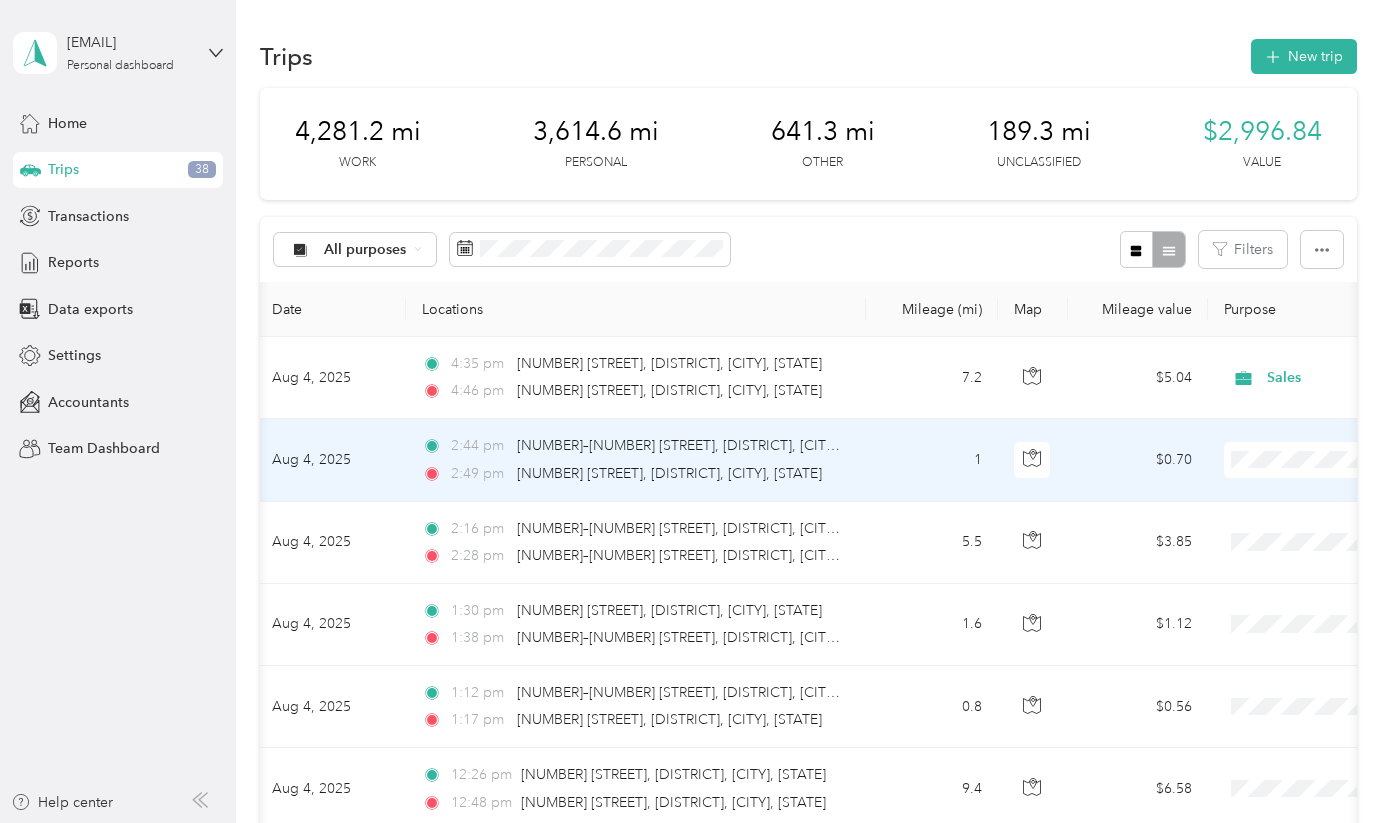 click on "Sales" at bounding box center [1285, 593] 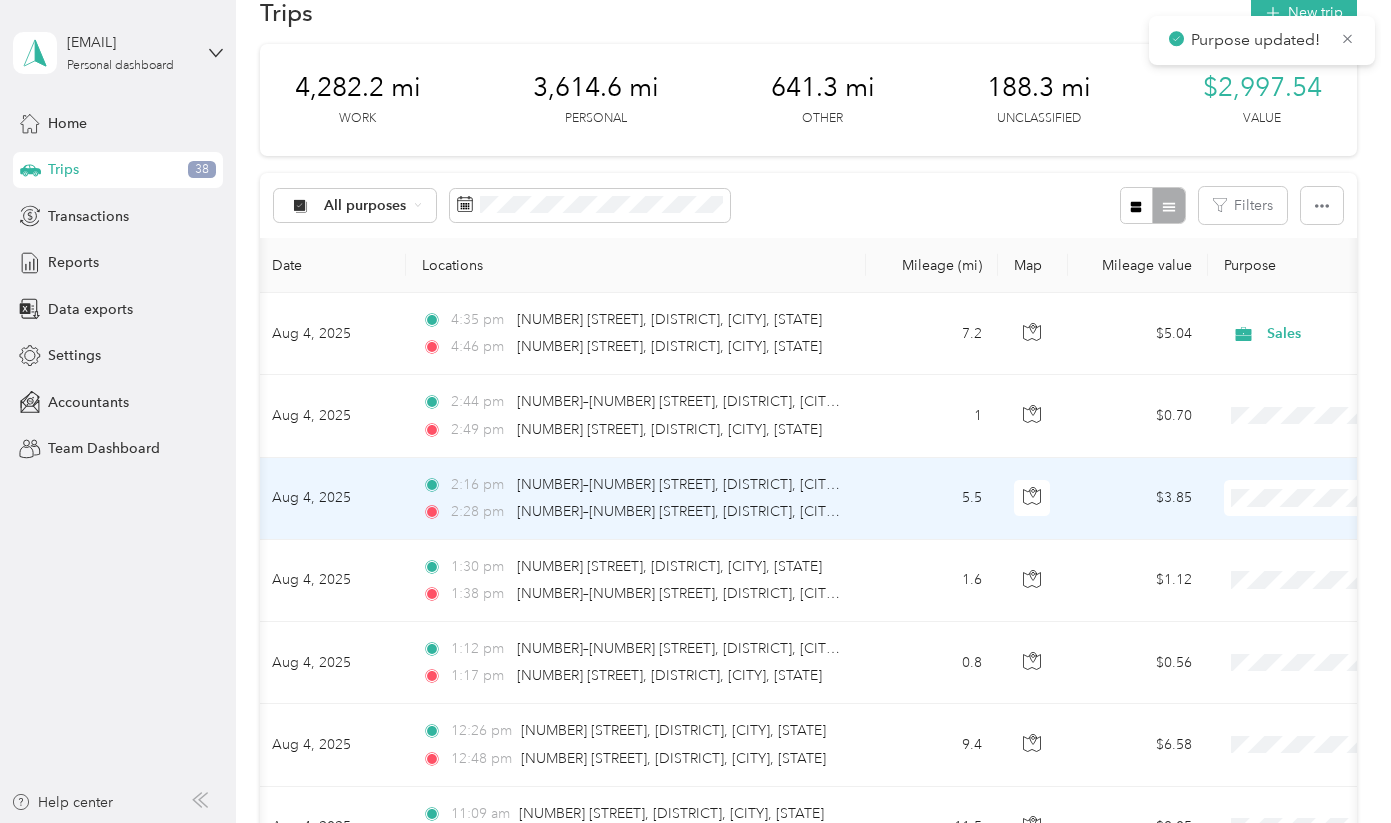 scroll, scrollTop: 45, scrollLeft: 0, axis: vertical 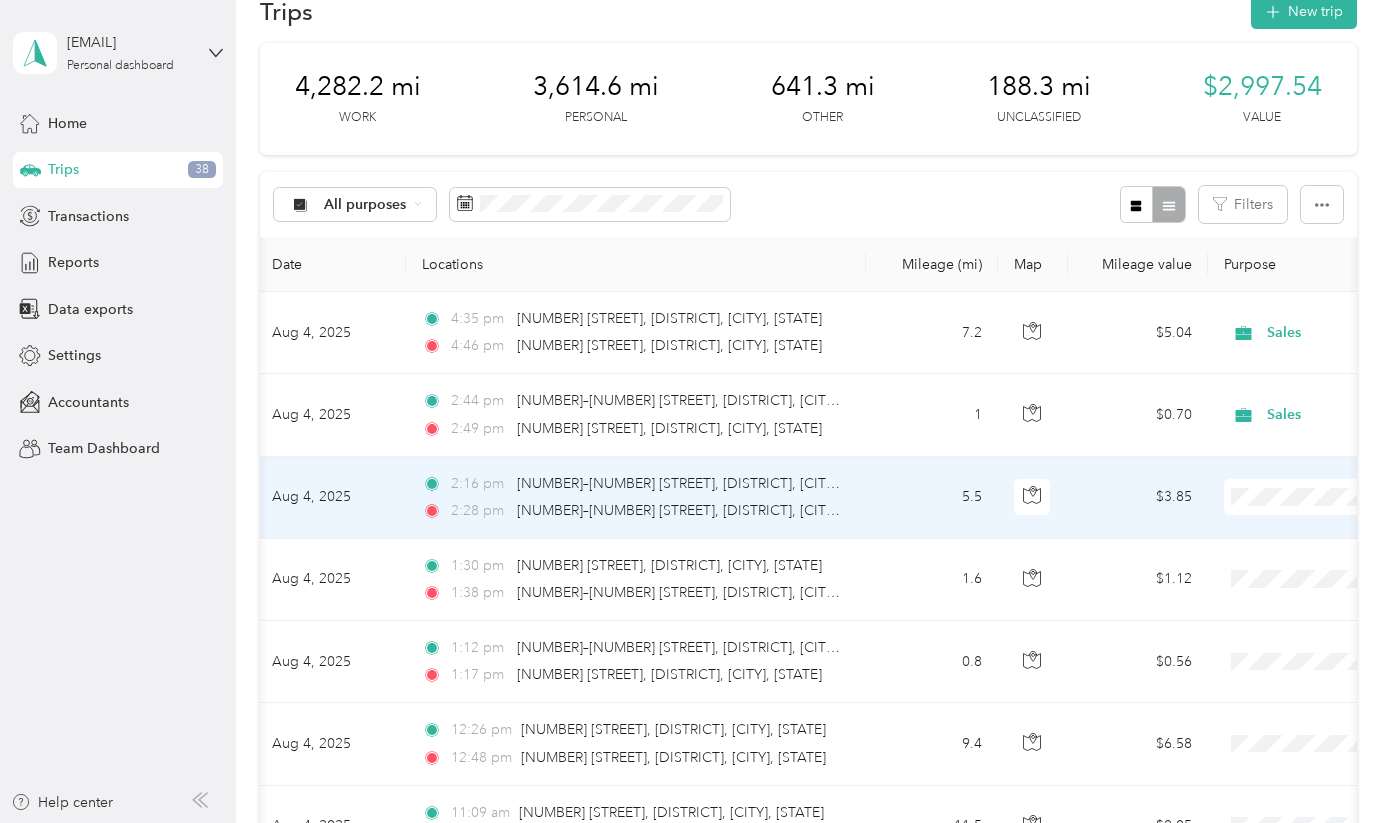 click on "Sales" at bounding box center [1267, 630] 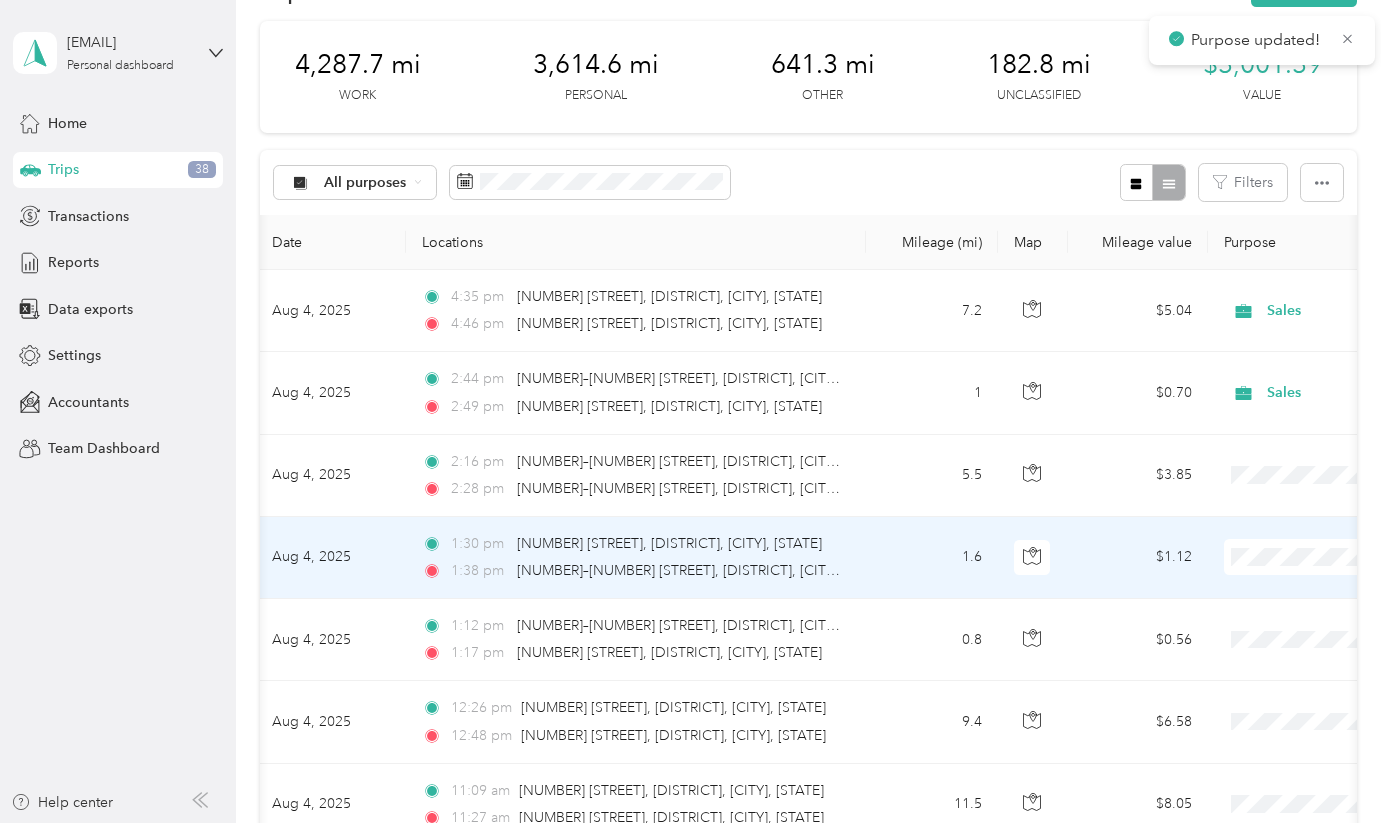 scroll, scrollTop: 76, scrollLeft: 0, axis: vertical 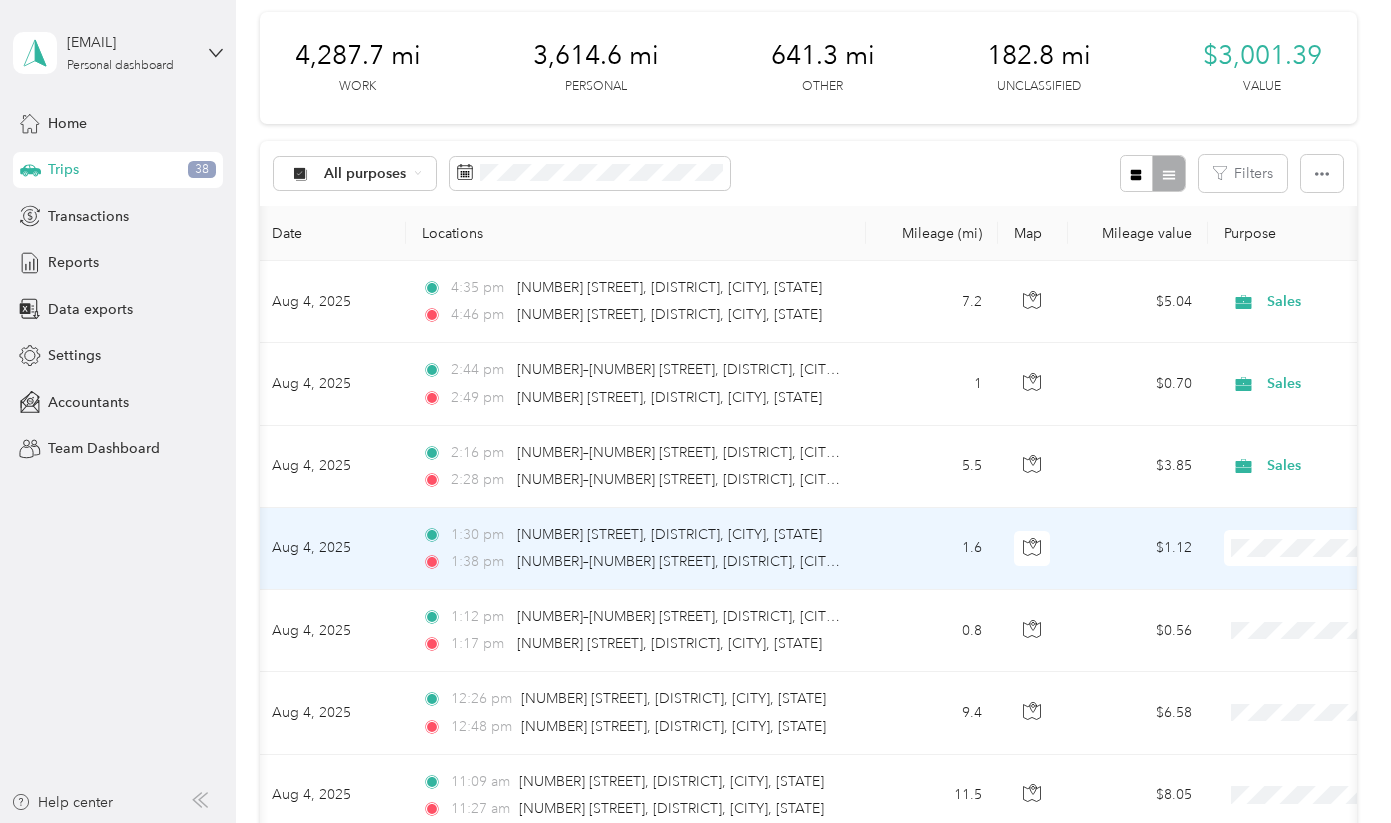 click on "Sales" at bounding box center (1267, 369) 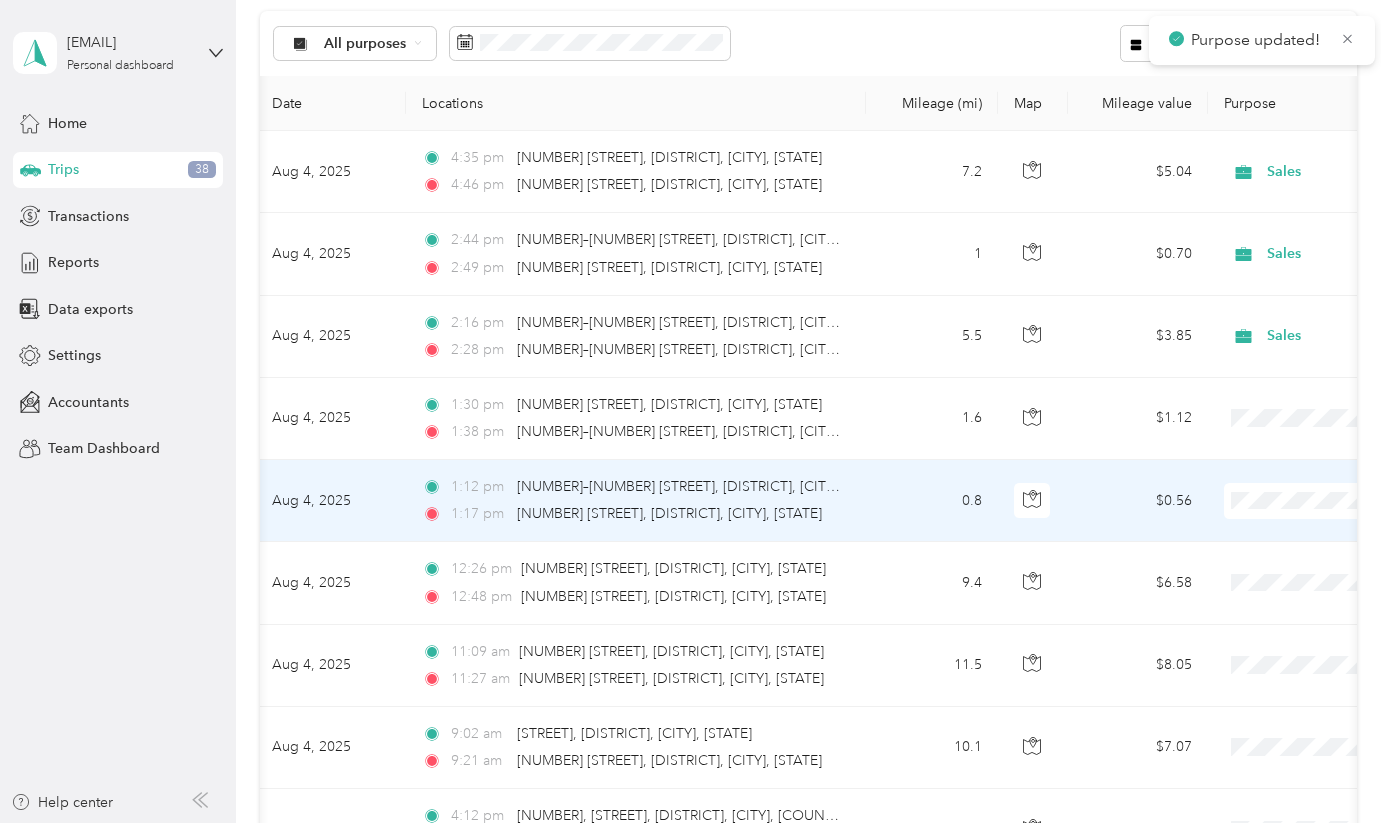 scroll, scrollTop: 208, scrollLeft: 0, axis: vertical 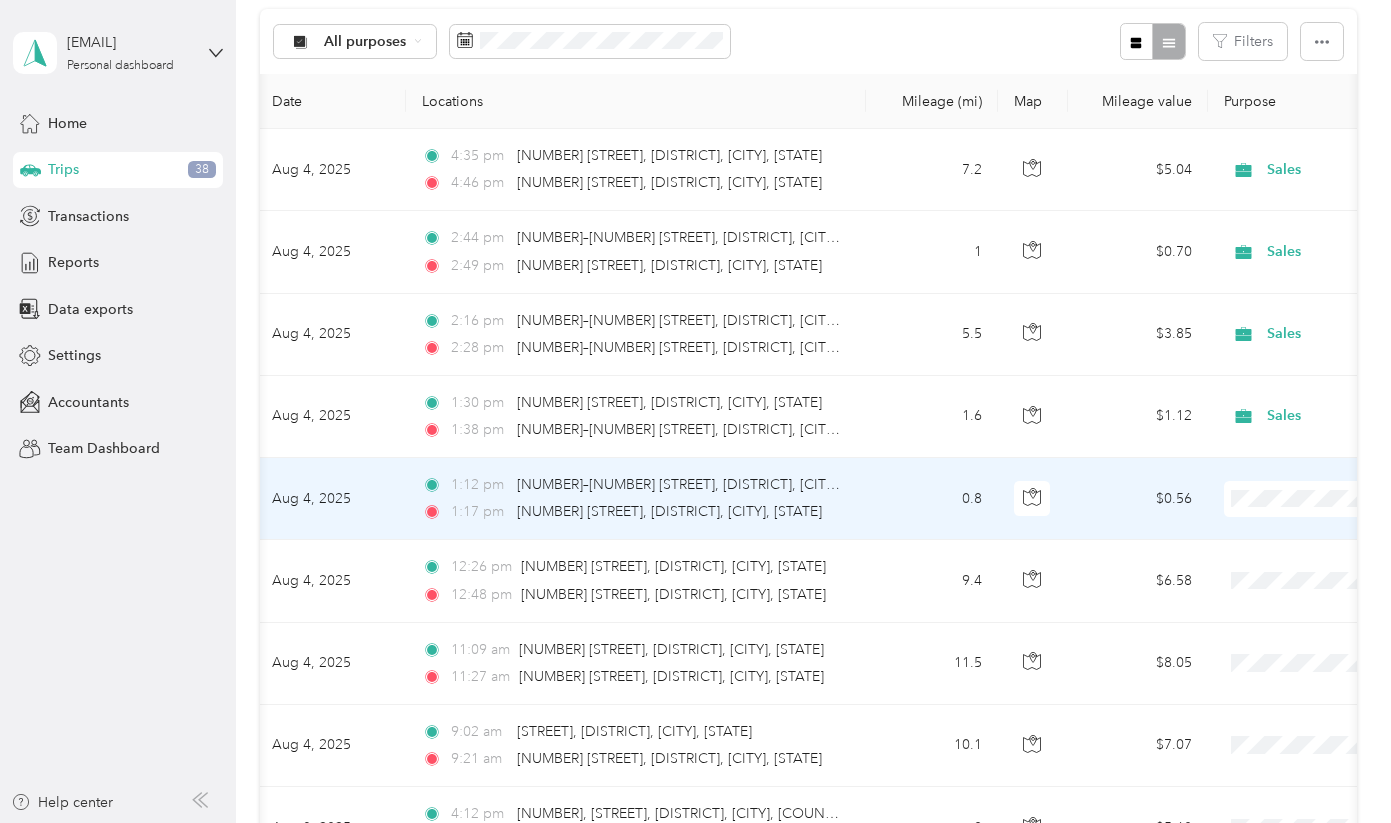 click on "Sales" at bounding box center (1285, 638) 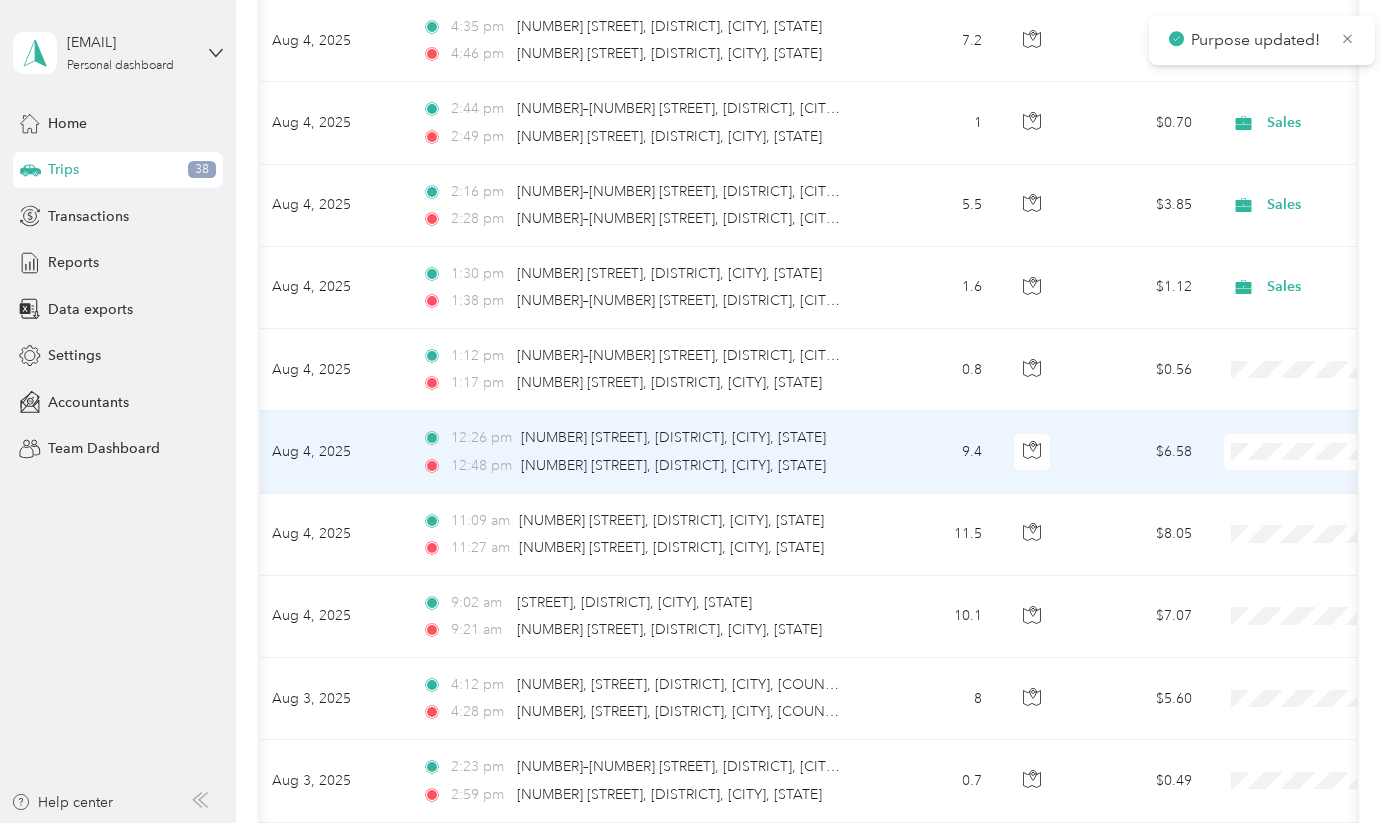 scroll, scrollTop: 339, scrollLeft: 0, axis: vertical 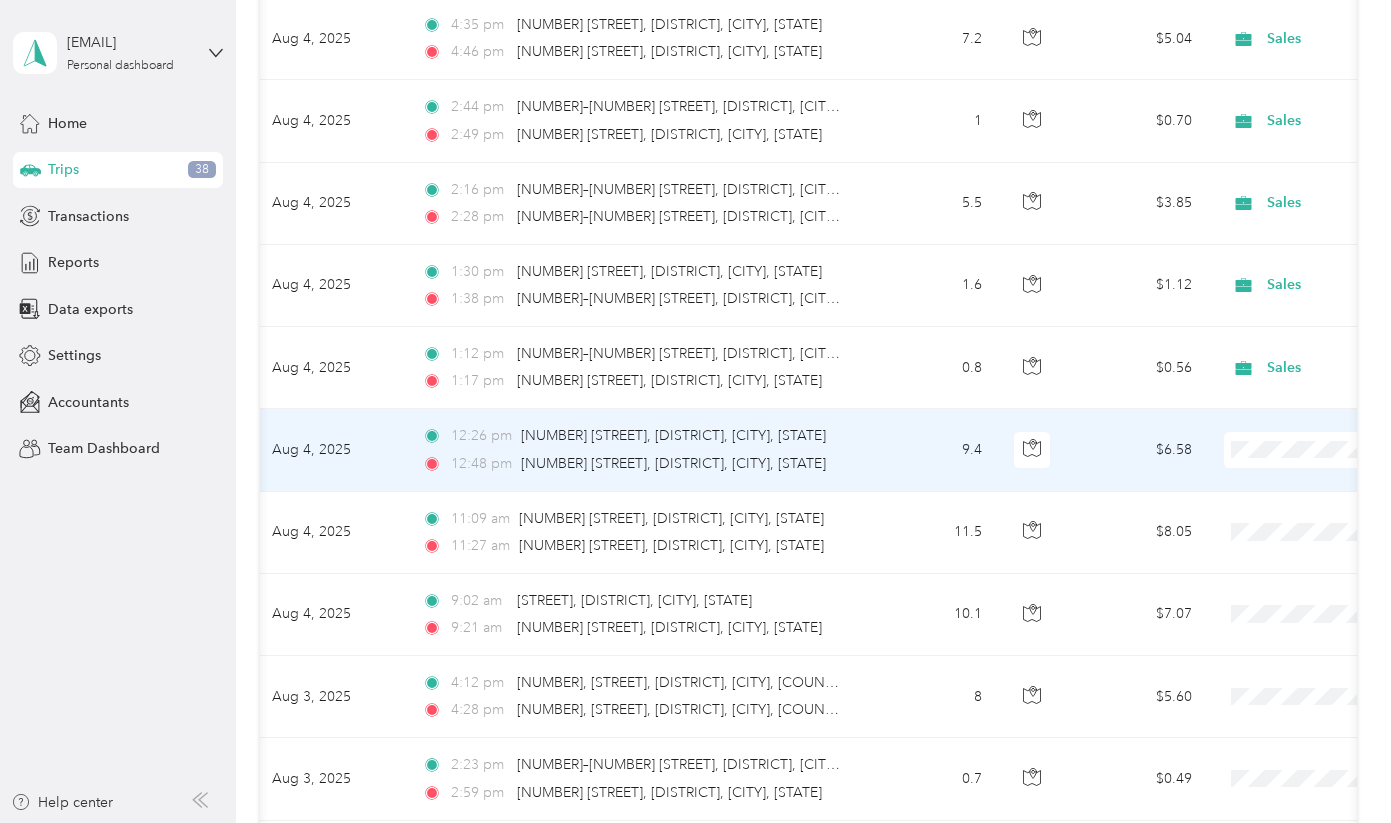 click on "Lapchi" at bounding box center (1285, 556) 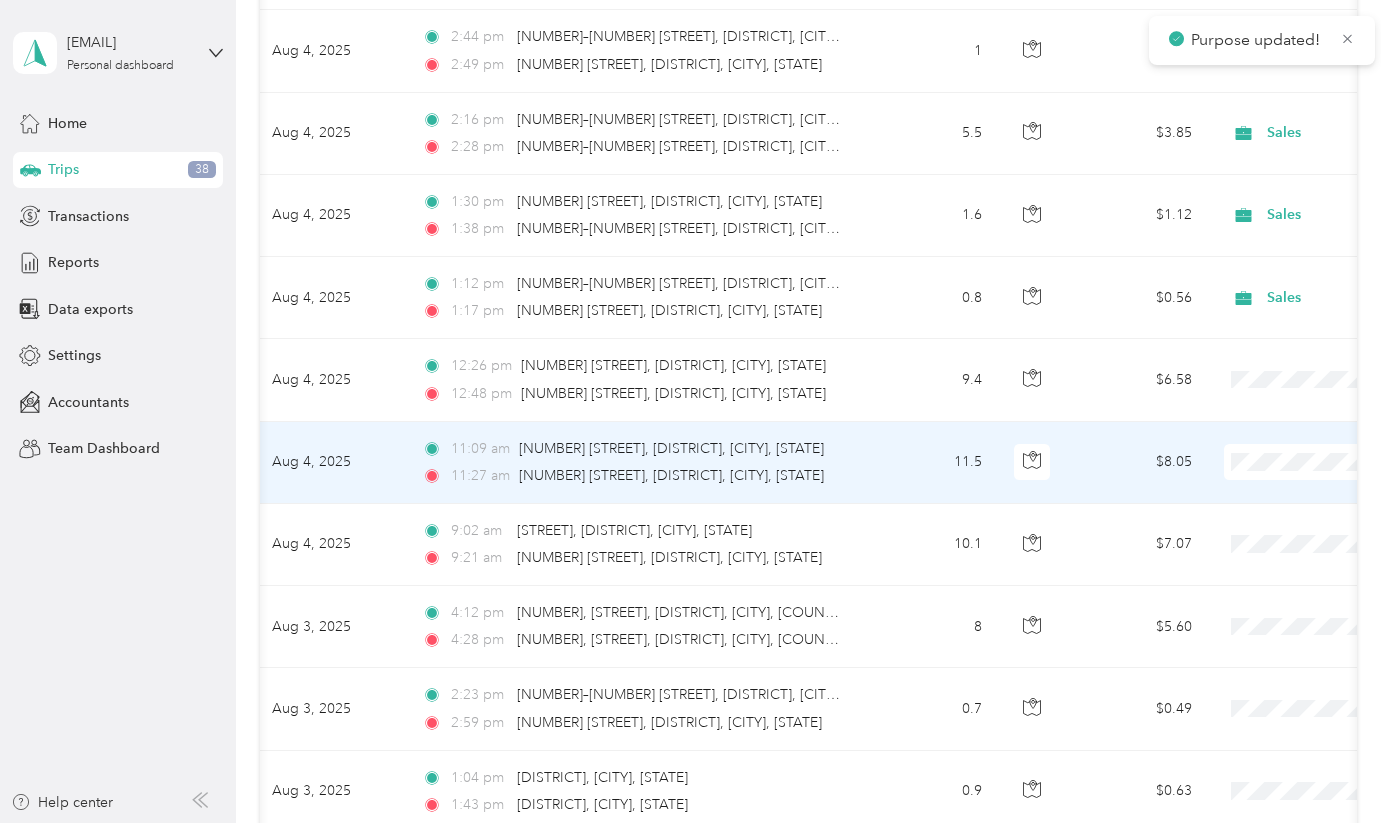 scroll, scrollTop: 412, scrollLeft: 0, axis: vertical 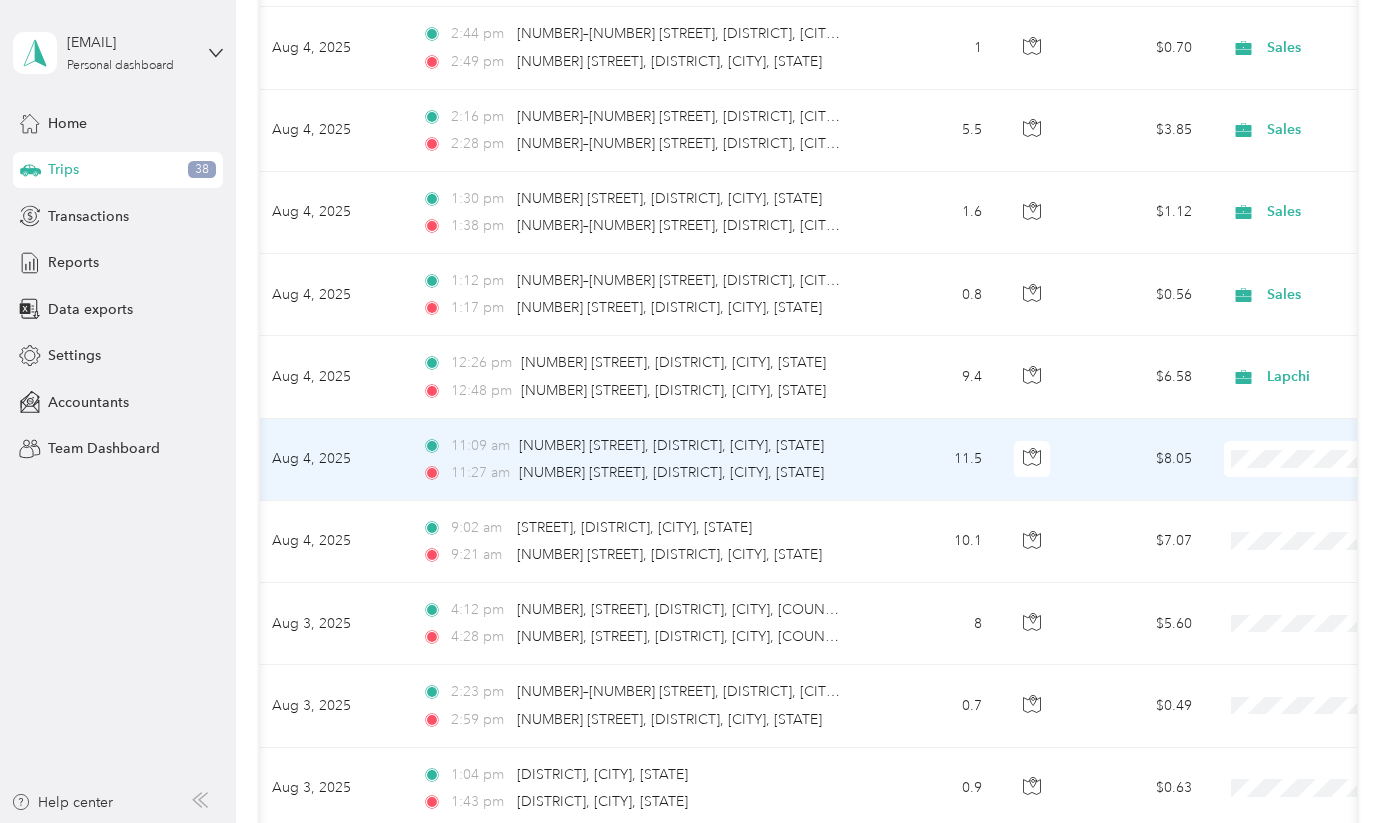 click on "Personal" at bounding box center [1285, 526] 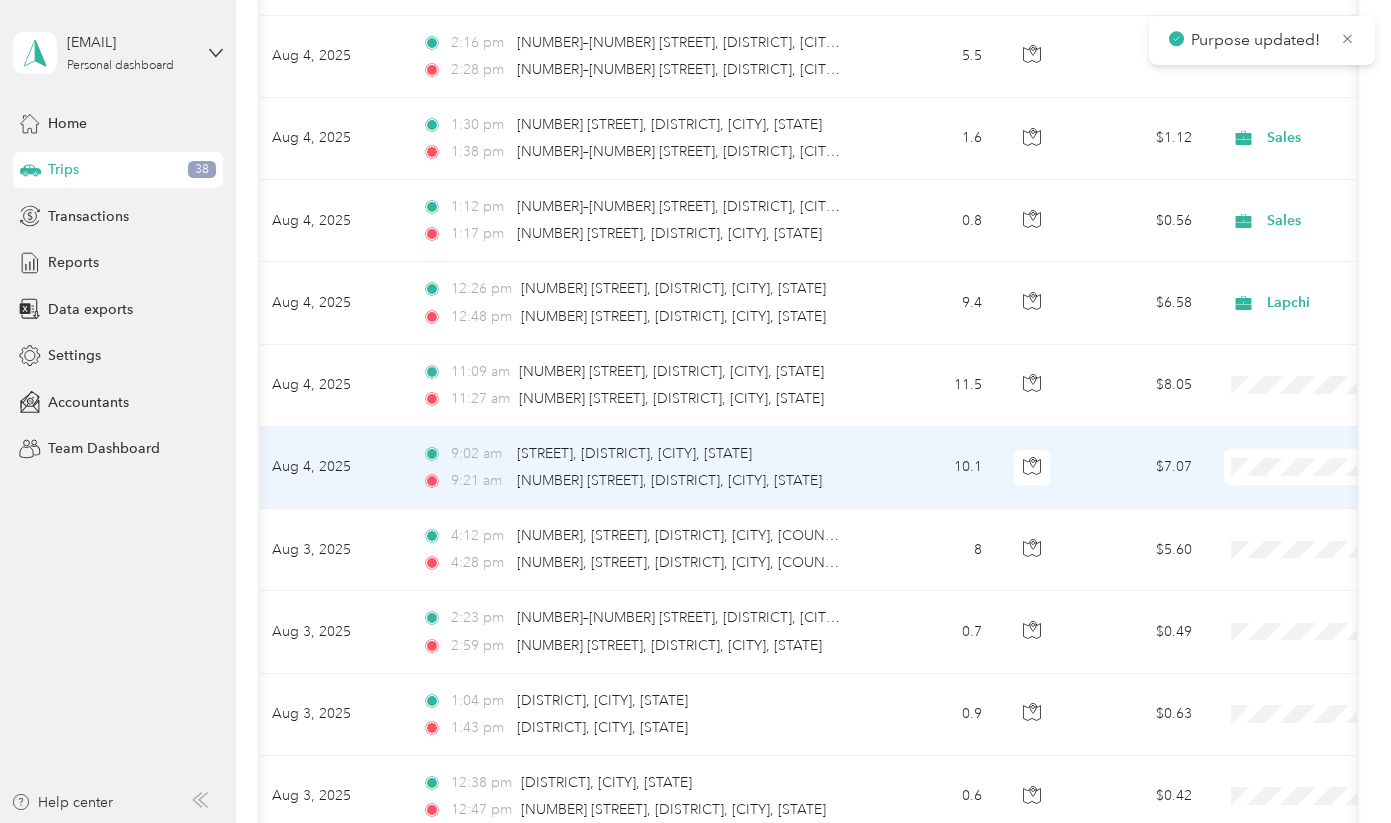 scroll, scrollTop: 495, scrollLeft: 0, axis: vertical 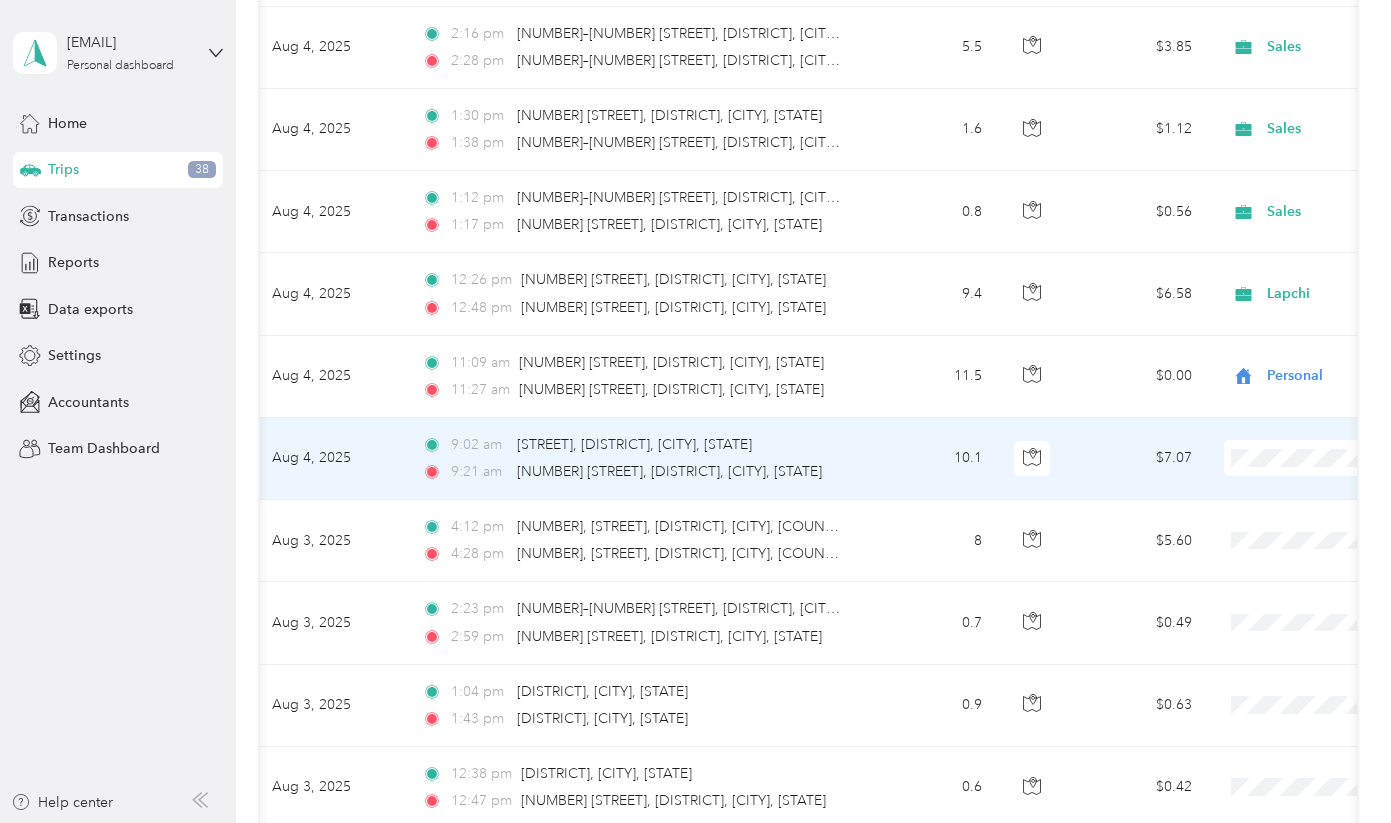 click on "Personal" at bounding box center (1285, 529) 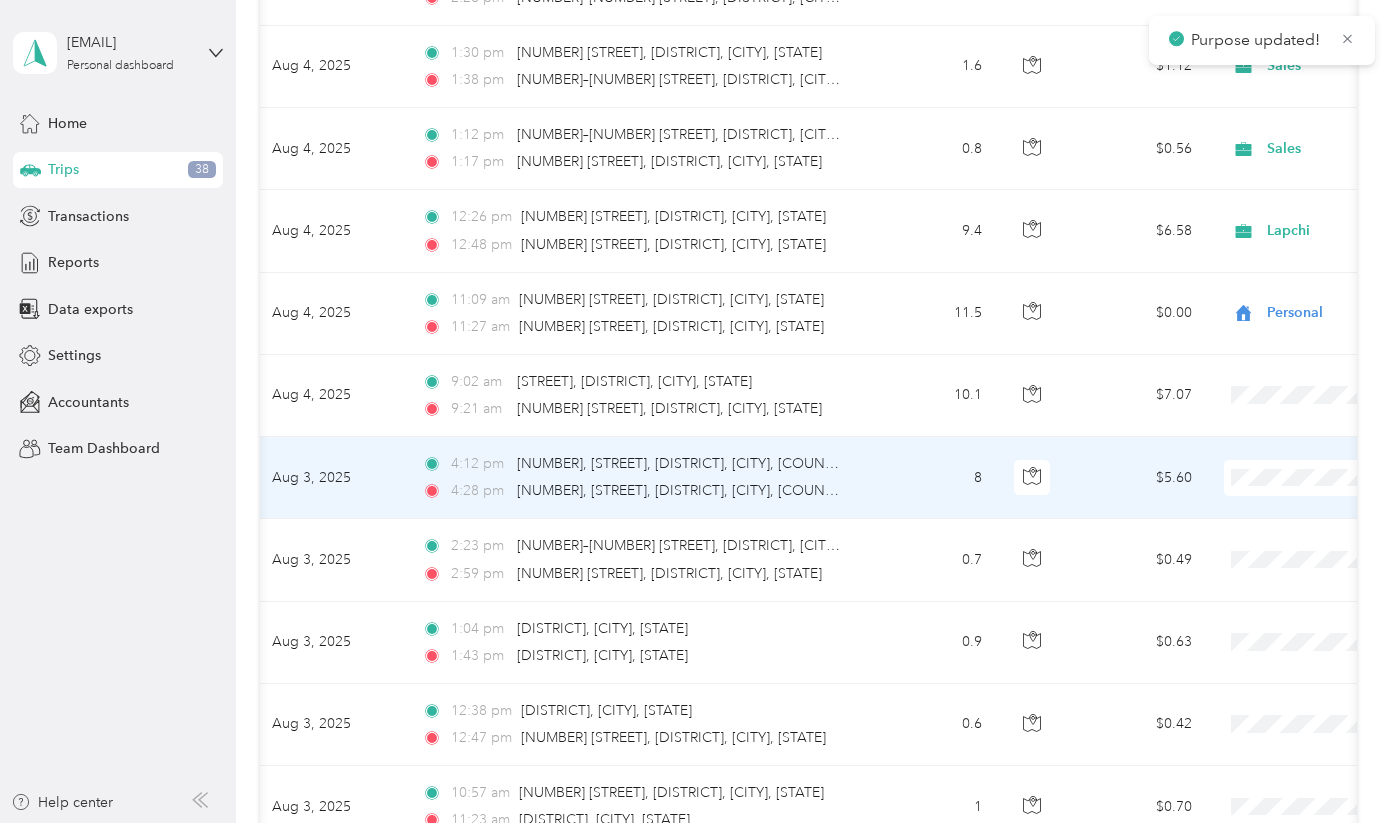 scroll, scrollTop: 564, scrollLeft: 0, axis: vertical 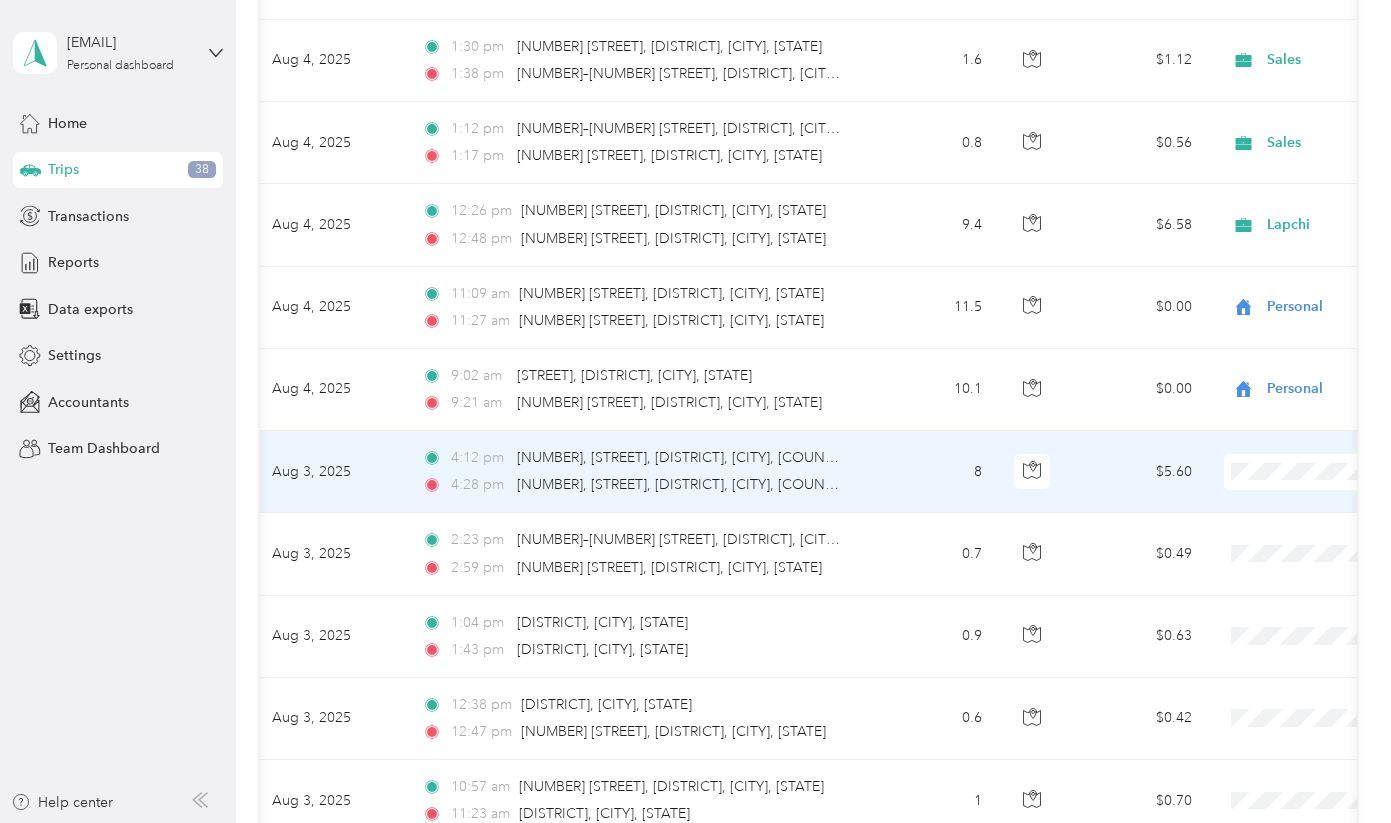 click on "Personal" at bounding box center (1285, 542) 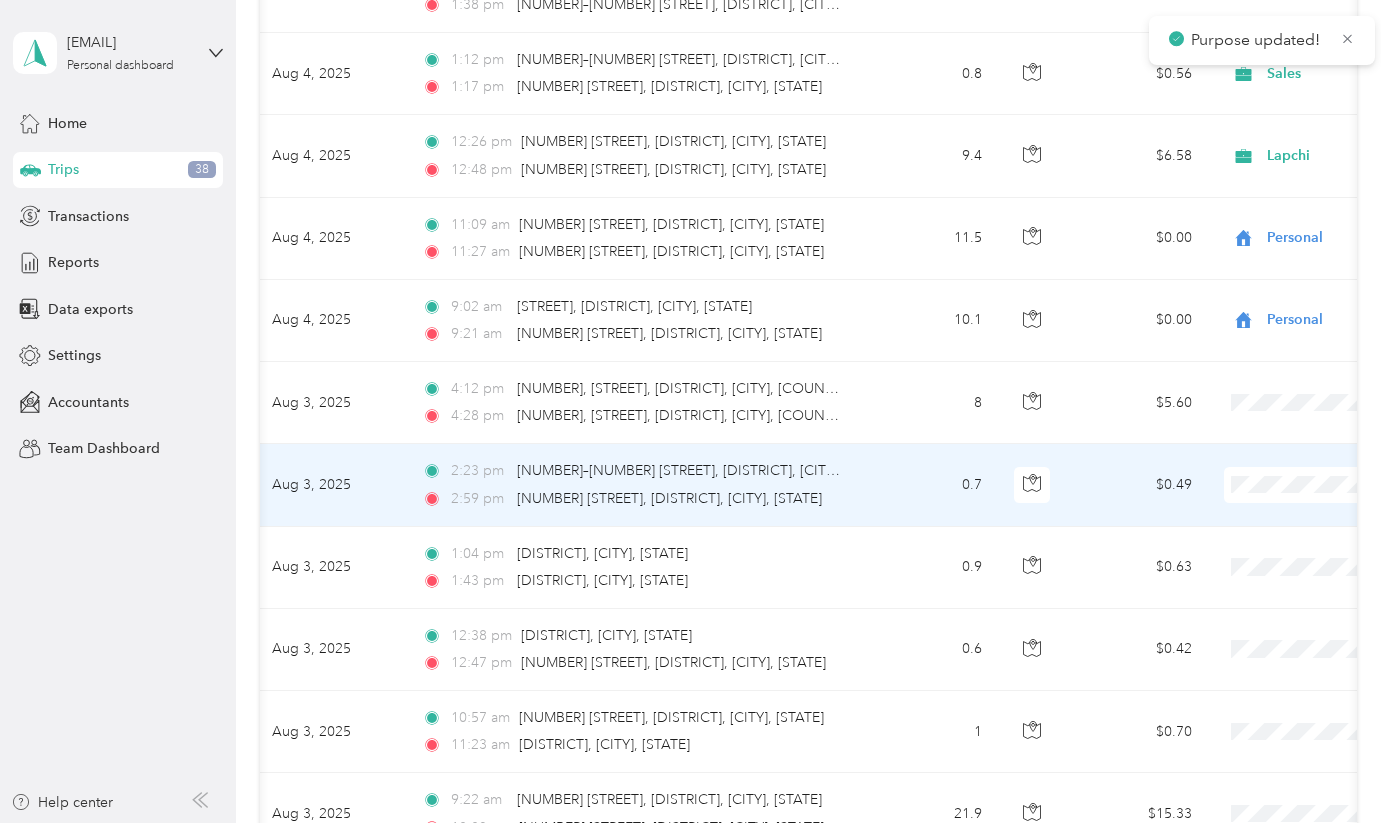 scroll, scrollTop: 649, scrollLeft: 0, axis: vertical 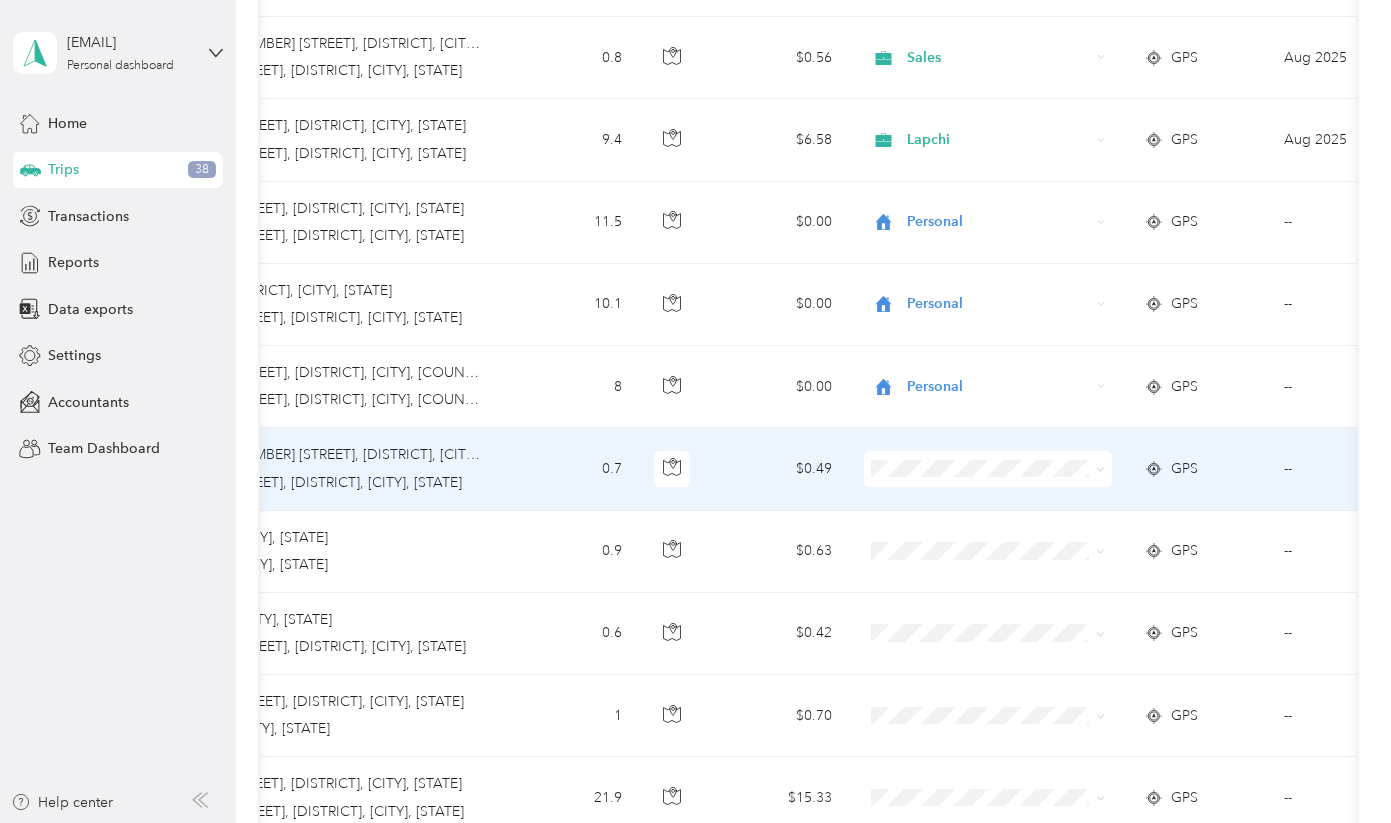click on "--" at bounding box center (1359, 469) 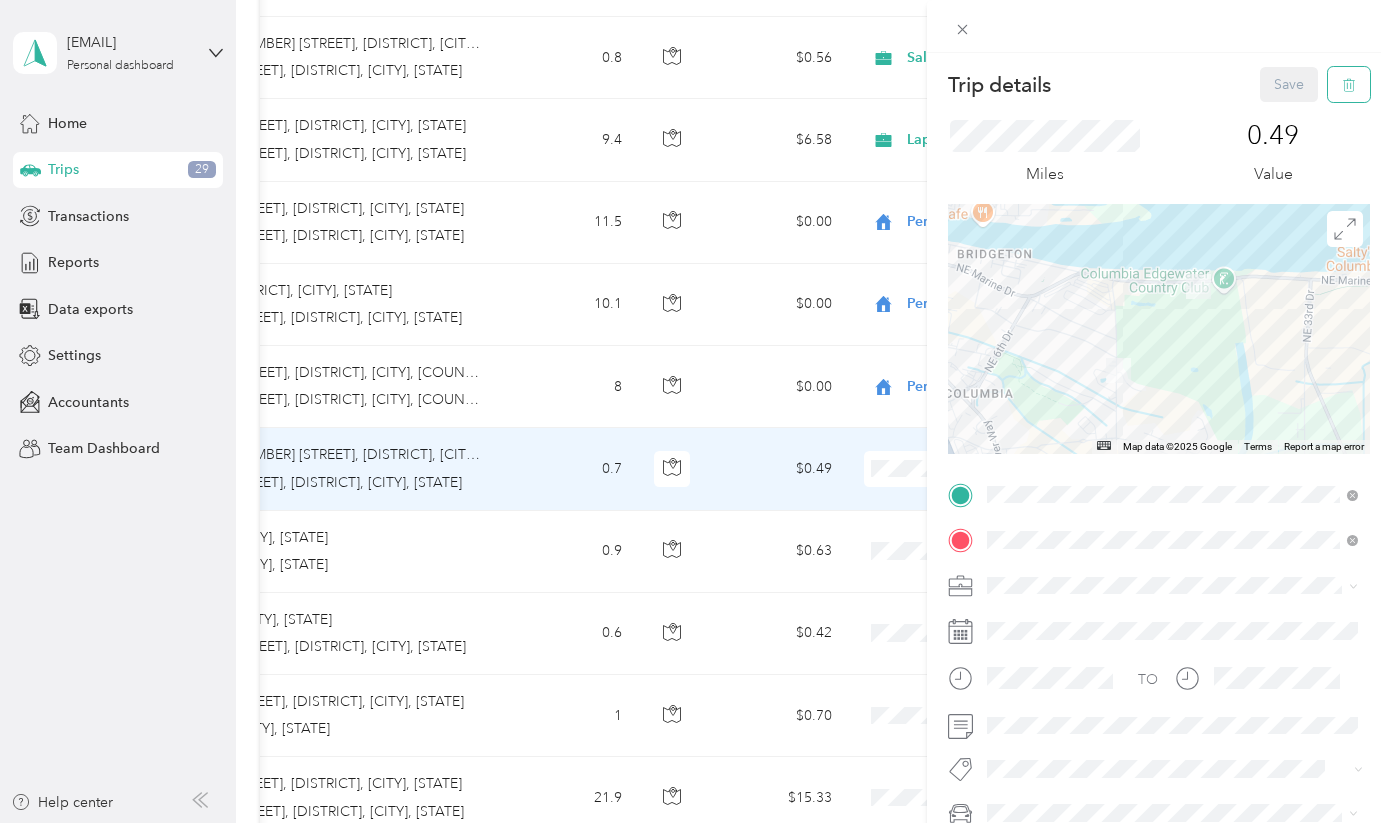 click 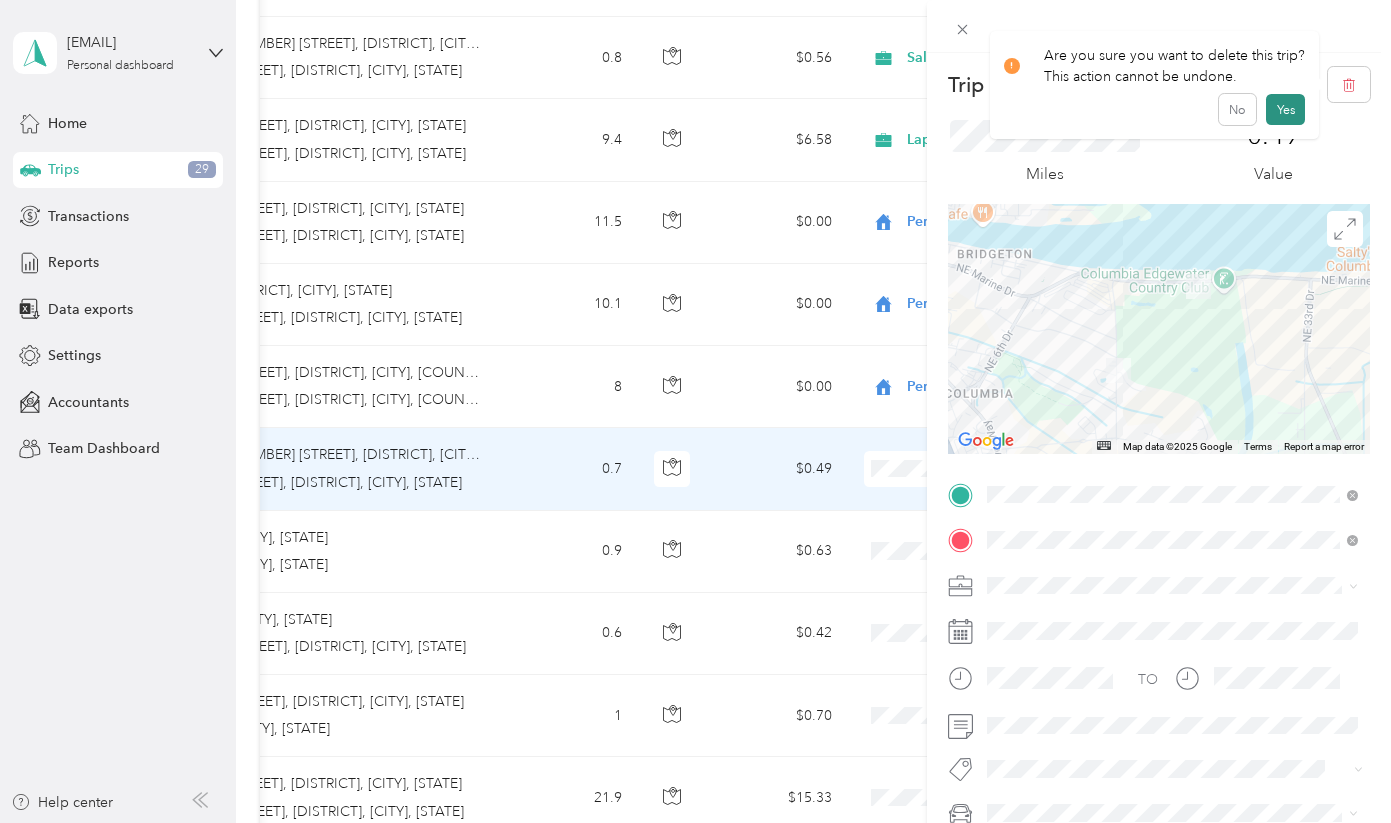 click on "Yes" at bounding box center [1285, 110] 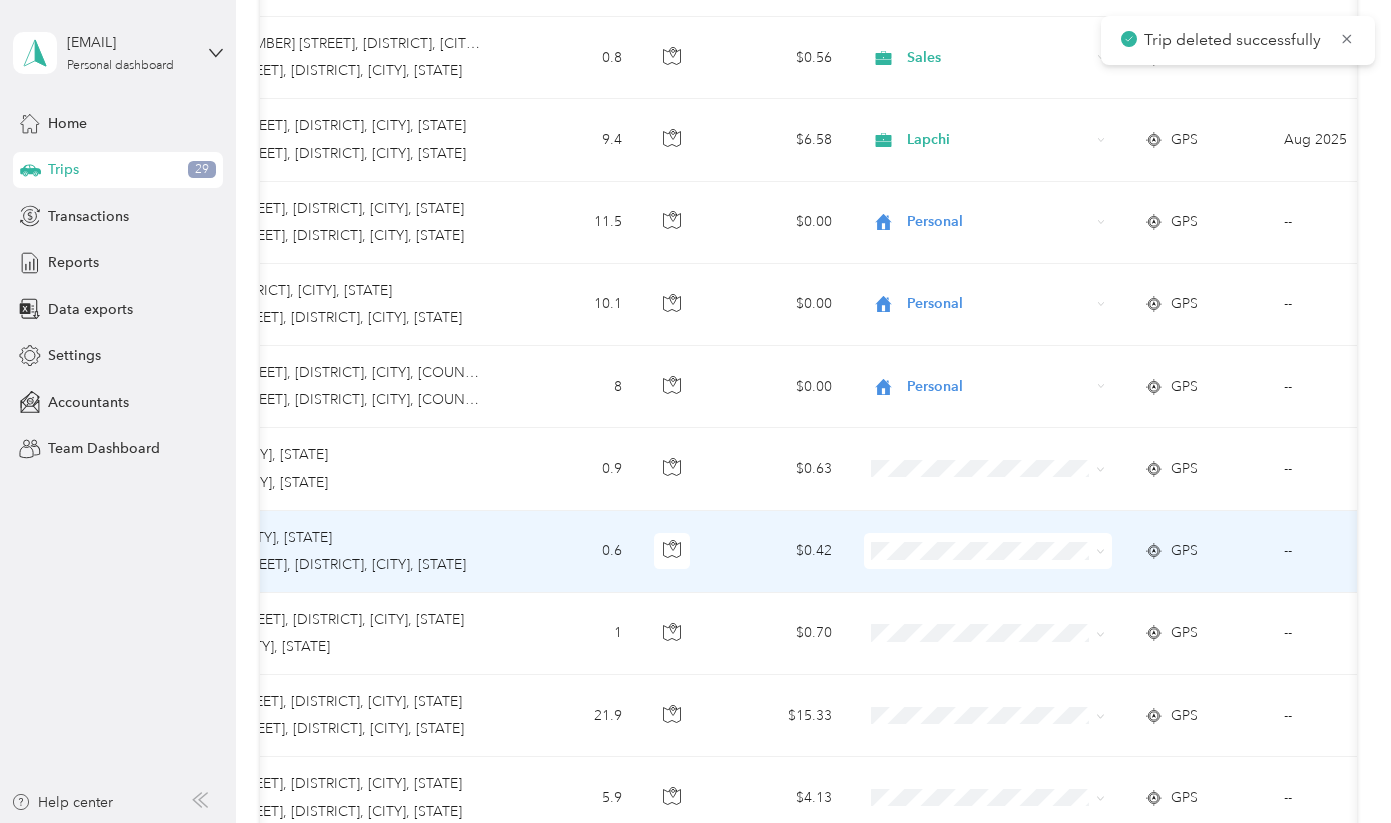 click on "--" at bounding box center (1359, 552) 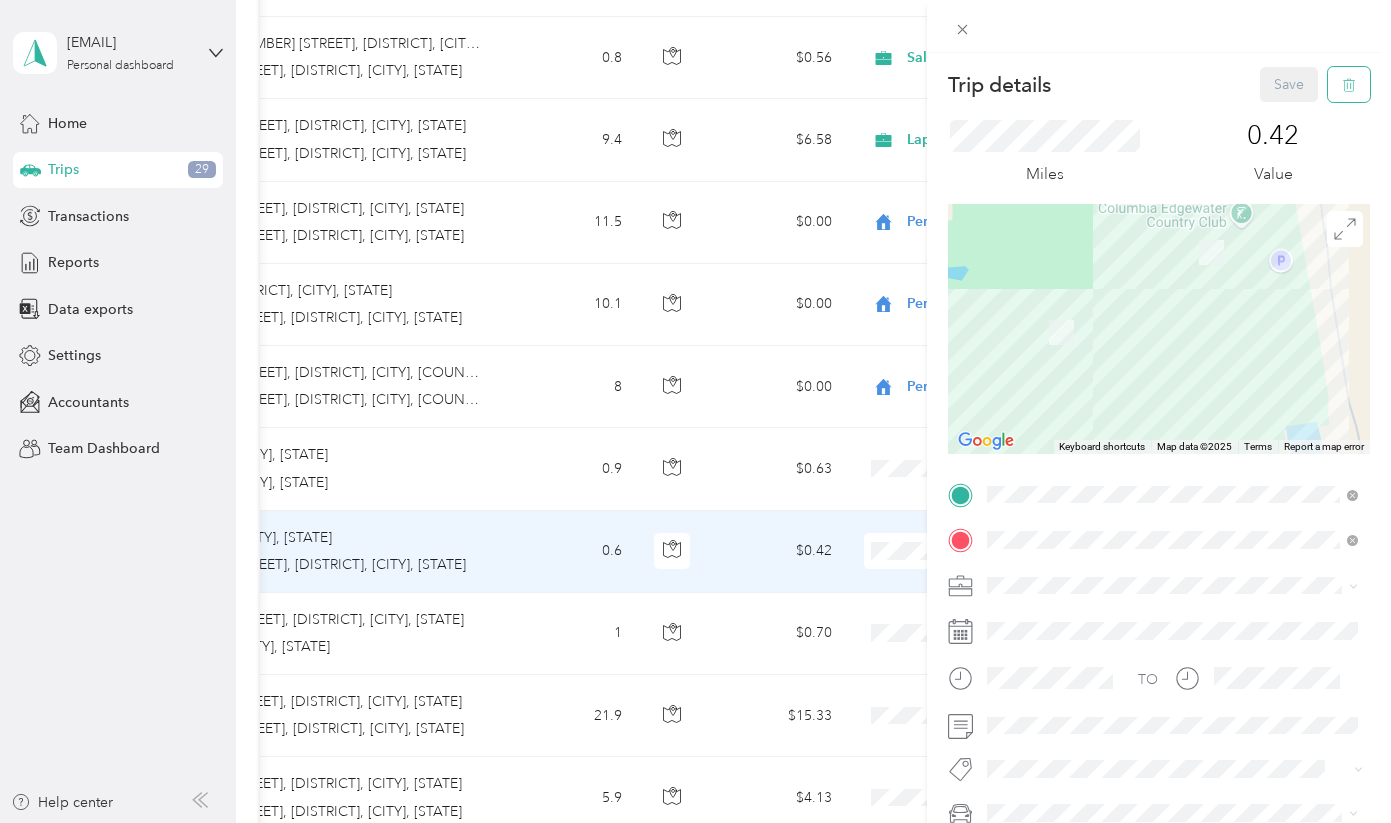 click 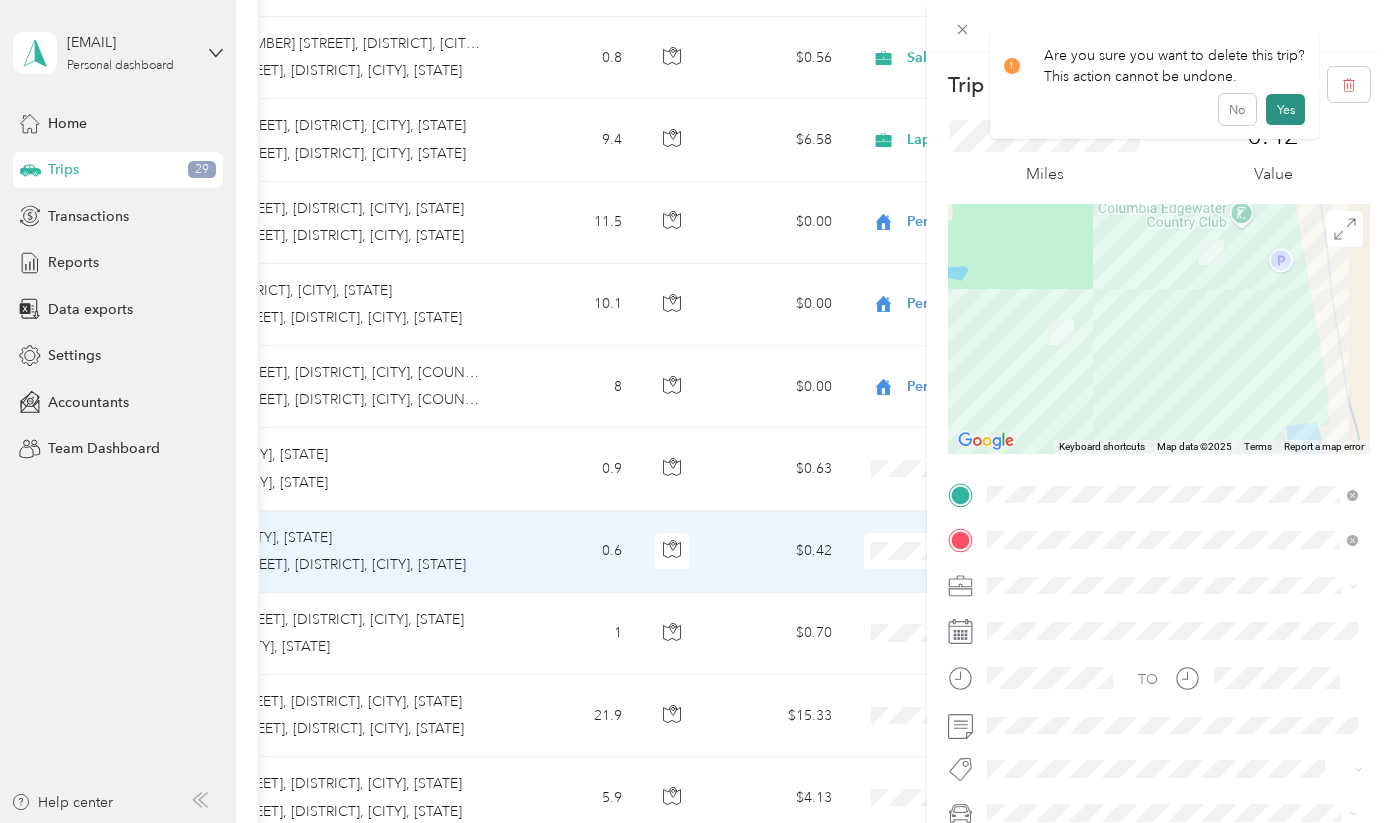 click on "Yes" at bounding box center [1285, 110] 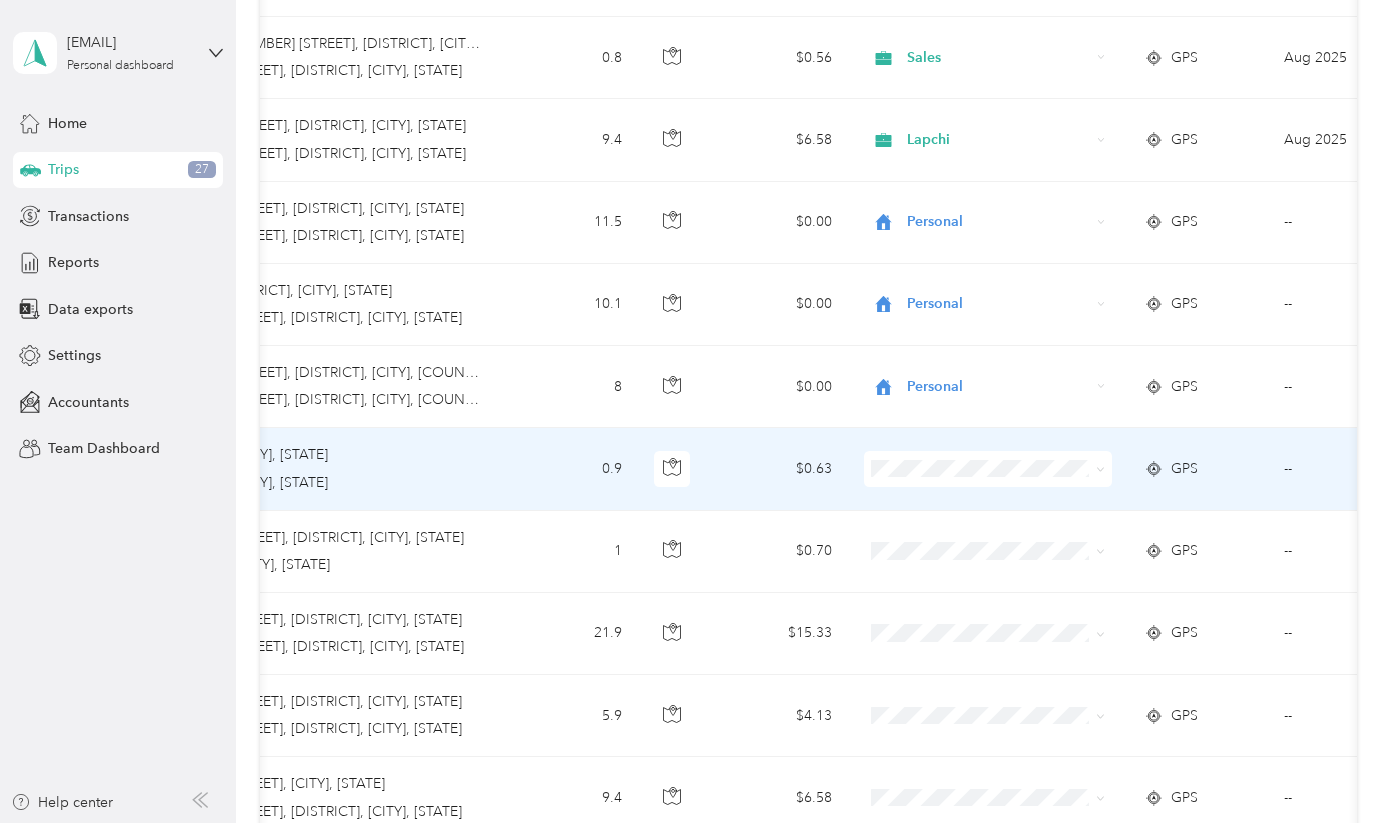 click on "--" at bounding box center (1359, 469) 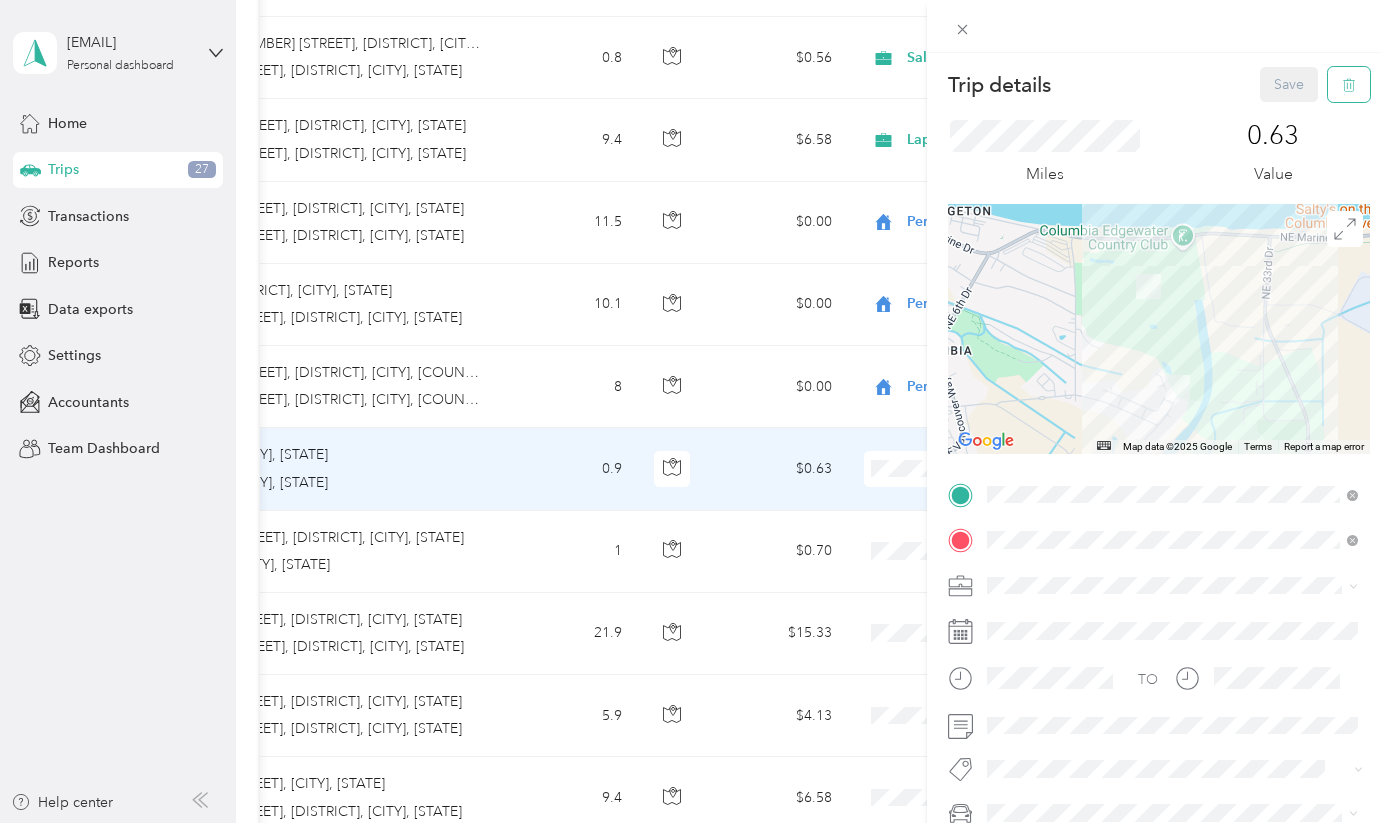 click 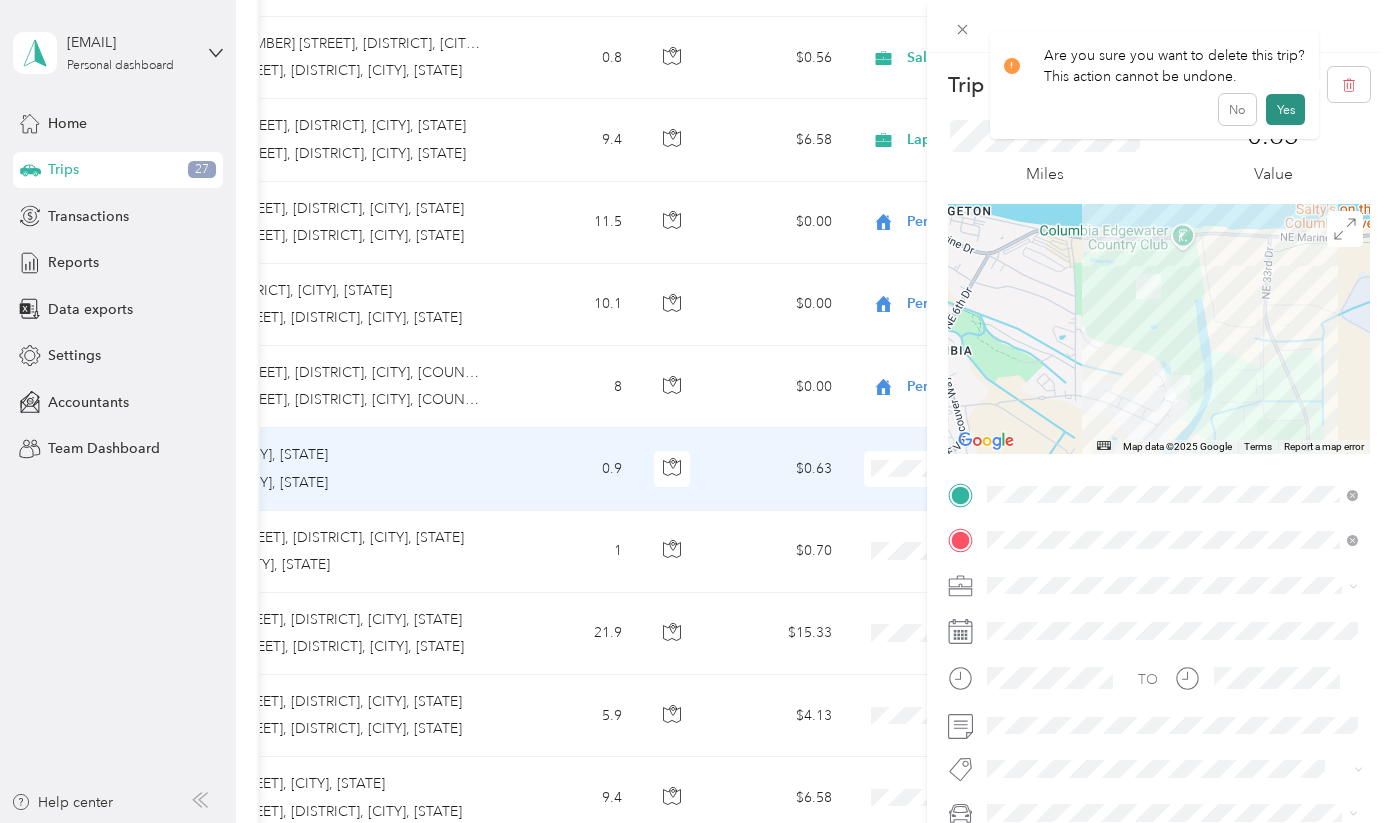 click on "Yes" at bounding box center (1285, 110) 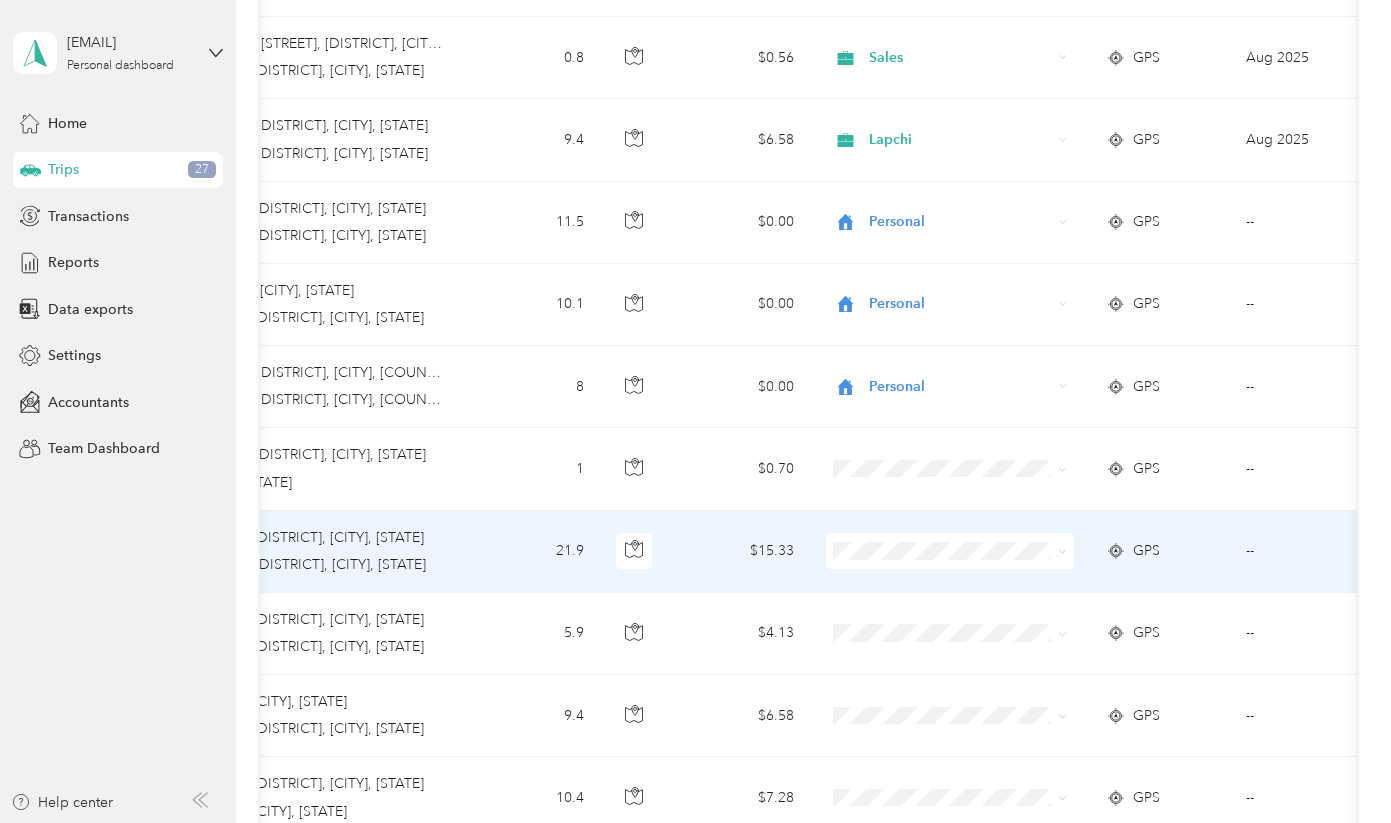 scroll, scrollTop: 0, scrollLeft: 445, axis: horizontal 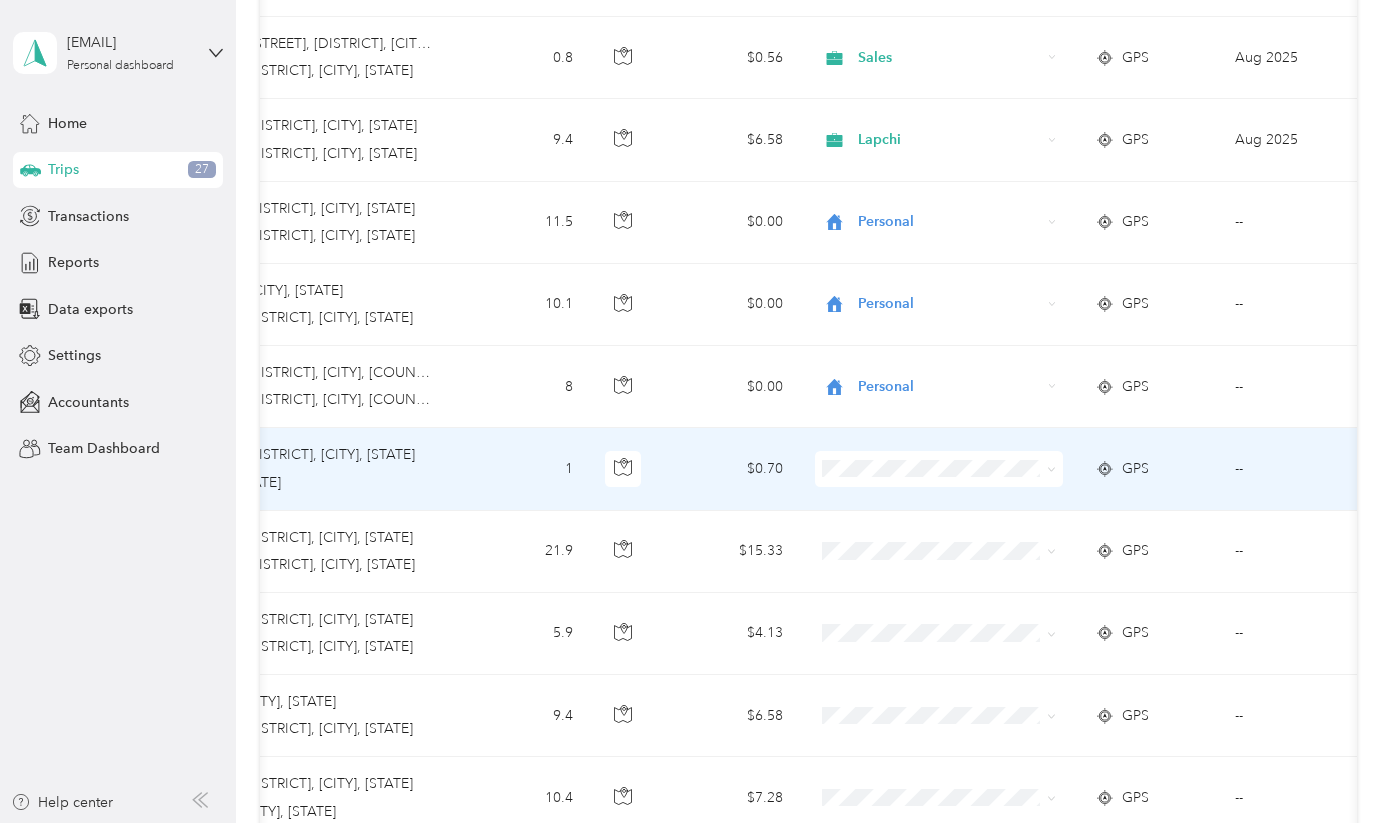 click on "--" at bounding box center (1310, 469) 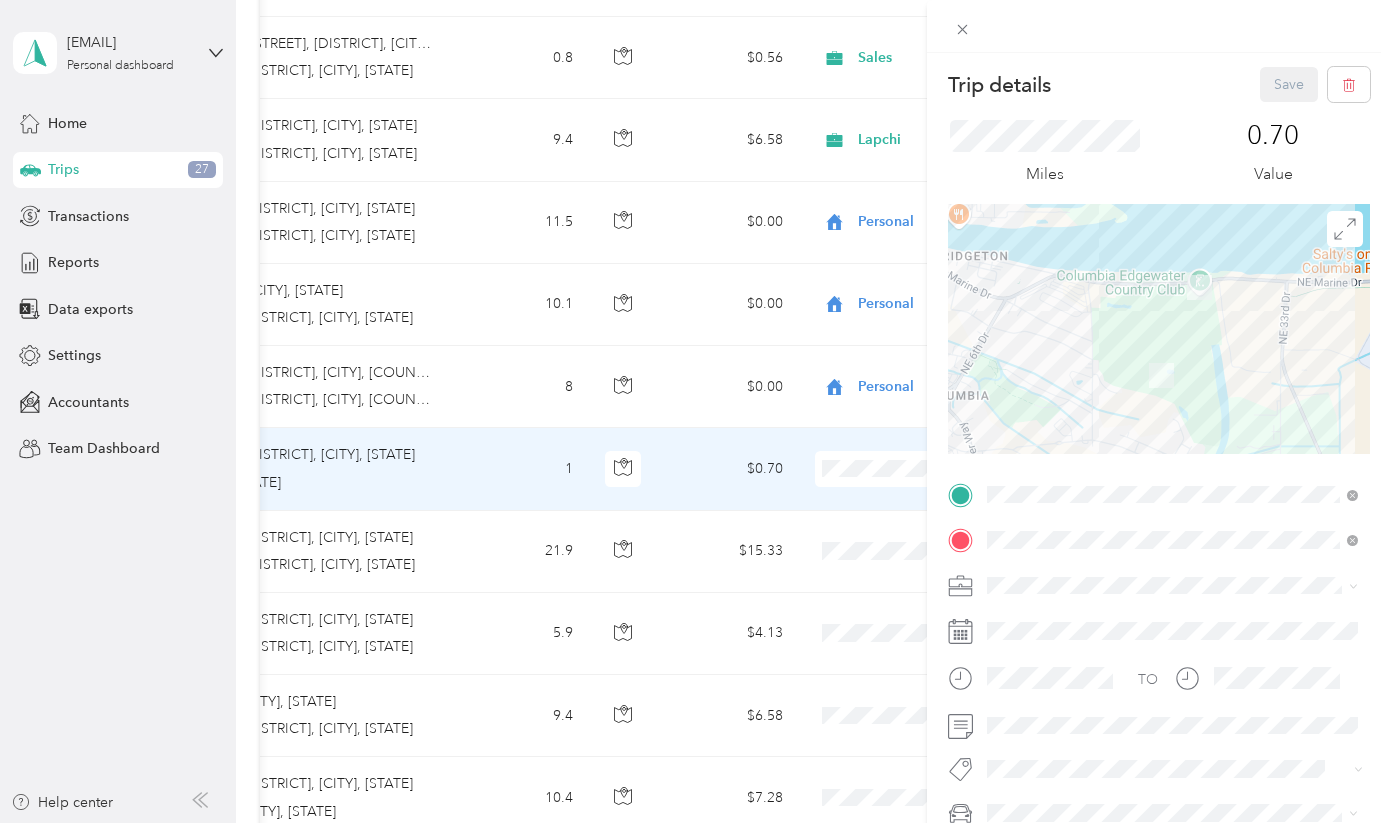 scroll, scrollTop: 0, scrollLeft: 0, axis: both 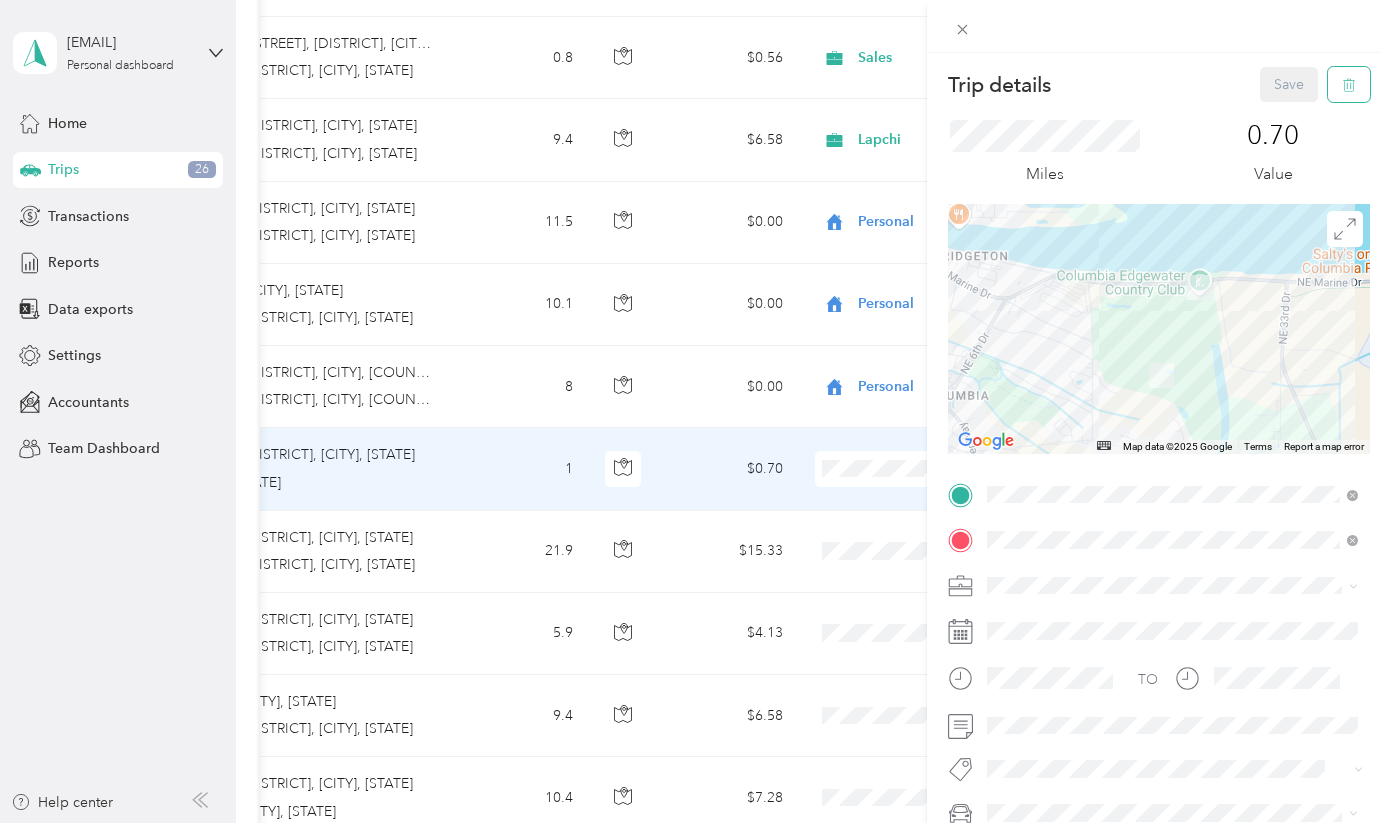 click 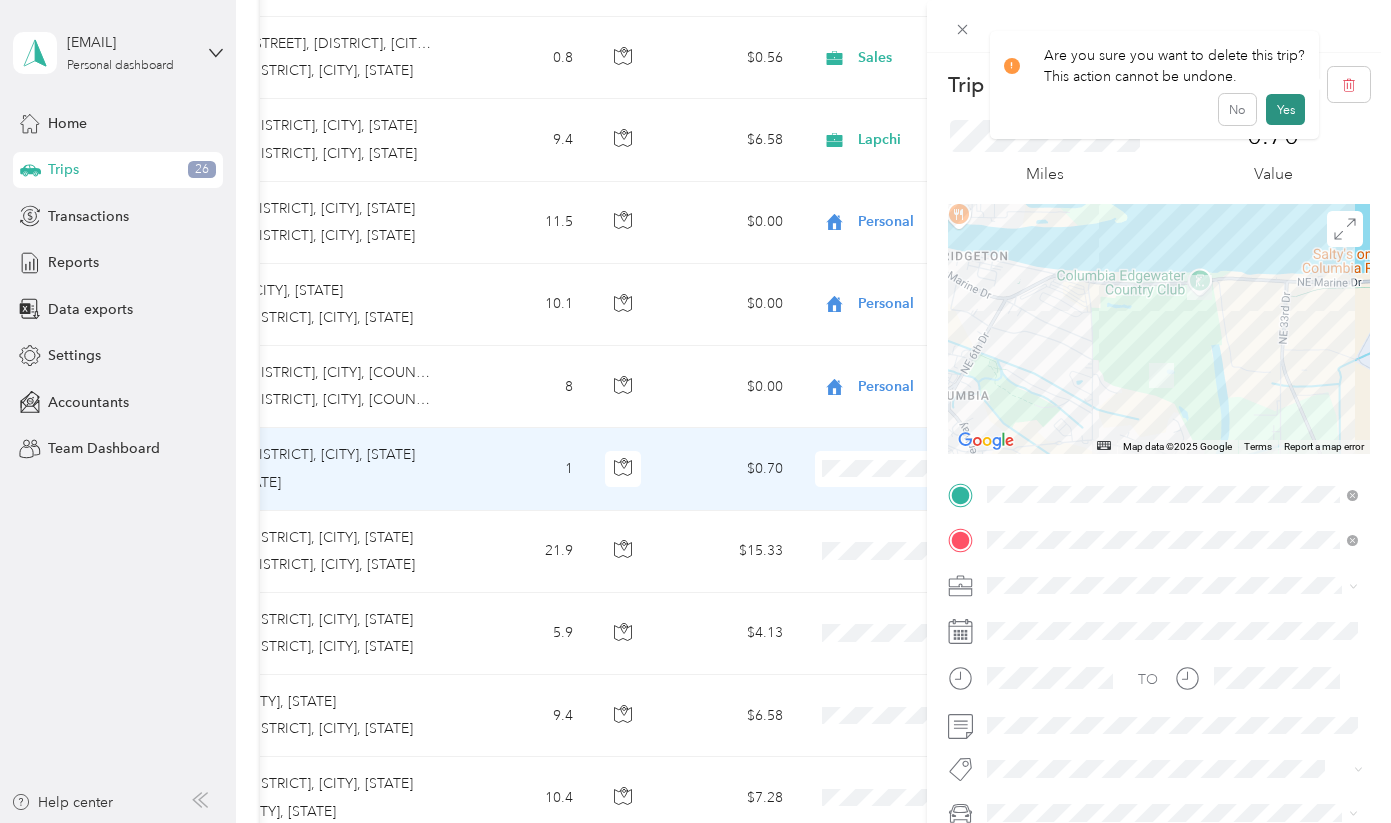 click on "Yes" at bounding box center (1285, 110) 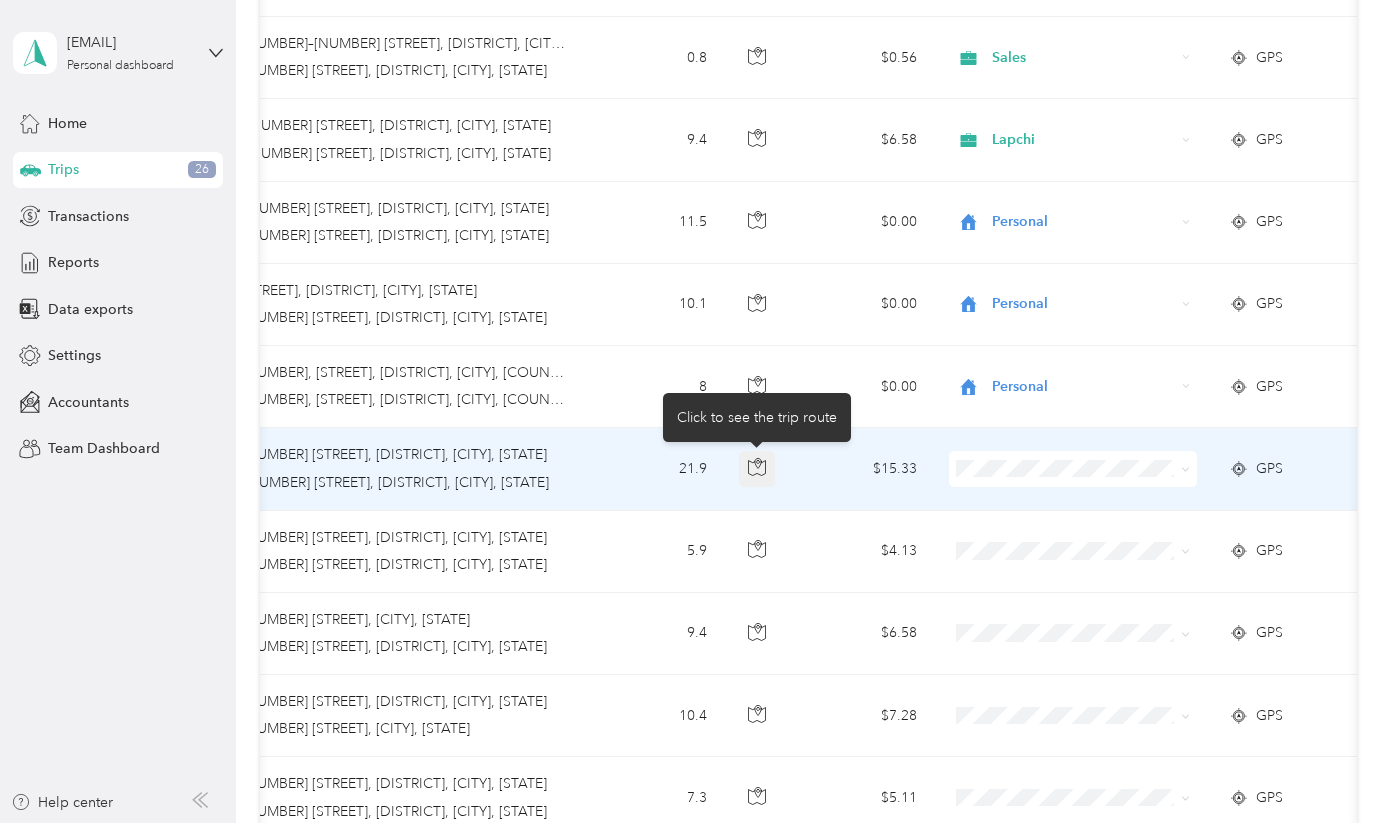 scroll, scrollTop: 0, scrollLeft: 312, axis: horizontal 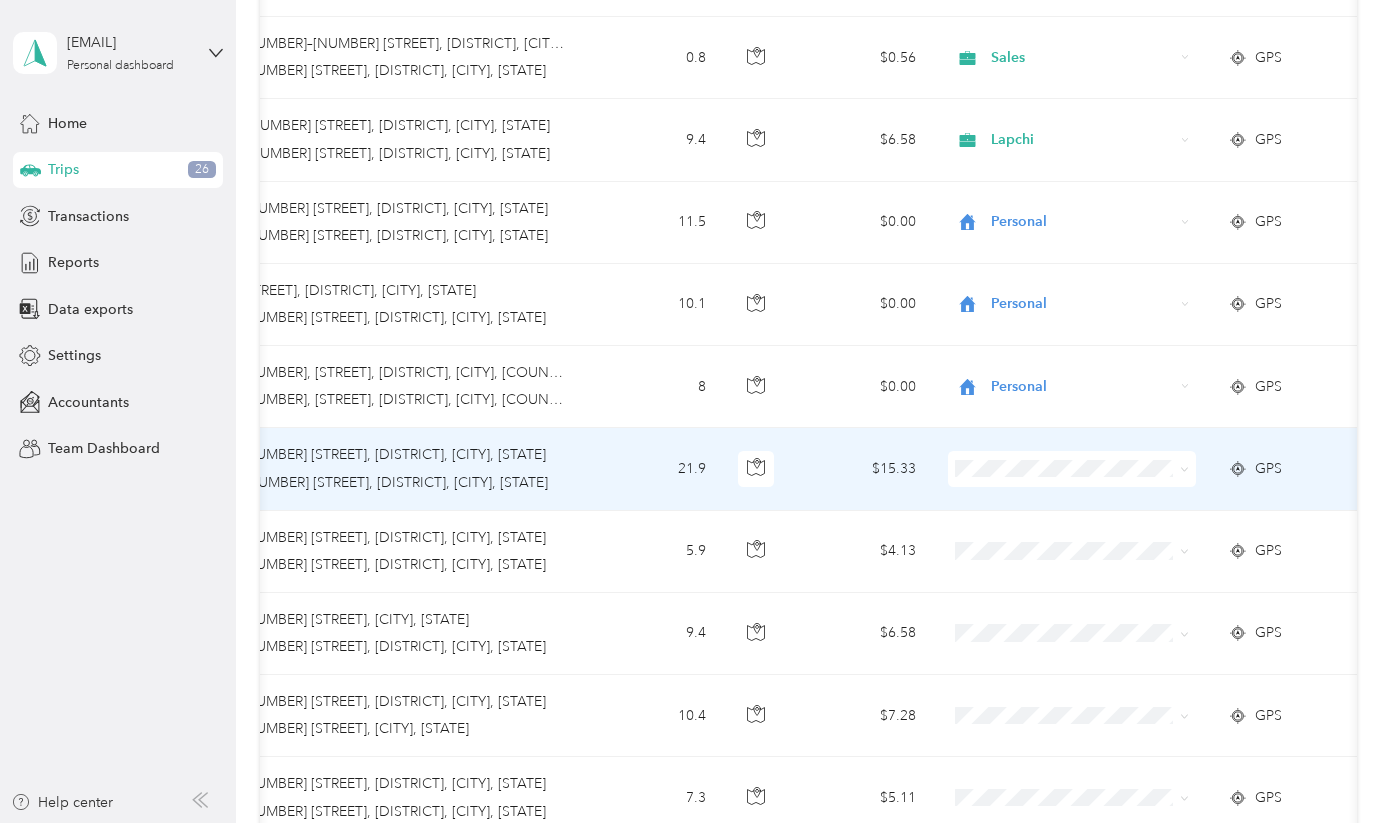 click 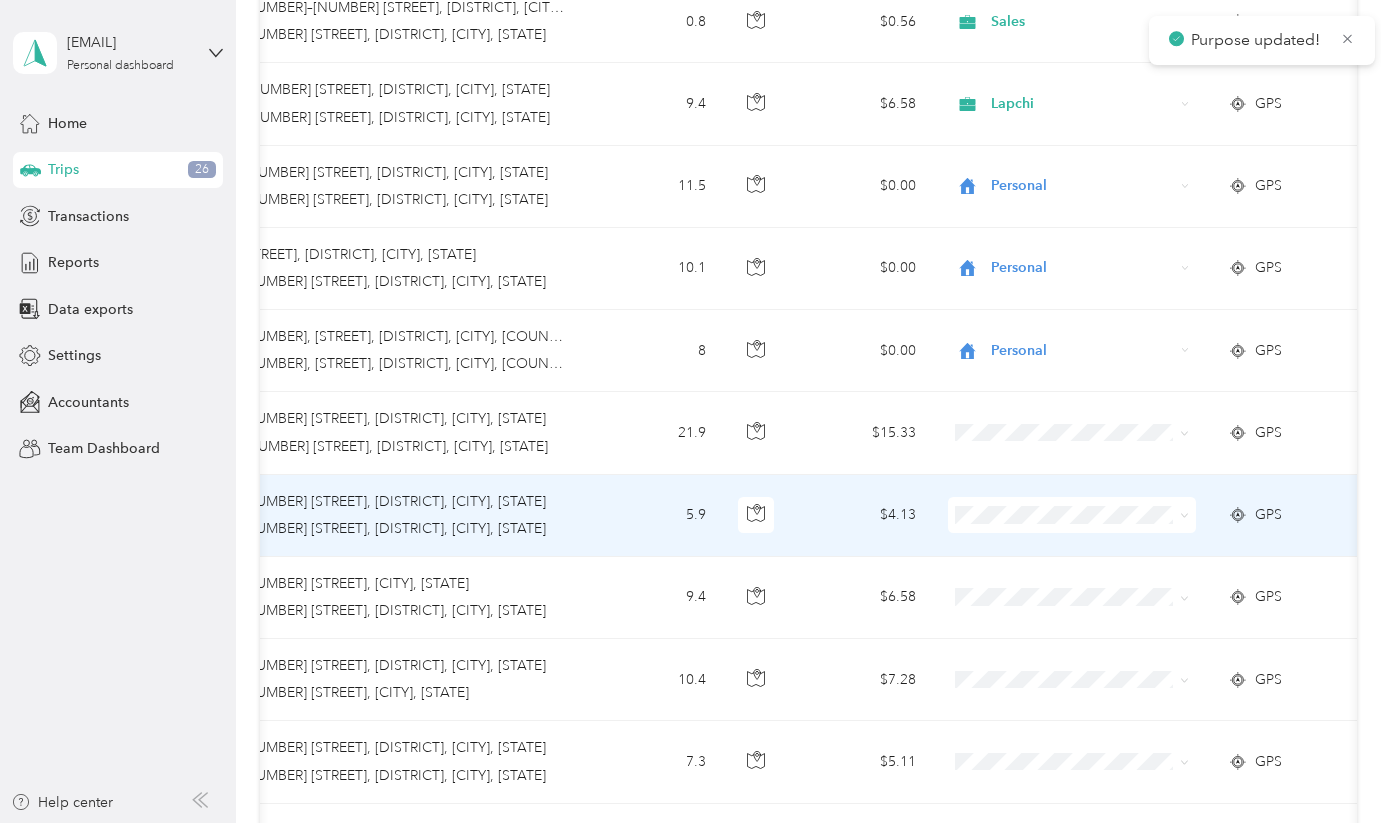 scroll, scrollTop: 700, scrollLeft: 0, axis: vertical 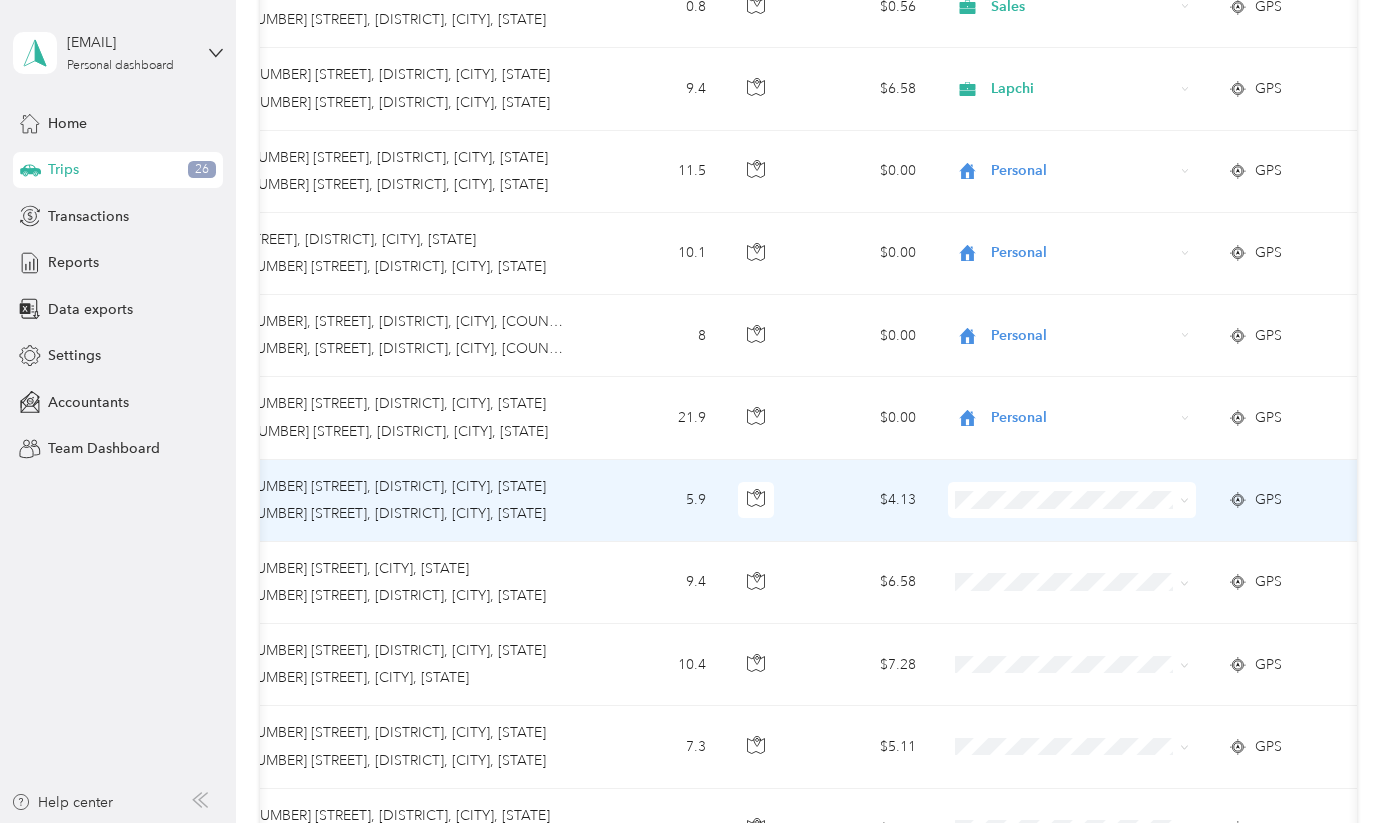 click 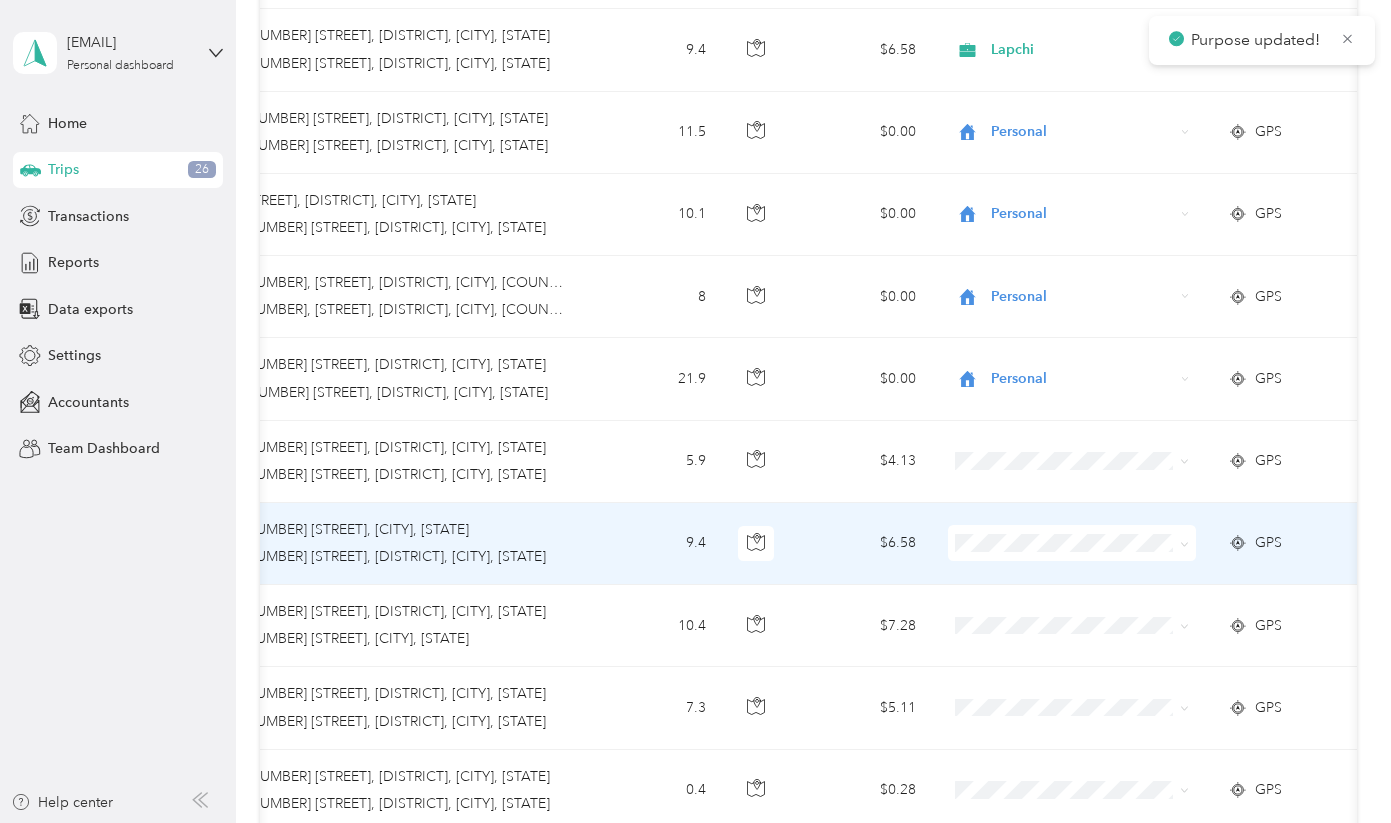 scroll, scrollTop: 742, scrollLeft: 0, axis: vertical 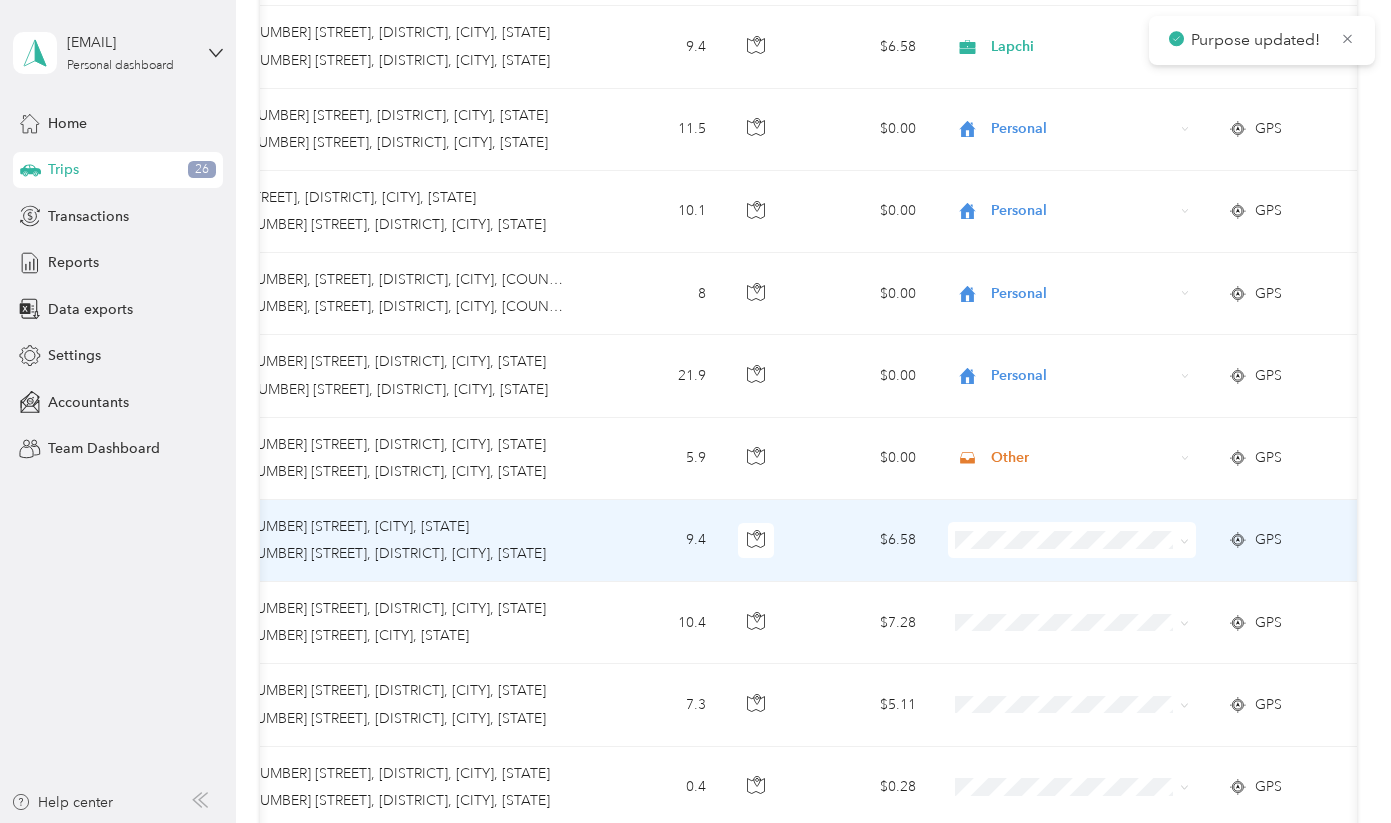 click 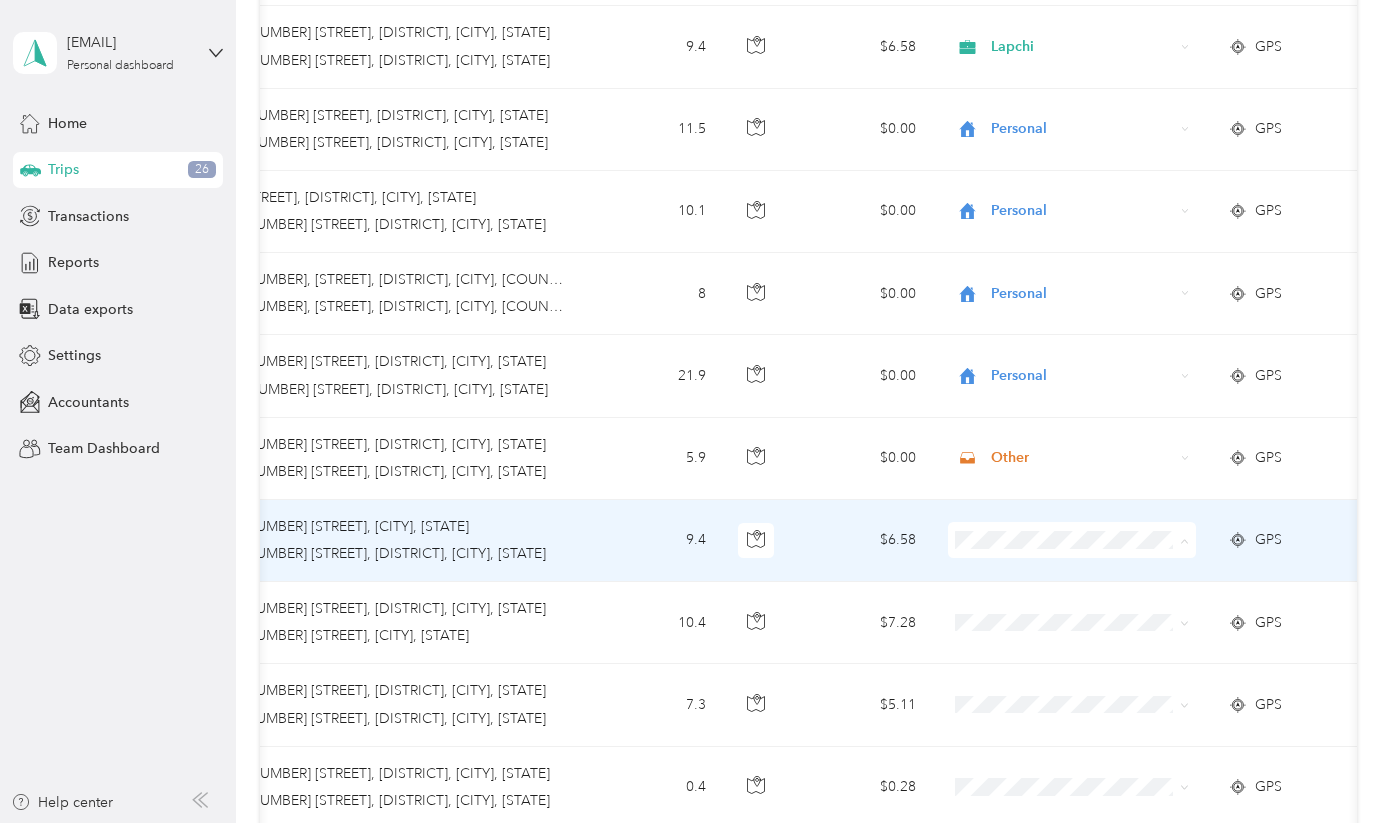 click on "Other" at bounding box center [1090, 466] 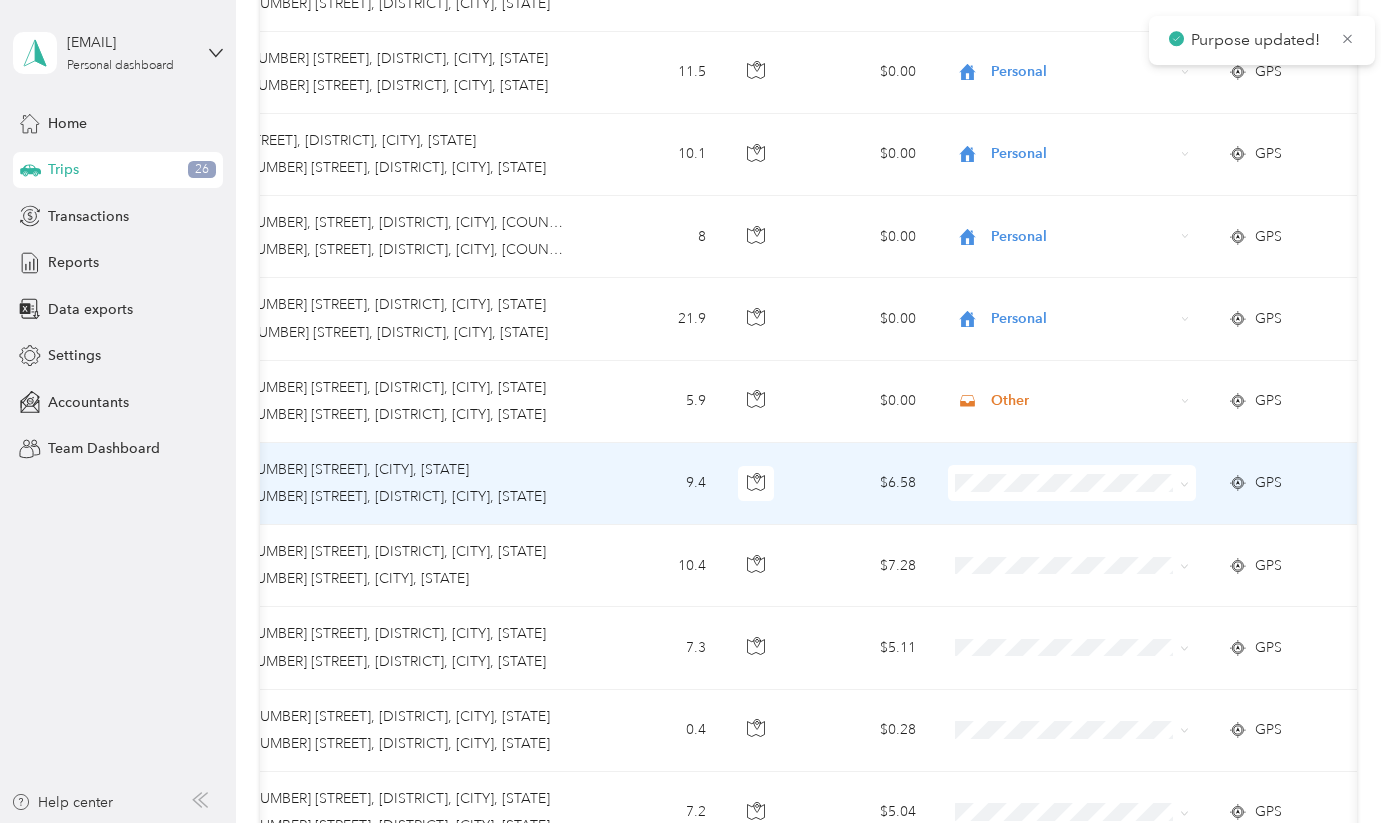 scroll, scrollTop: 808, scrollLeft: 0, axis: vertical 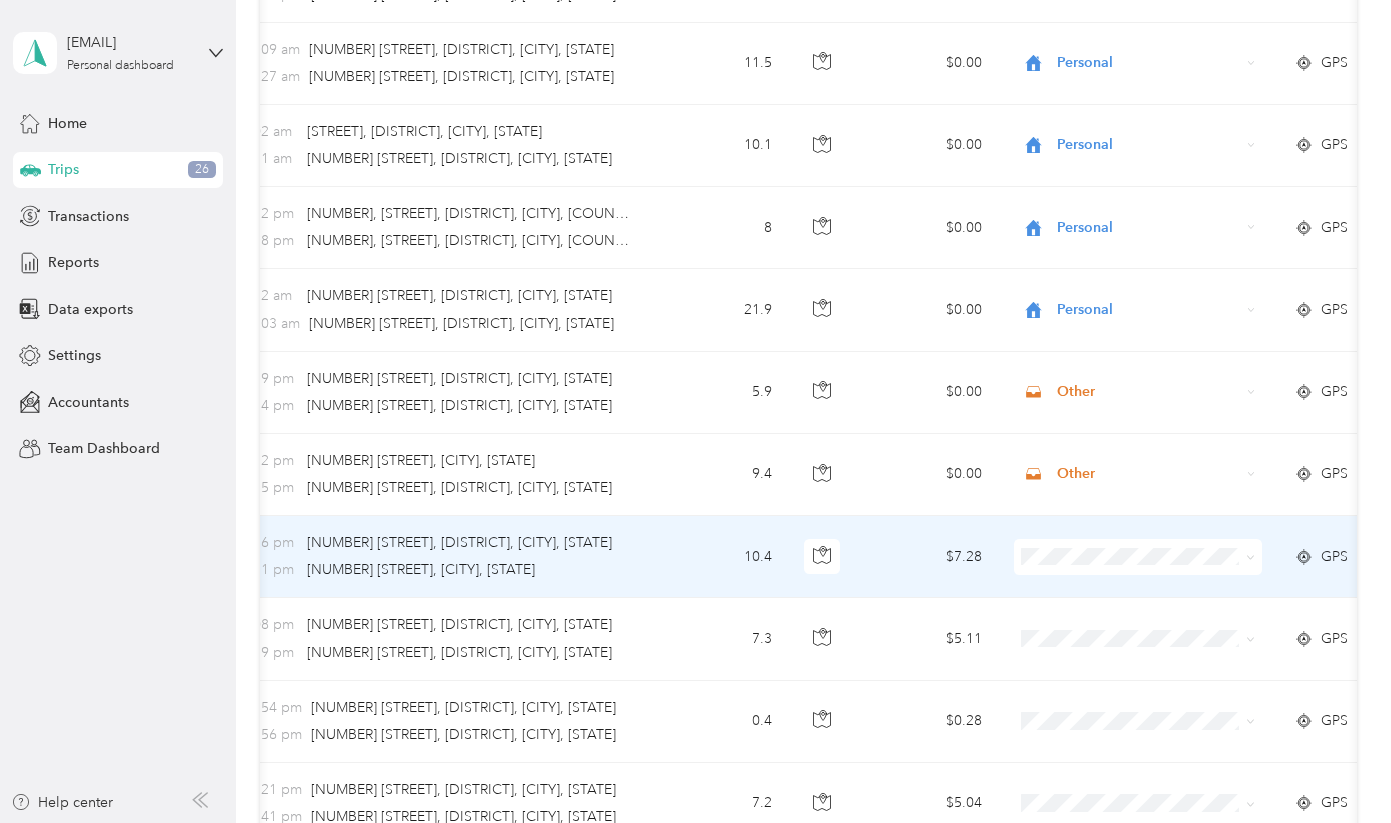 click 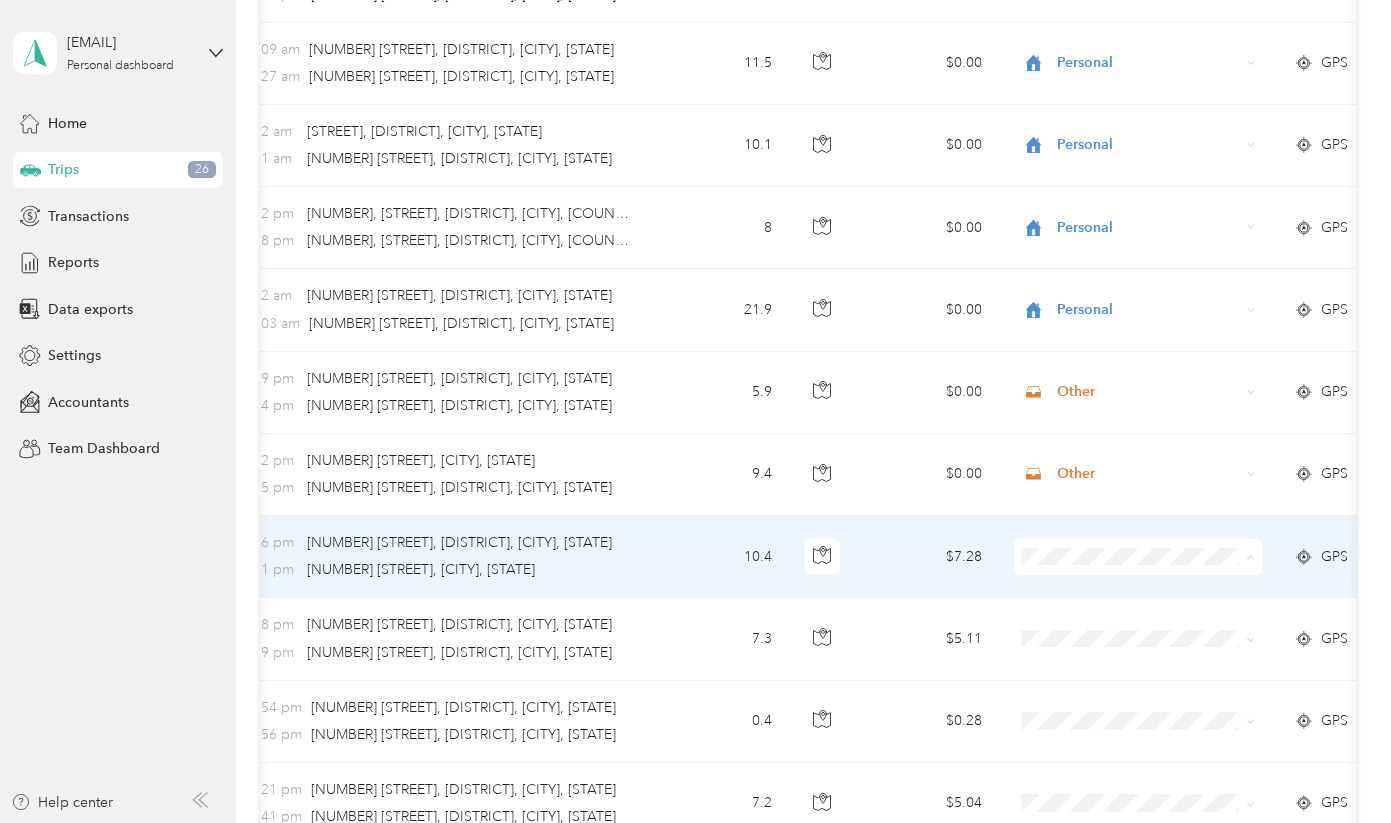 click on "Religious Services" at bounding box center (1156, 413) 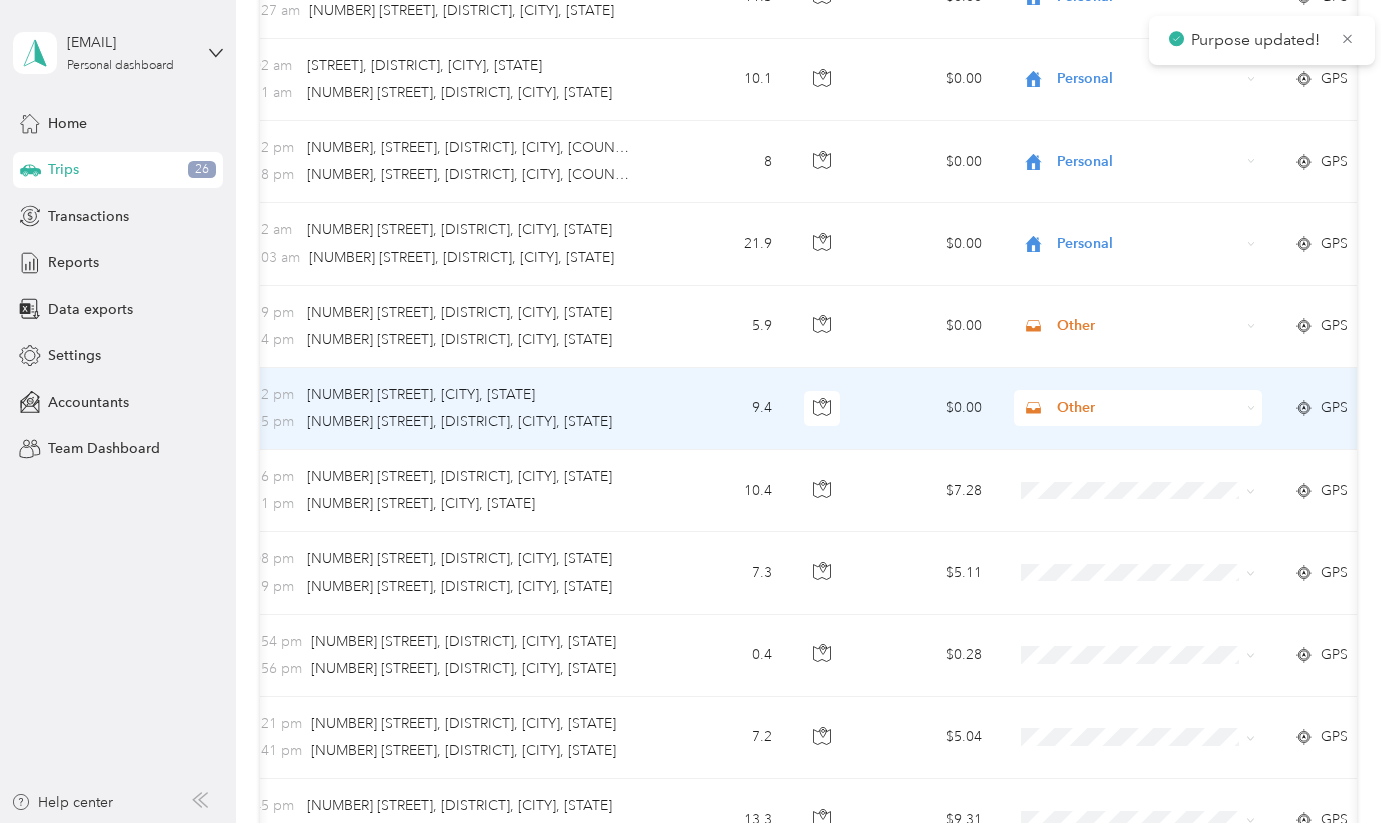 scroll, scrollTop: 907, scrollLeft: 0, axis: vertical 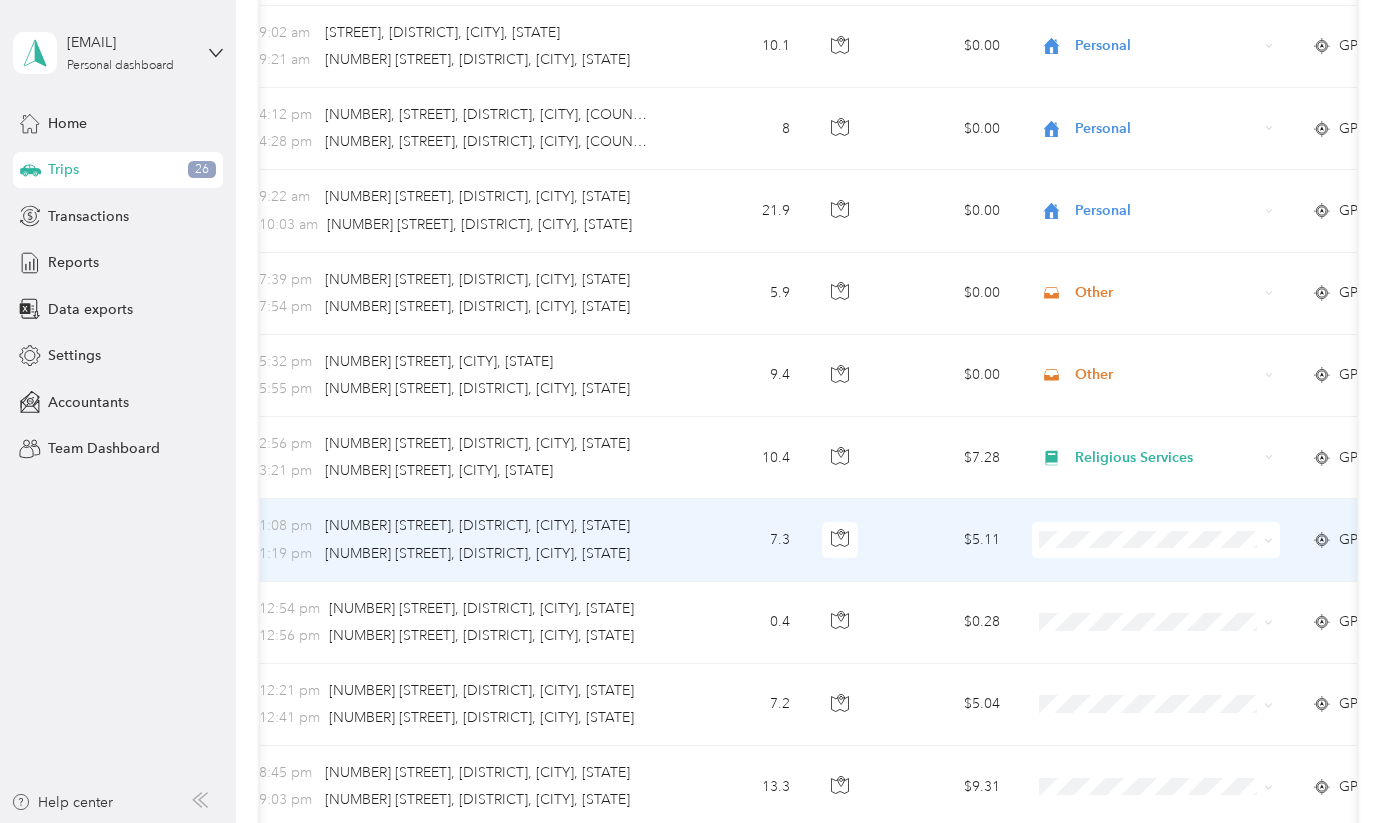 click 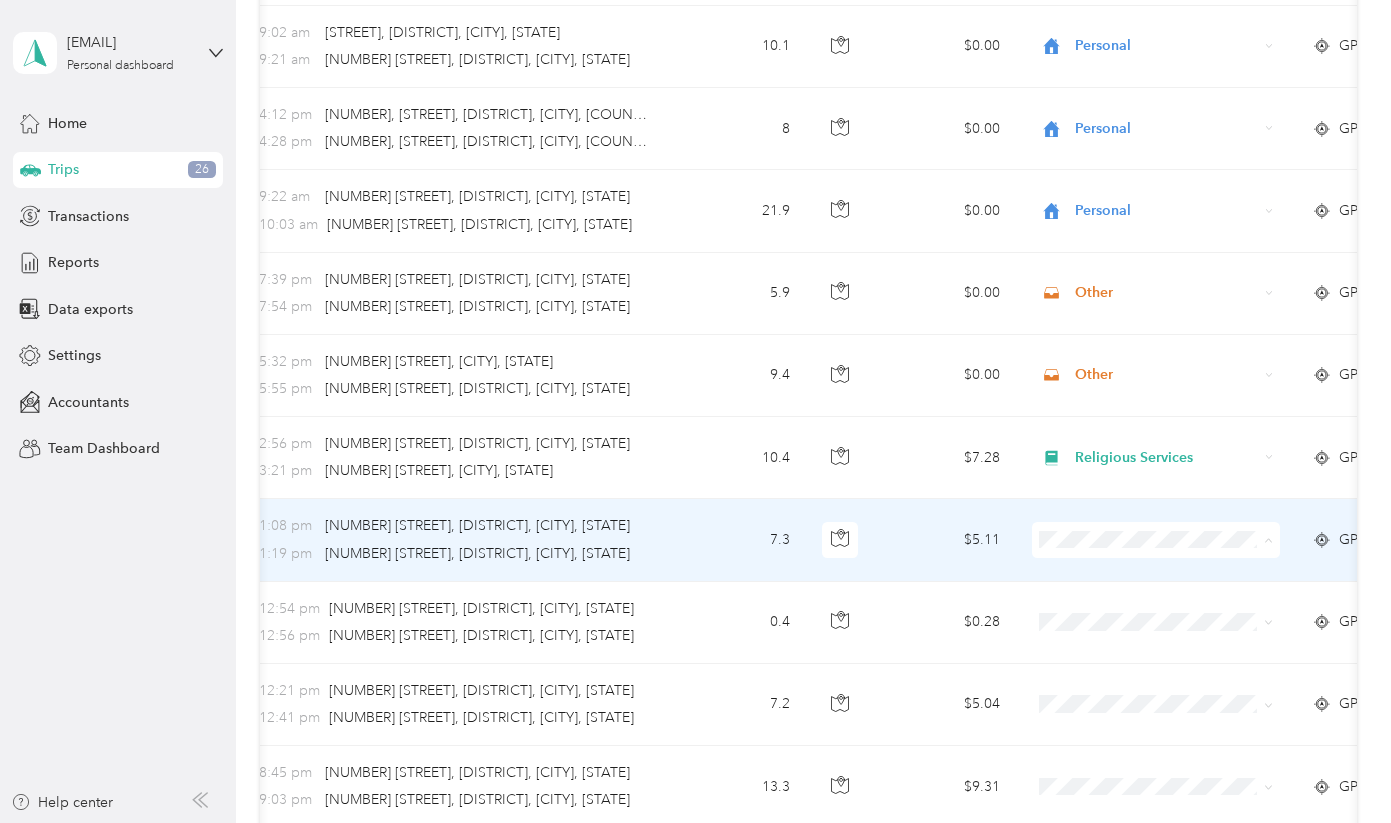 click on "Personal" at bounding box center [1174, 291] 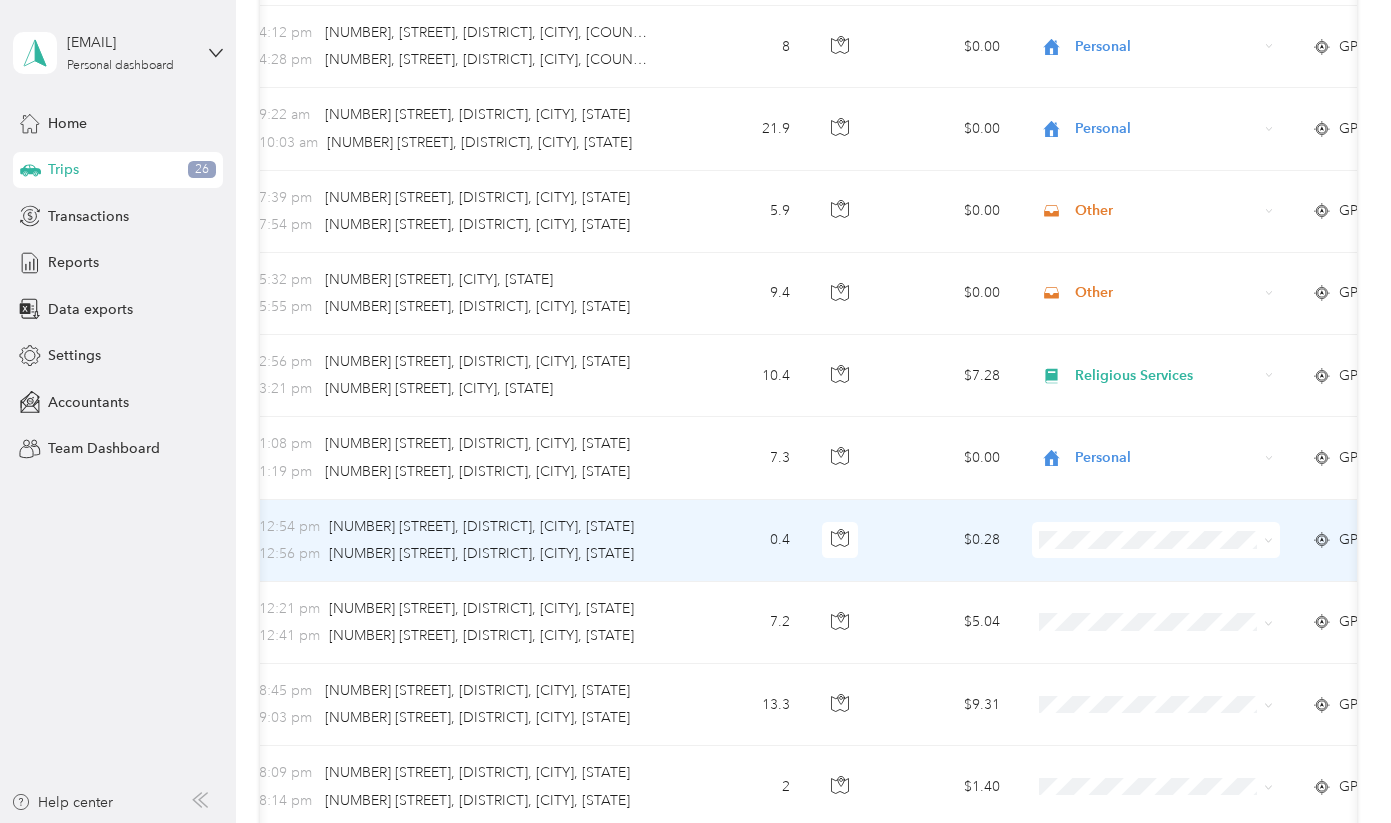 scroll, scrollTop: 982, scrollLeft: 0, axis: vertical 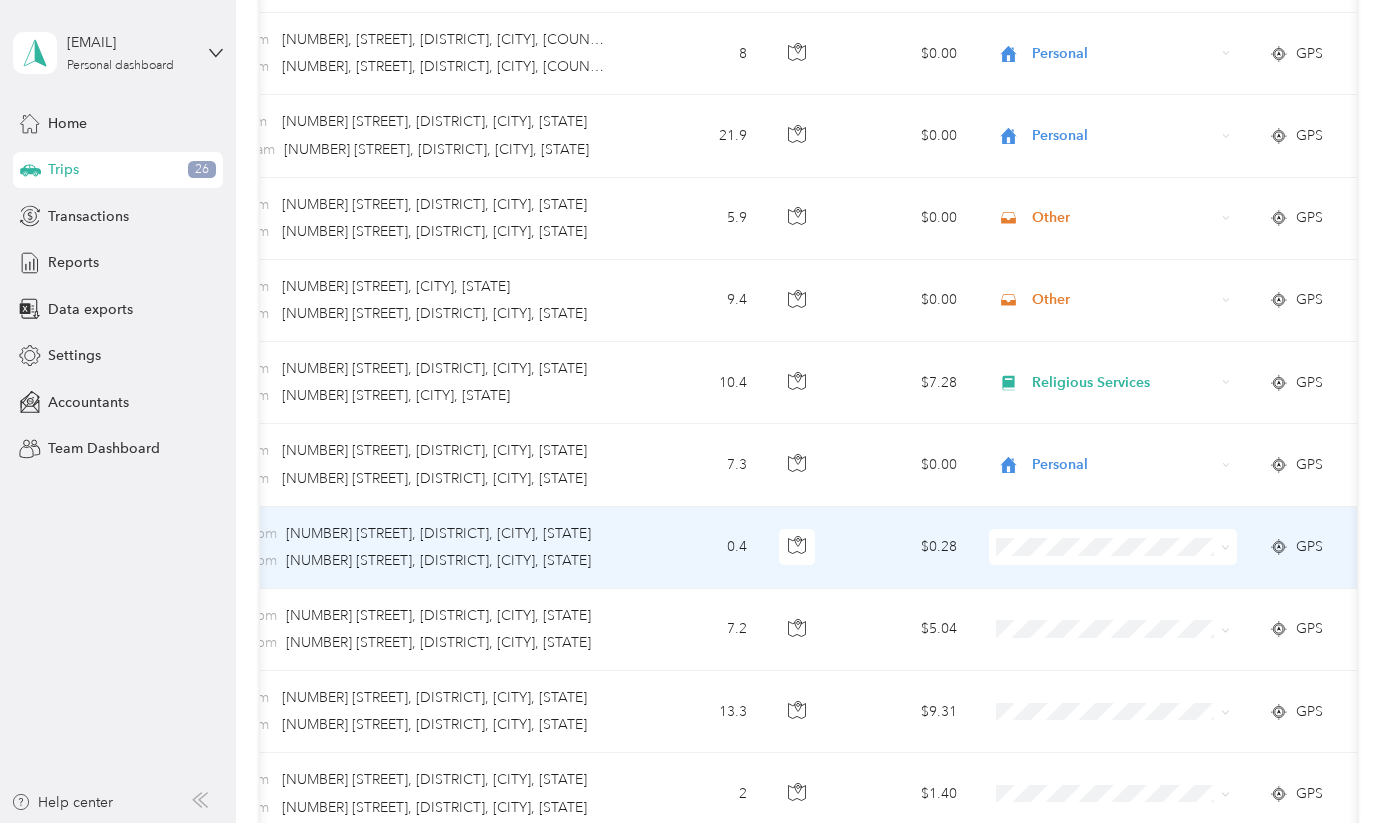 click 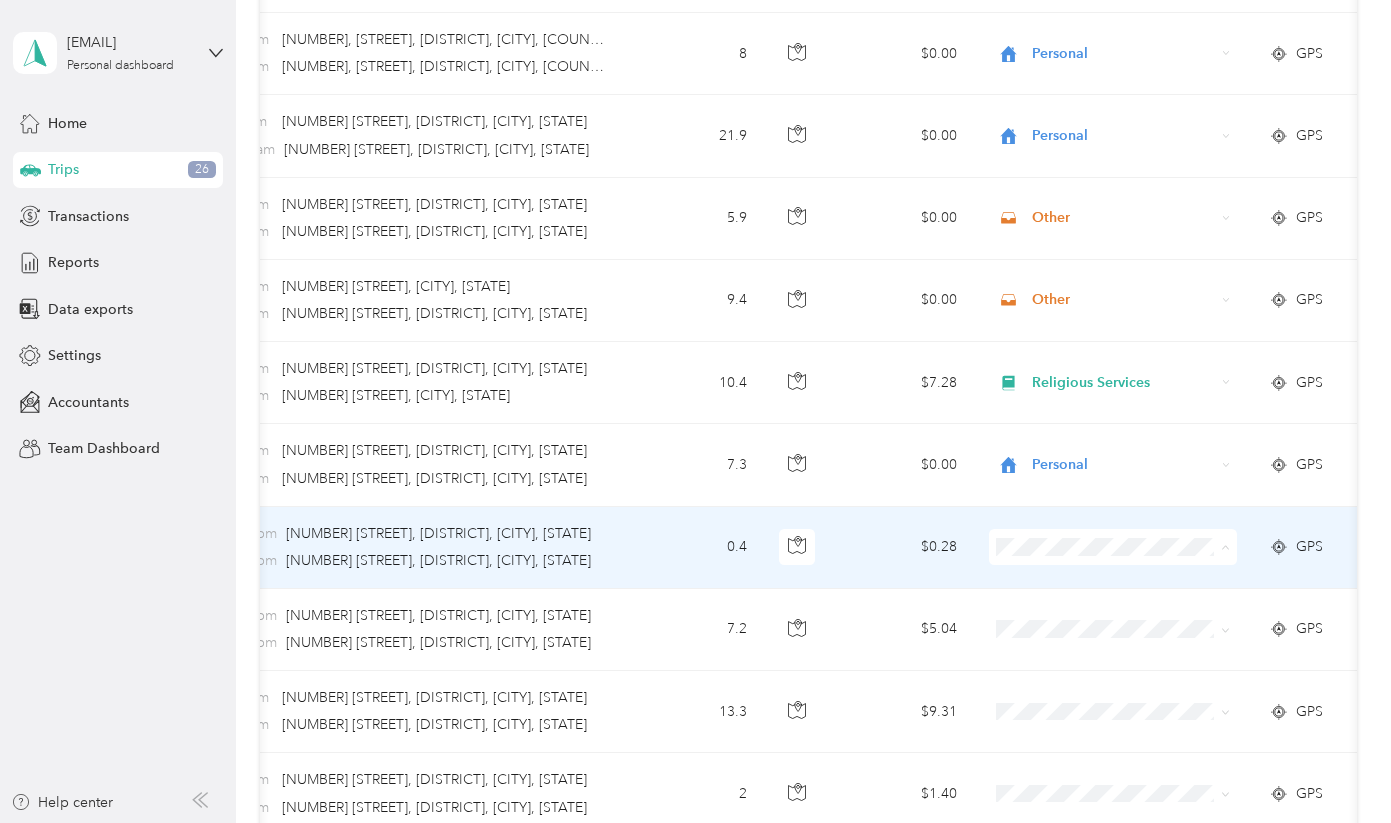 click on "Personal" at bounding box center [1114, 298] 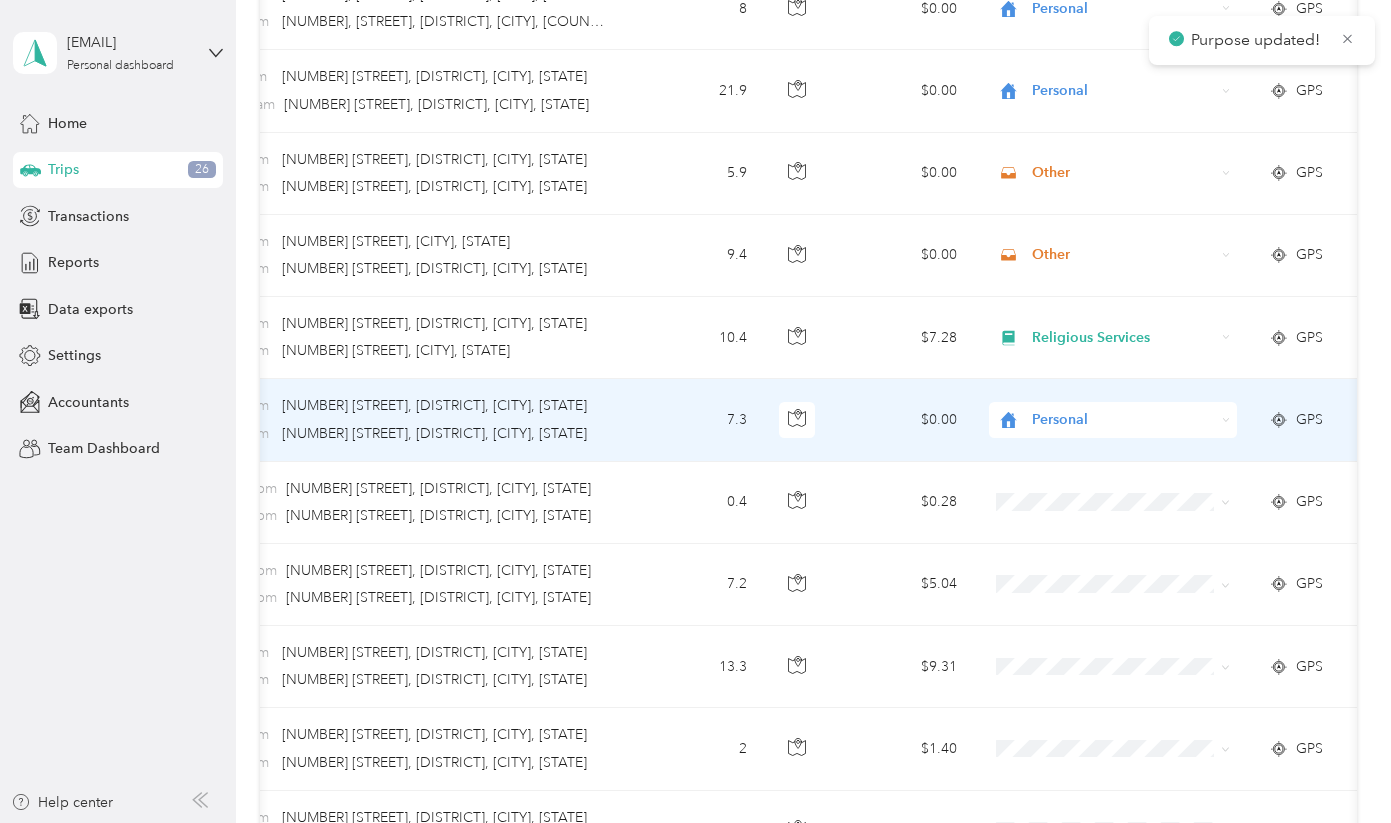 scroll, scrollTop: 1051, scrollLeft: 0, axis: vertical 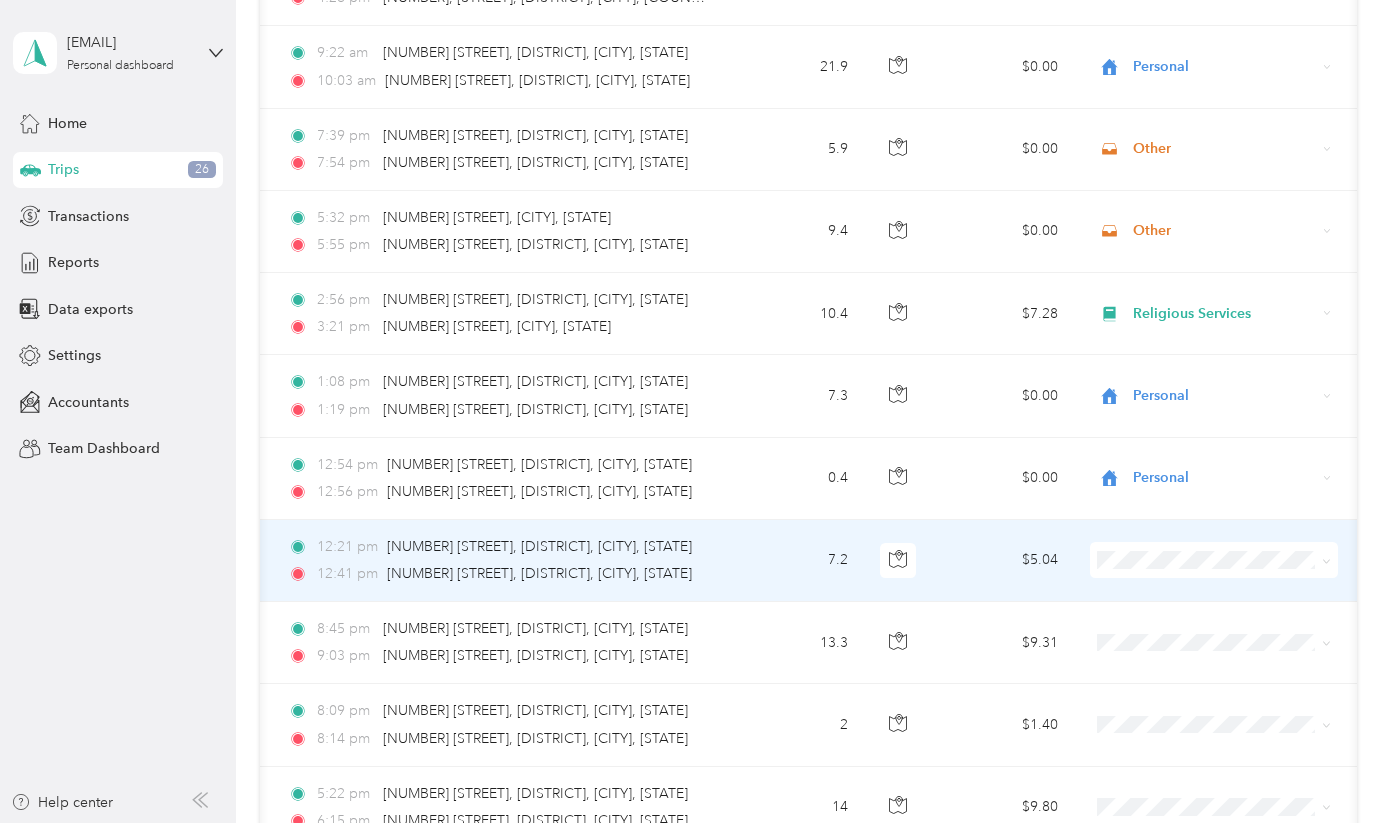 click 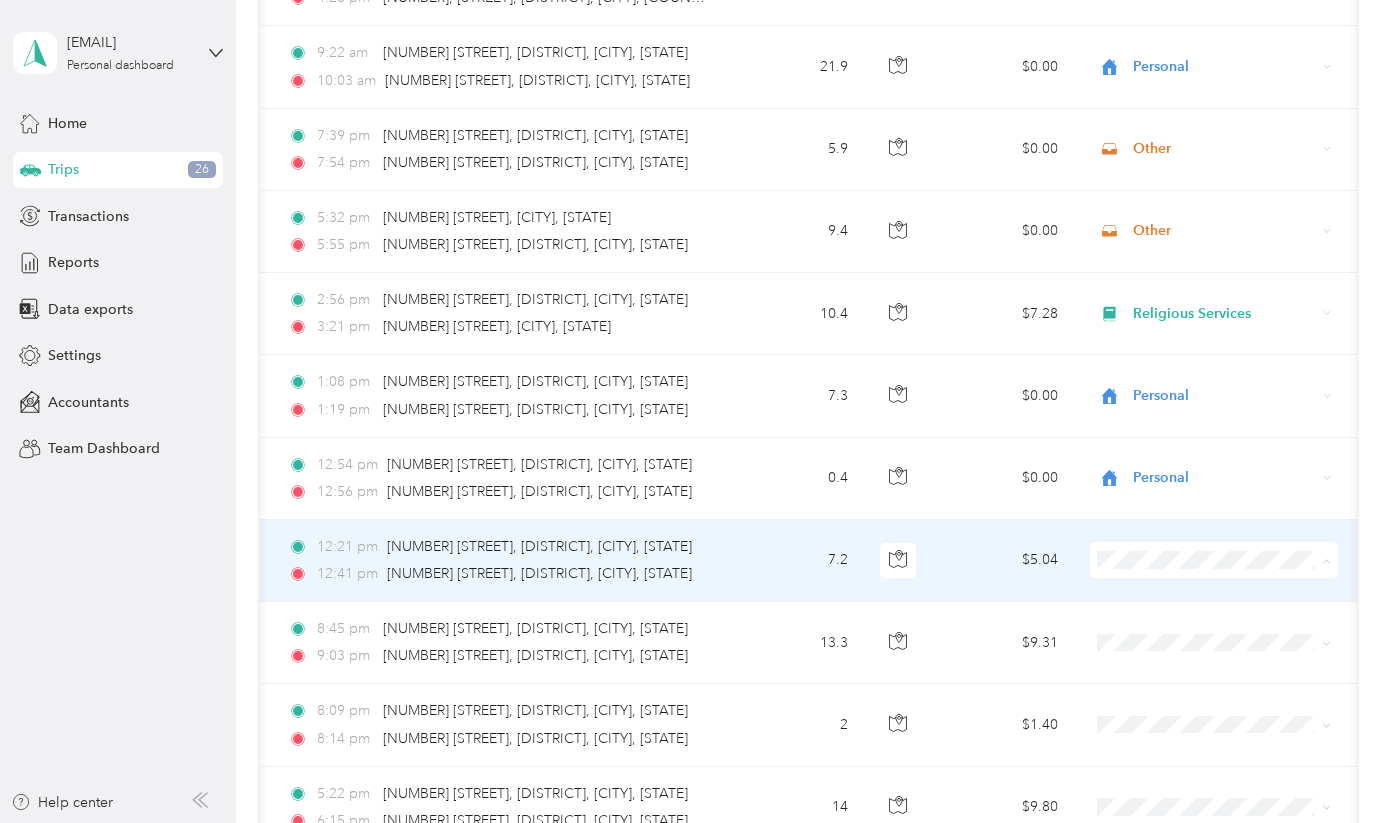 click on "Personal" at bounding box center [1232, 311] 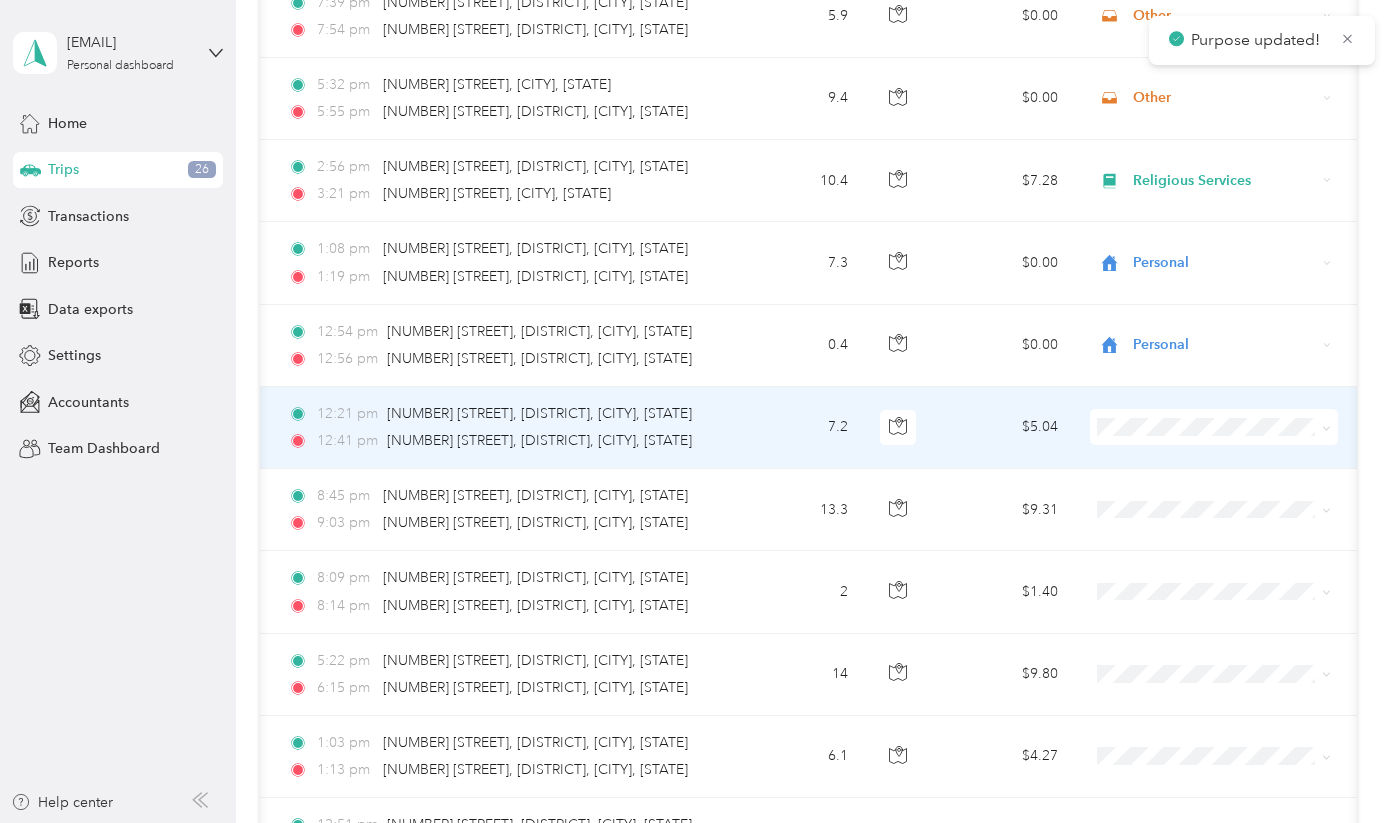 scroll, scrollTop: 1185, scrollLeft: 0, axis: vertical 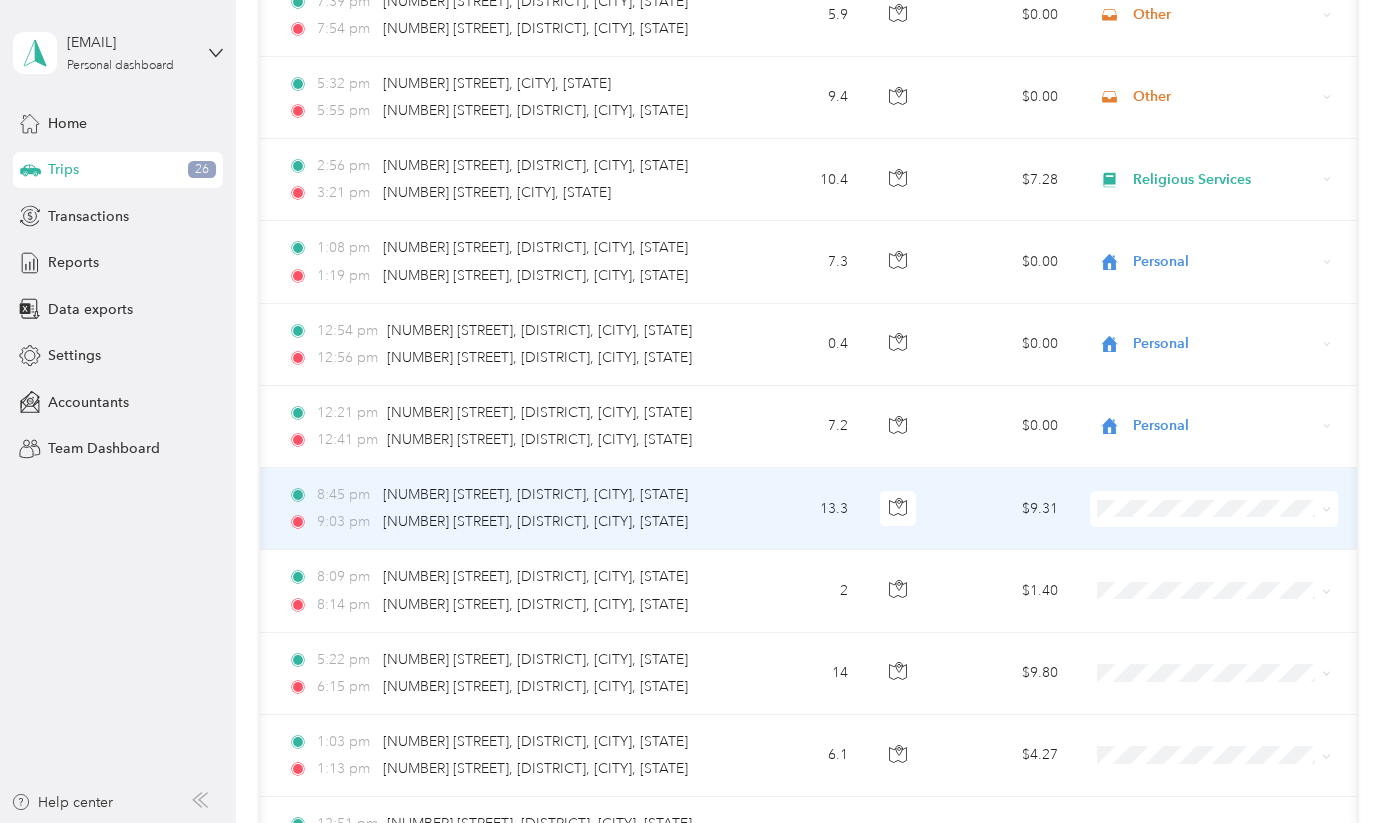click 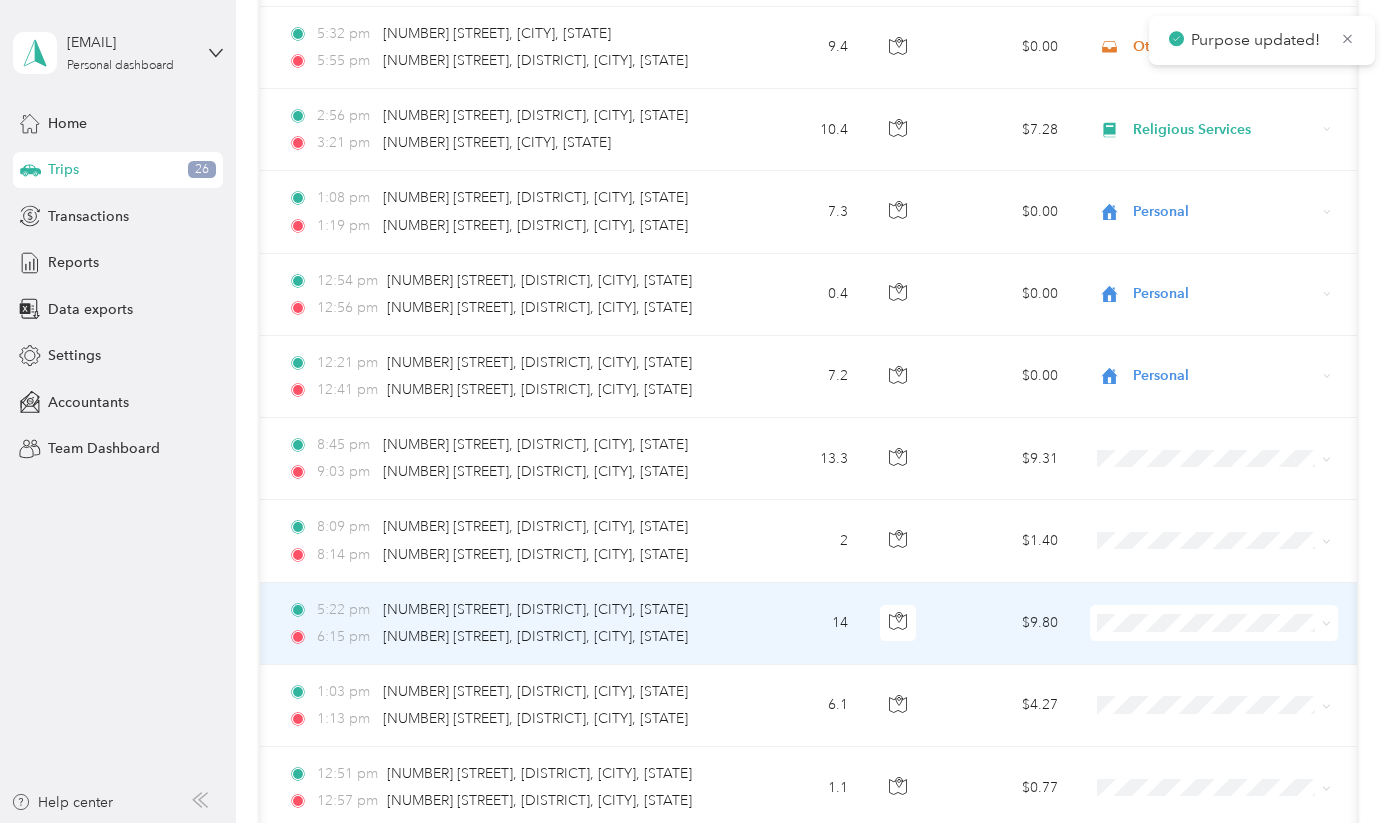 scroll, scrollTop: 1243, scrollLeft: 0, axis: vertical 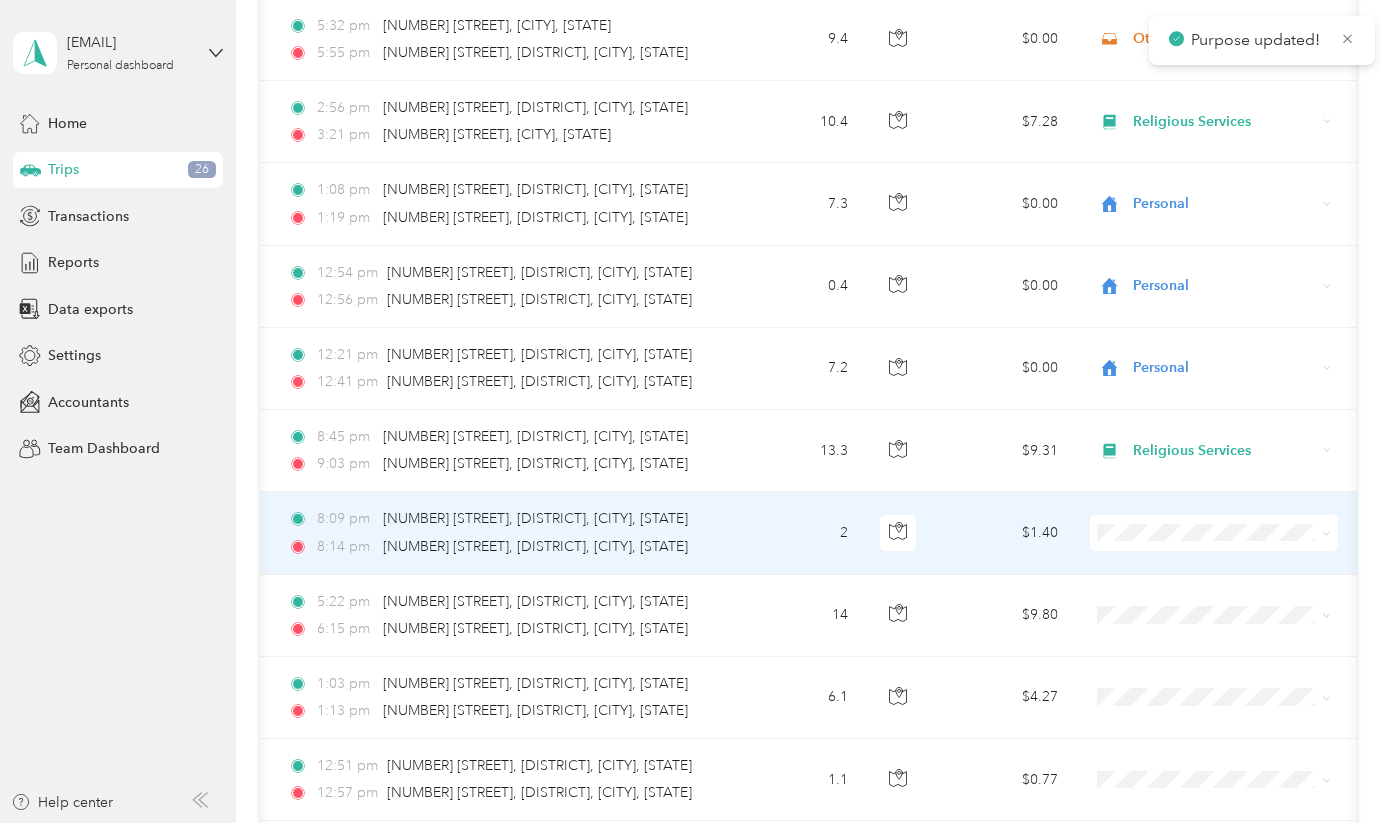 click 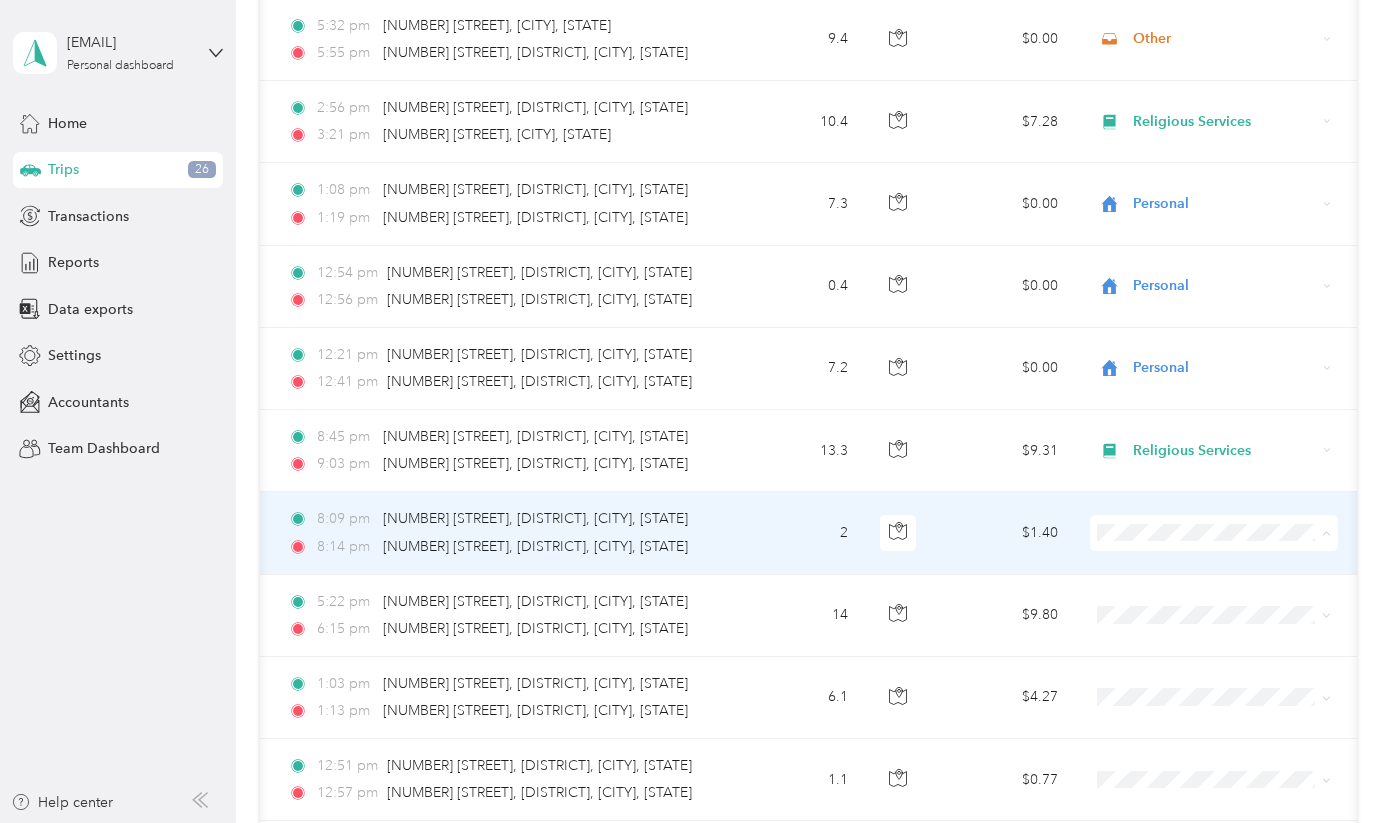 click on "Religious Services" at bounding box center (1232, 389) 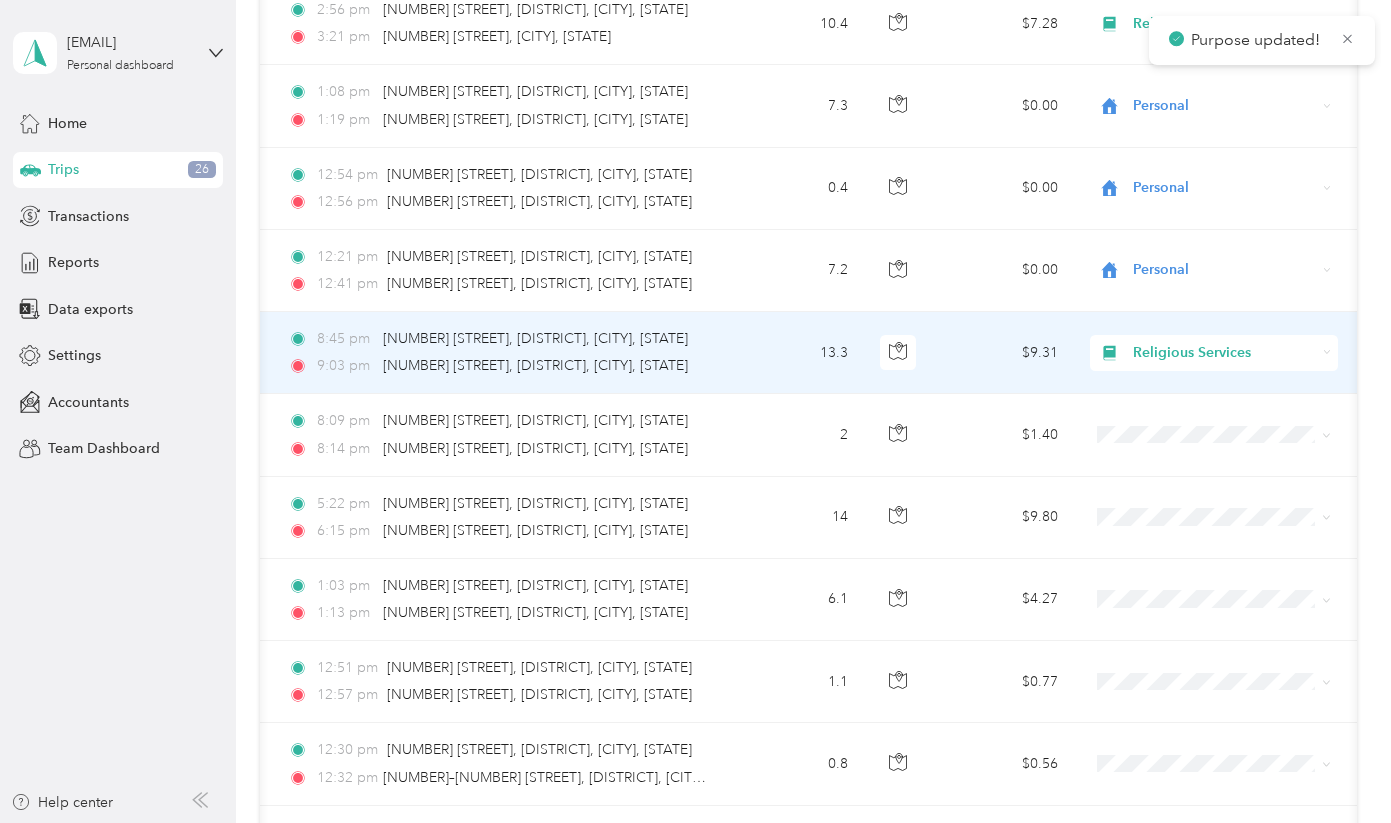 scroll, scrollTop: 1347, scrollLeft: 0, axis: vertical 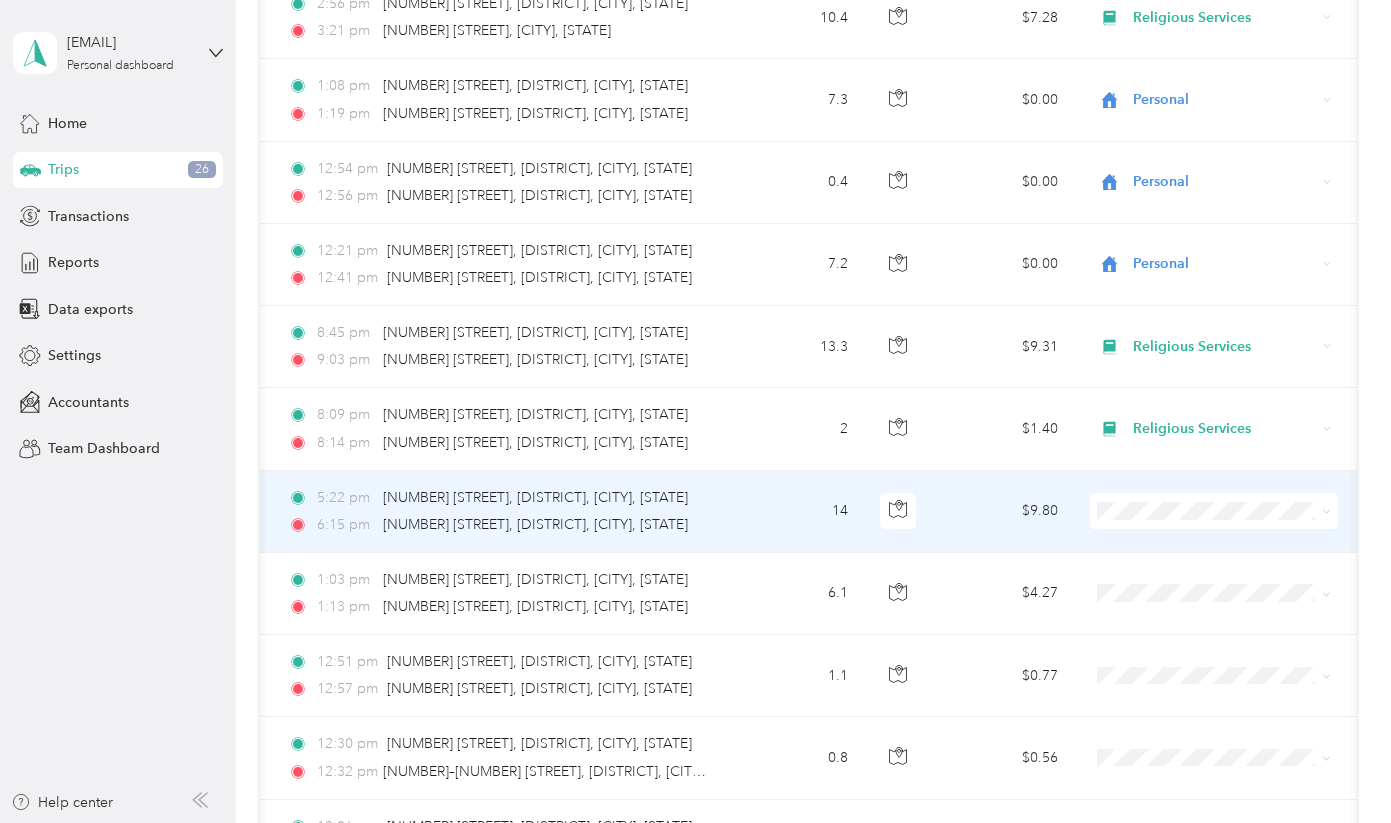 click at bounding box center [1323, 511] 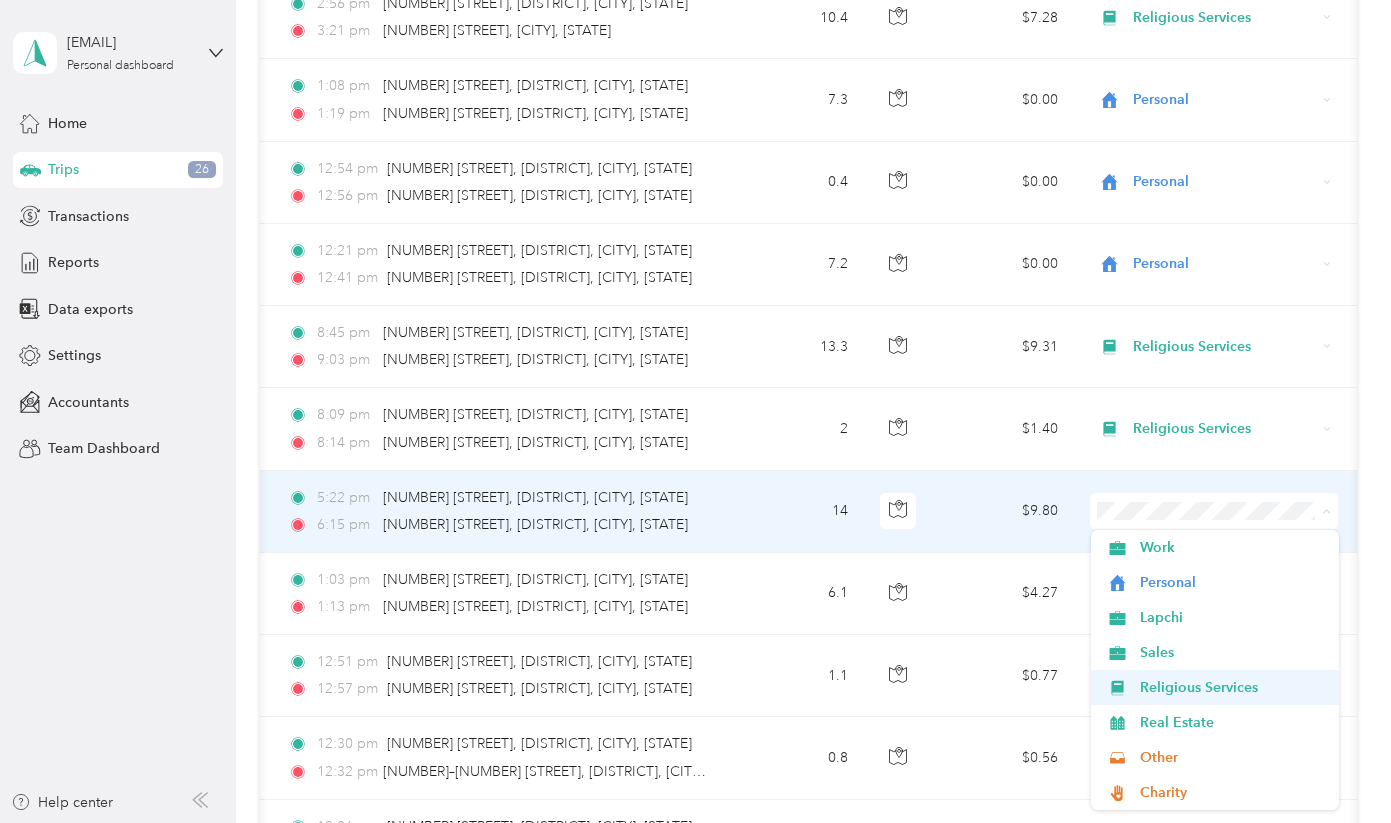 scroll, scrollTop: 0, scrollLeft: 0, axis: both 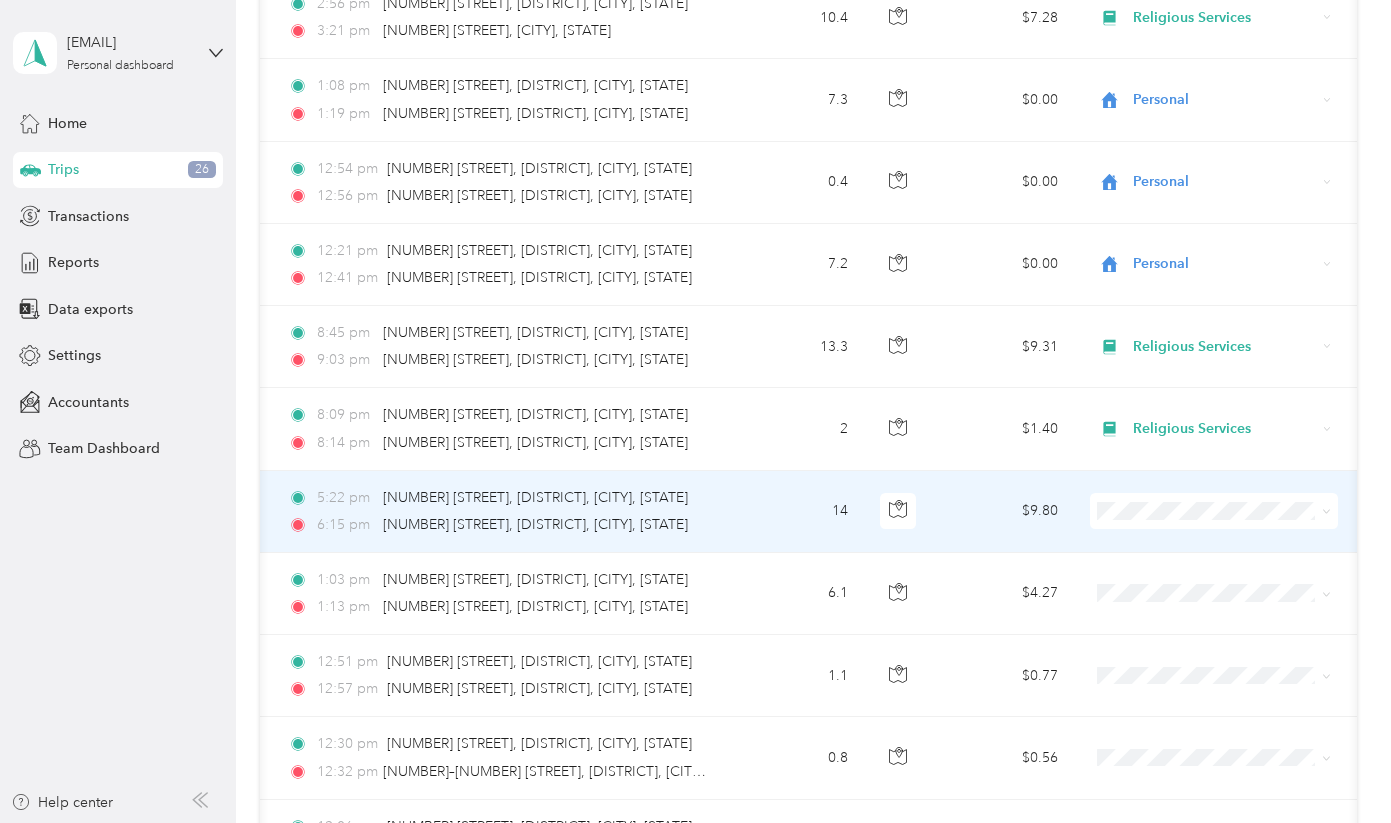 click on "Religious Services" at bounding box center [1232, 680] 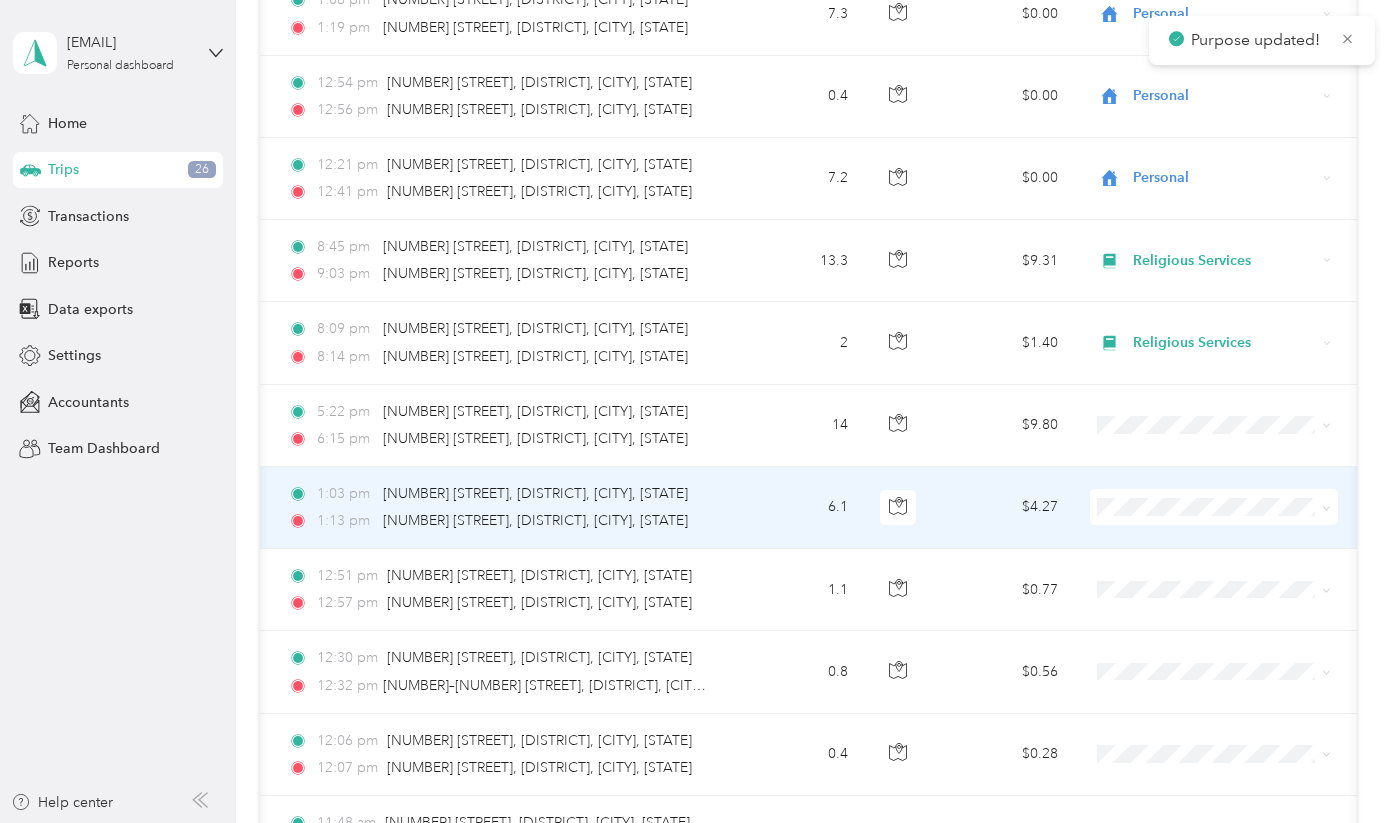 scroll, scrollTop: 1438, scrollLeft: 0, axis: vertical 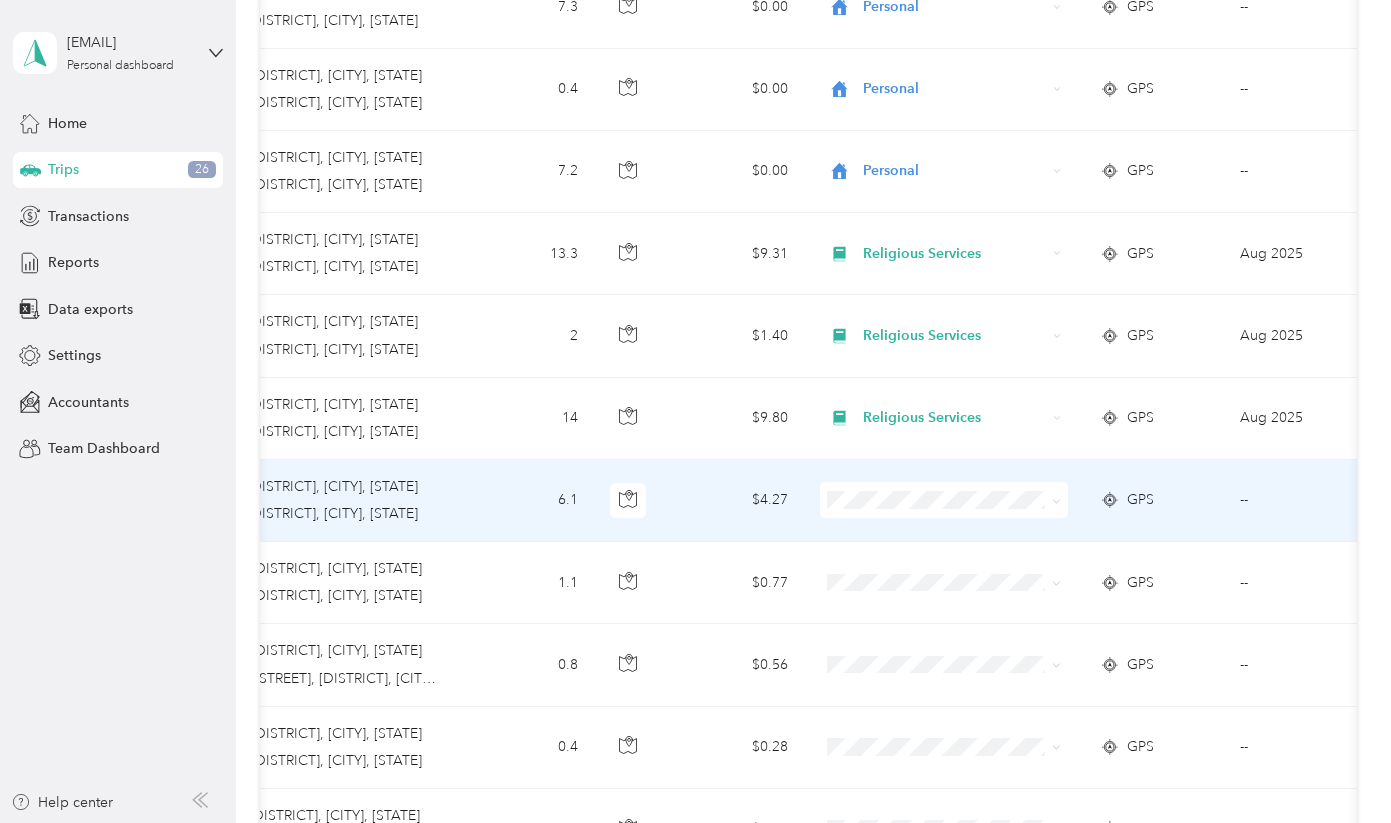 click 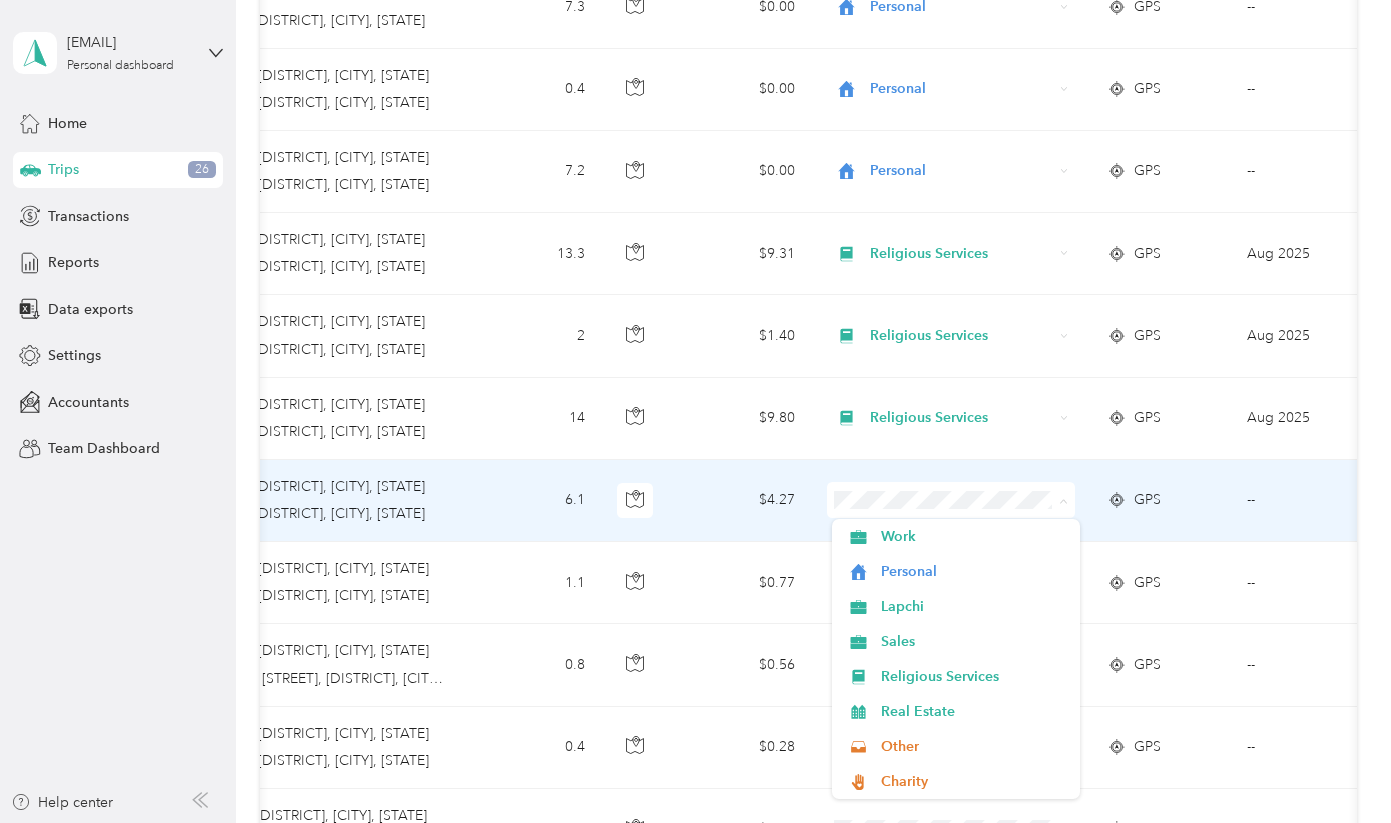 scroll, scrollTop: 0, scrollLeft: 429, axis: horizontal 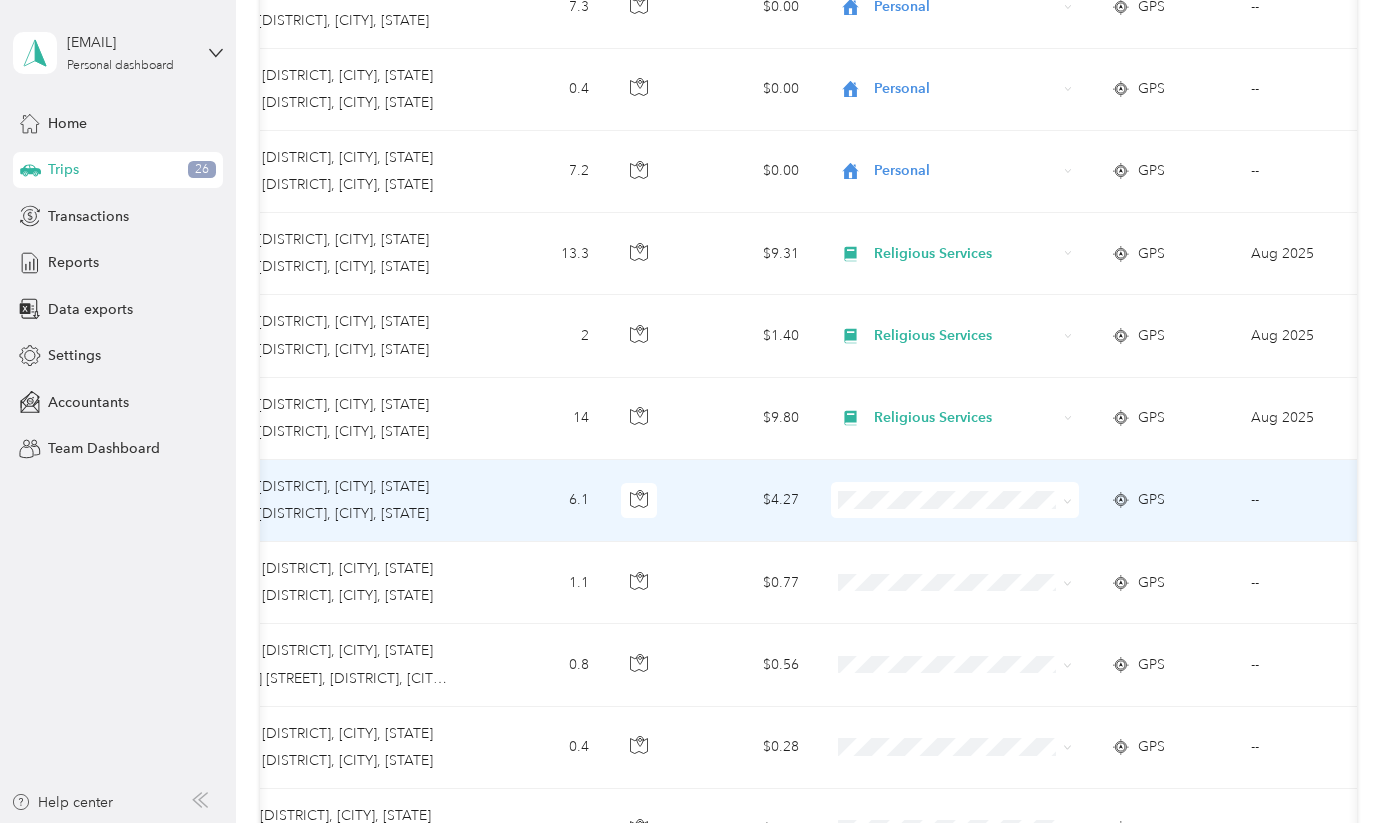 click on "Sales" at bounding box center [973, 636] 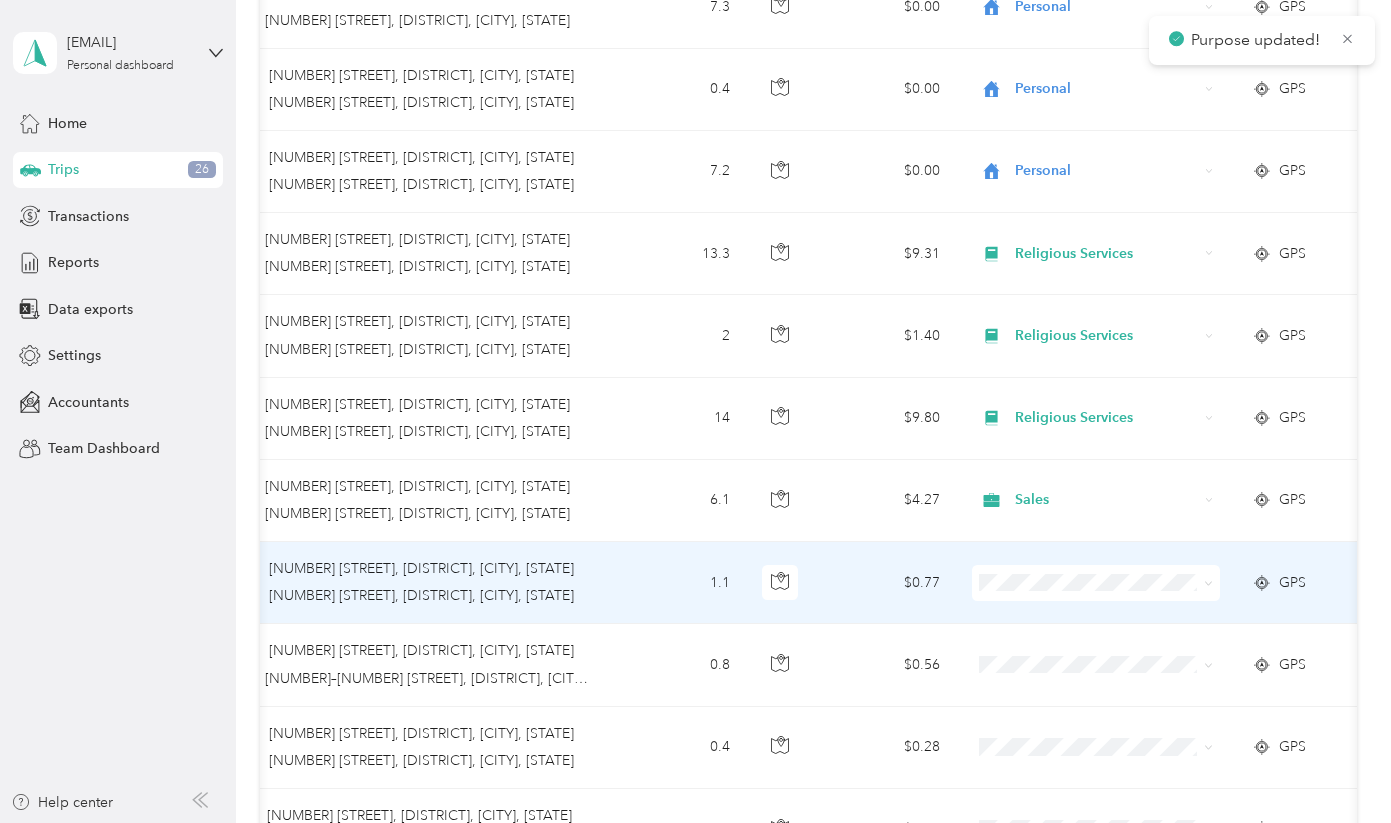 scroll, scrollTop: 0, scrollLeft: 292, axis: horizontal 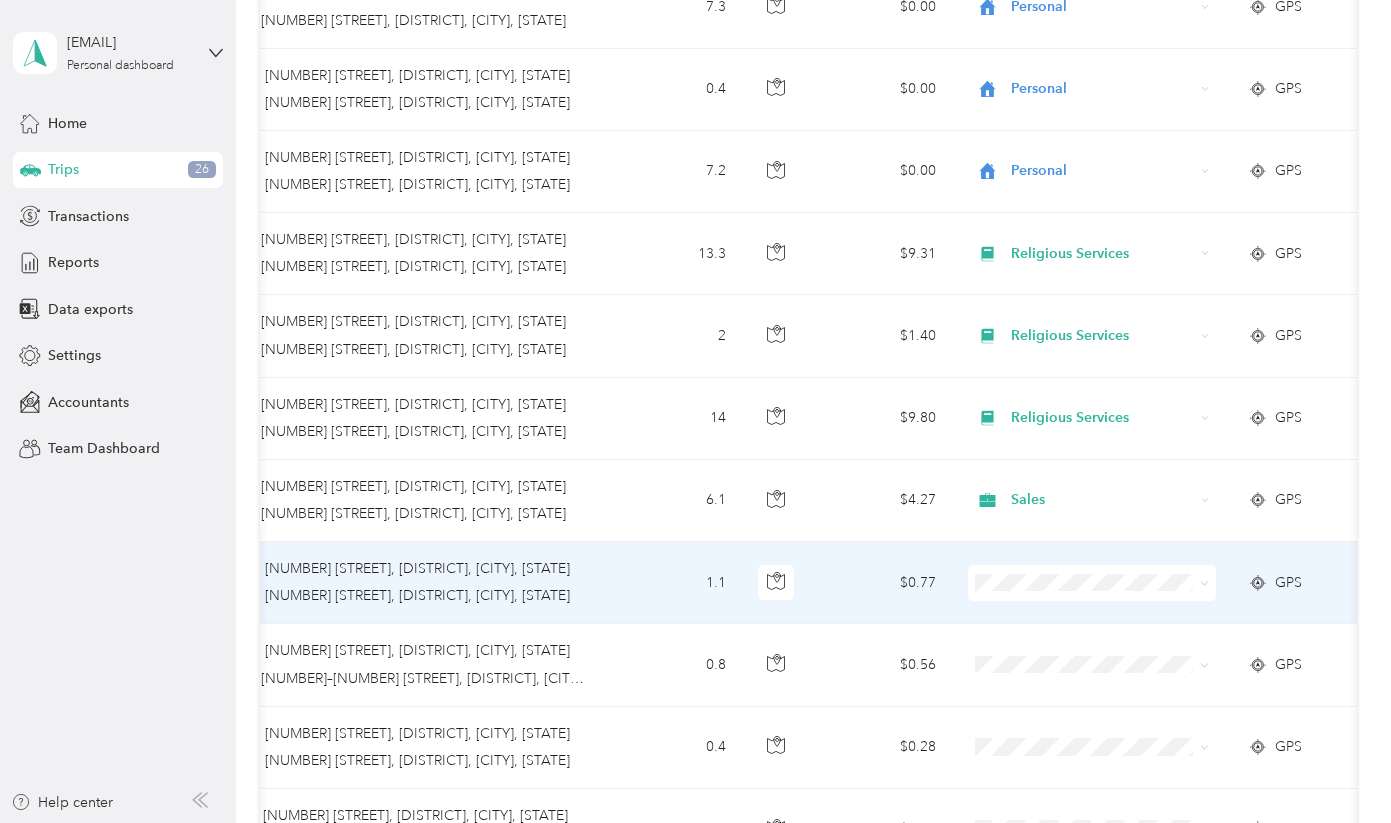 click 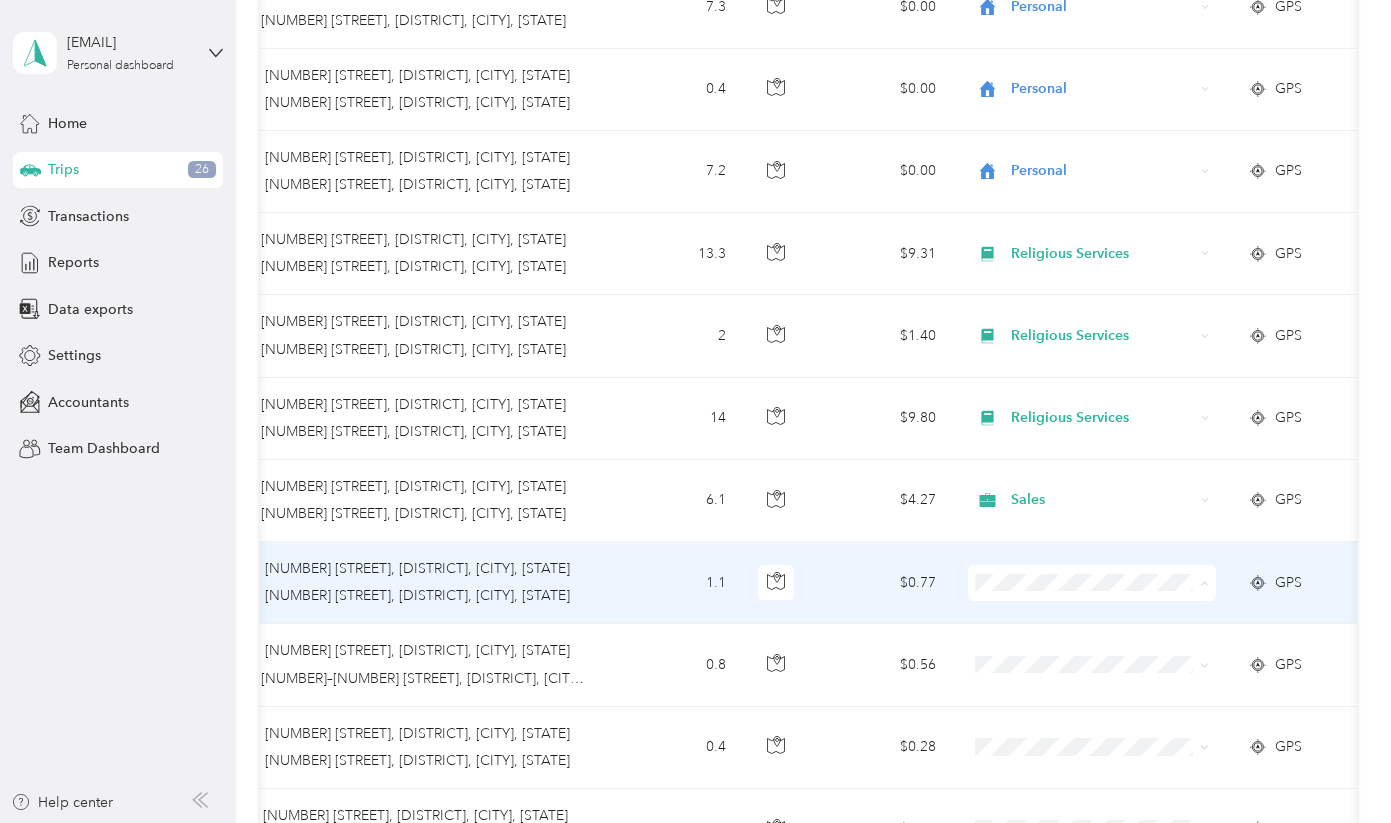 click on "Sales" at bounding box center (1110, 404) 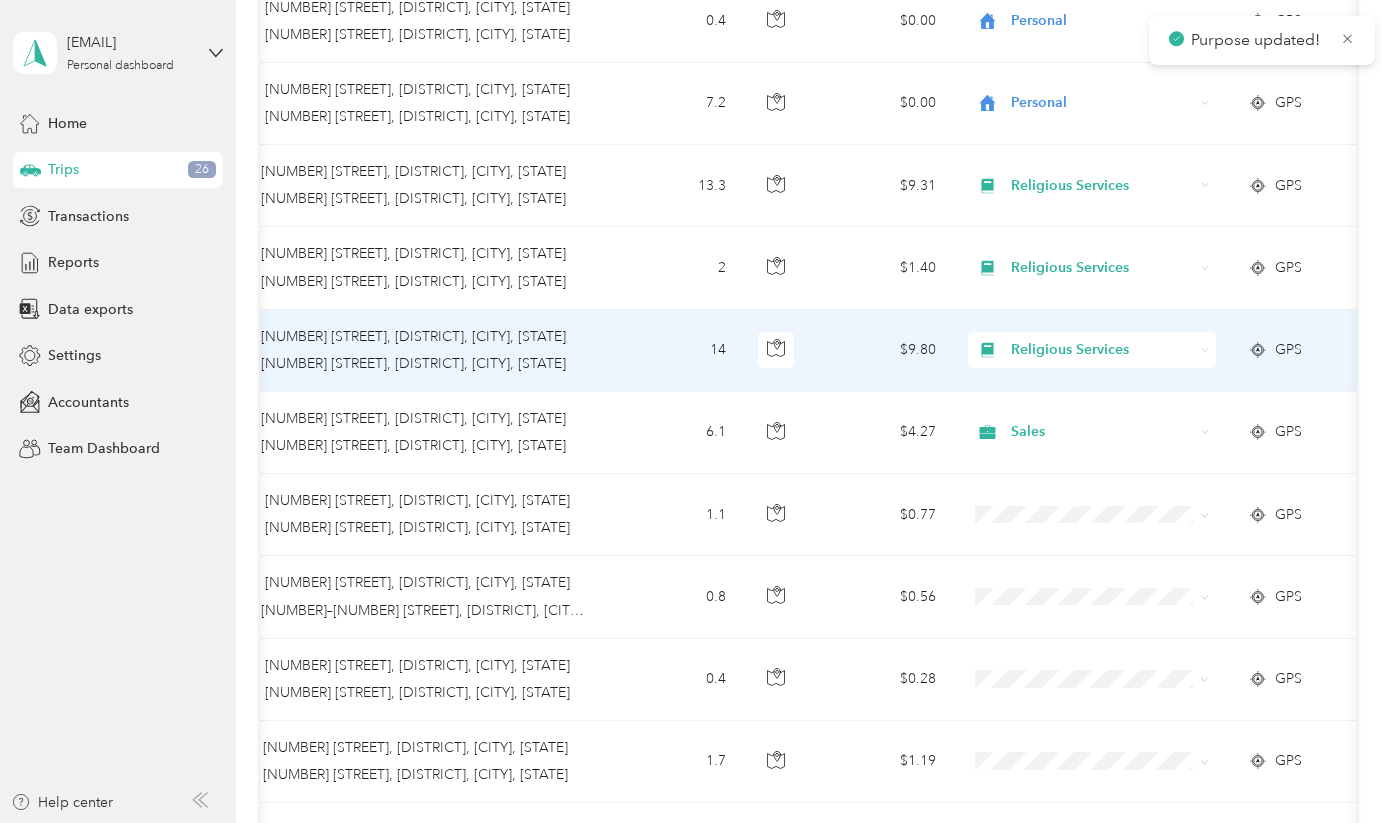 scroll, scrollTop: 1556, scrollLeft: 0, axis: vertical 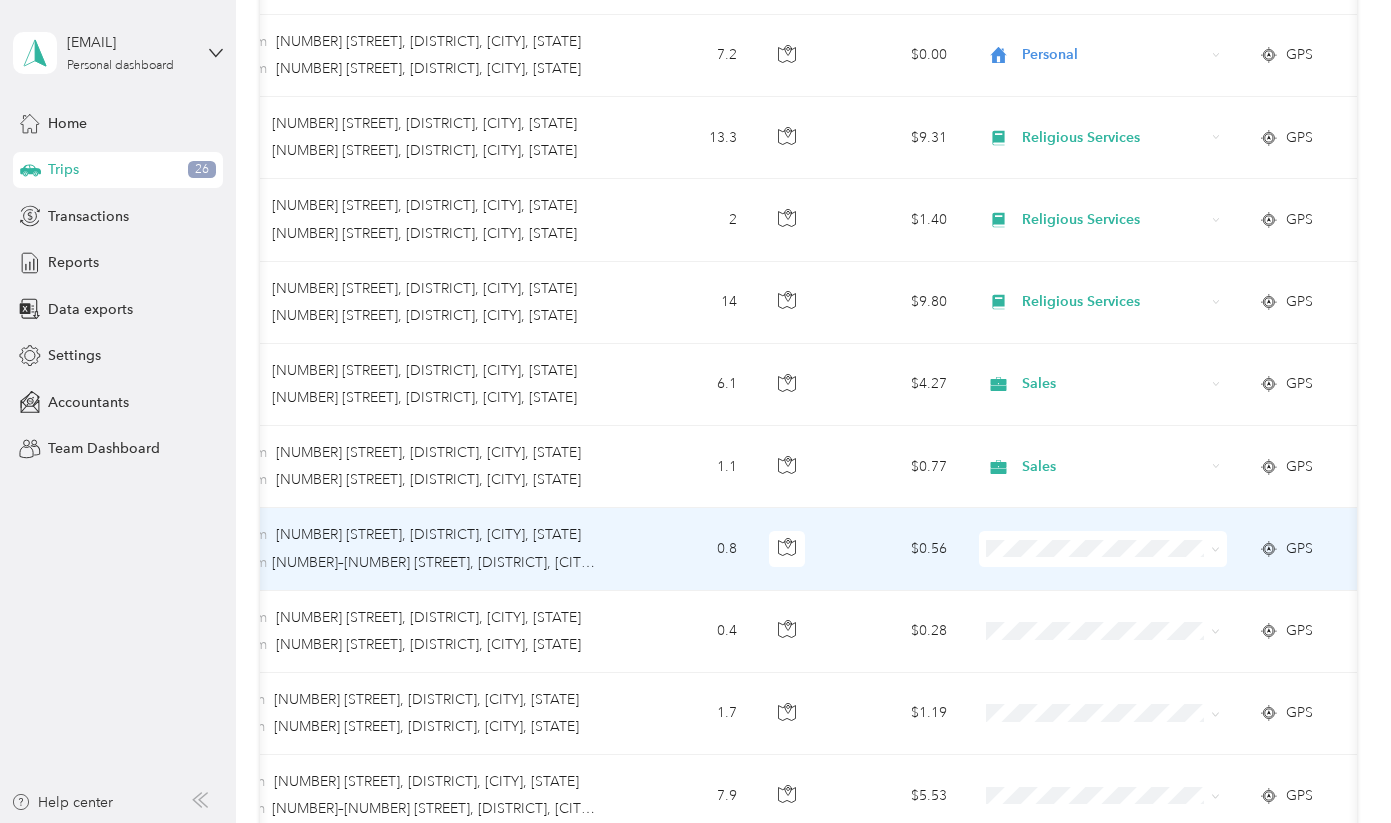 click at bounding box center (1212, 549) 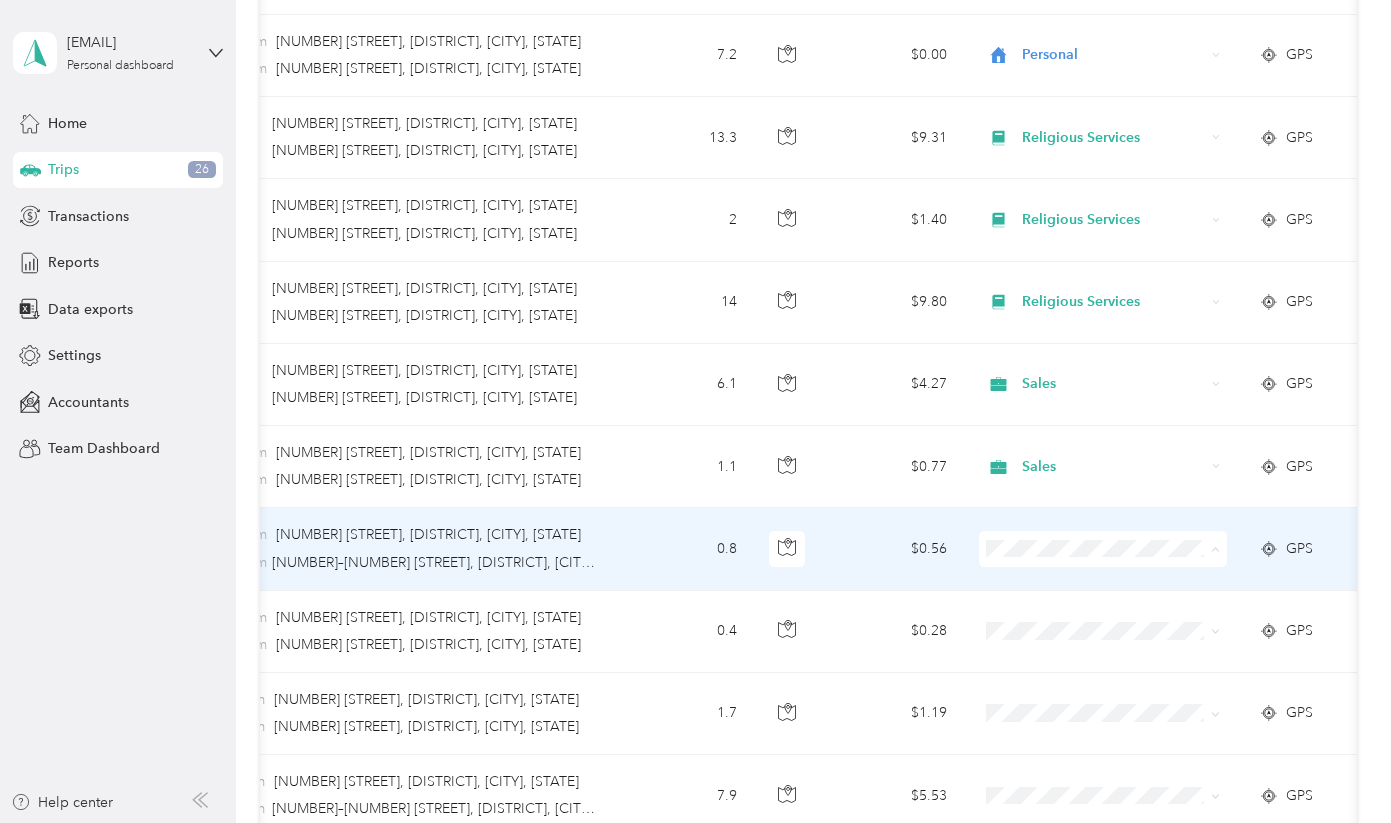 click on "Personal" at bounding box center [1121, 300] 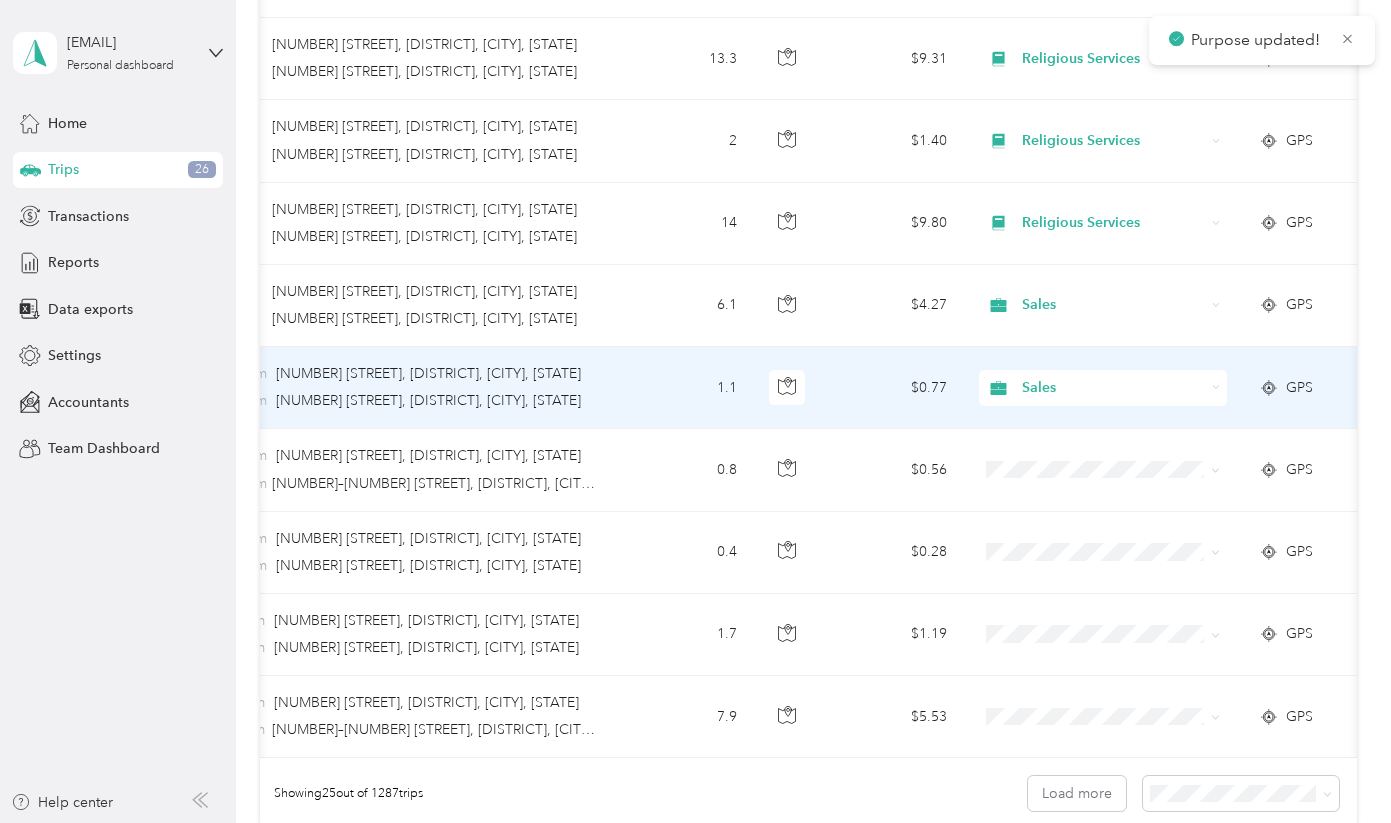 scroll, scrollTop: 1659, scrollLeft: 0, axis: vertical 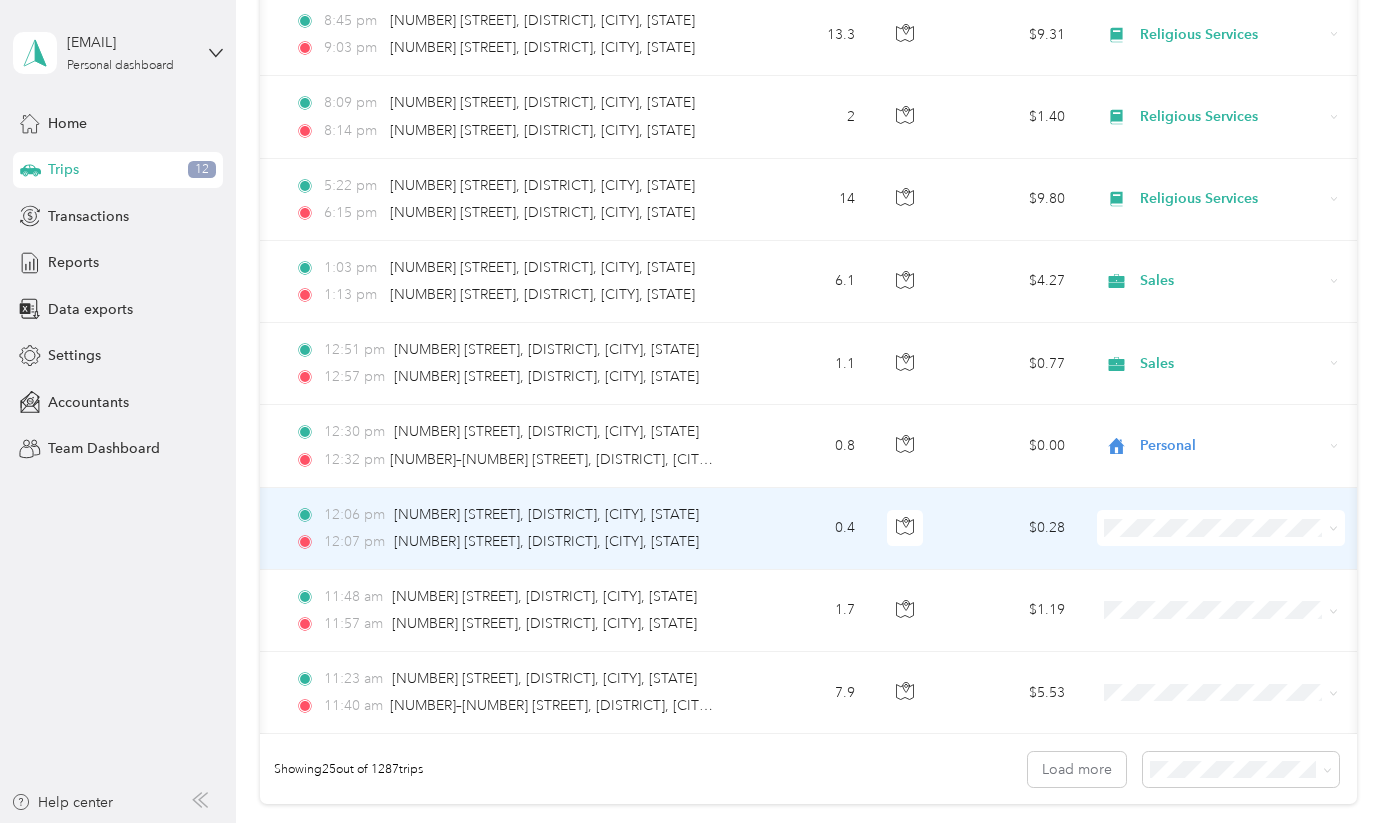 click on "Personal" at bounding box center [1239, 270] 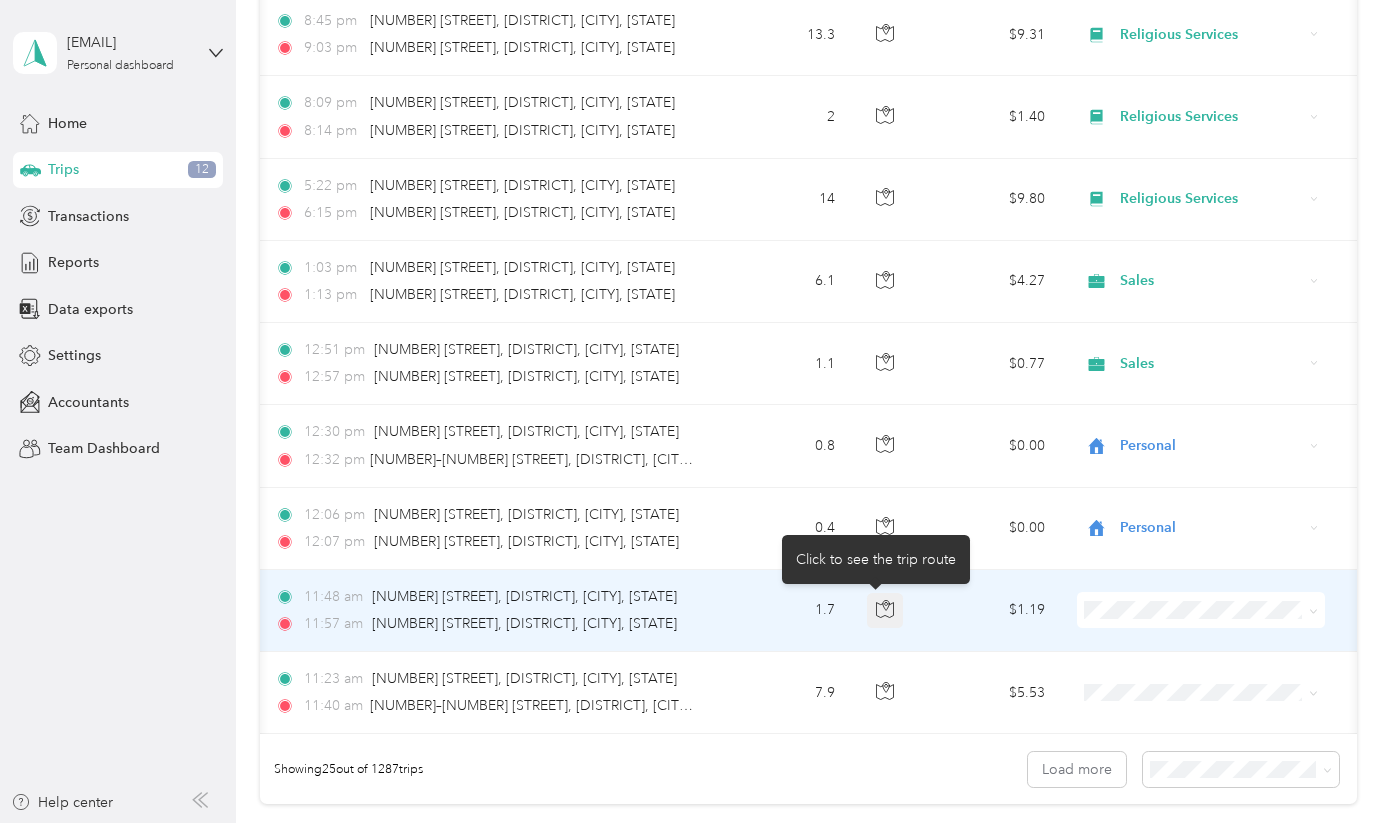 scroll, scrollTop: 0, scrollLeft: 193, axis: horizontal 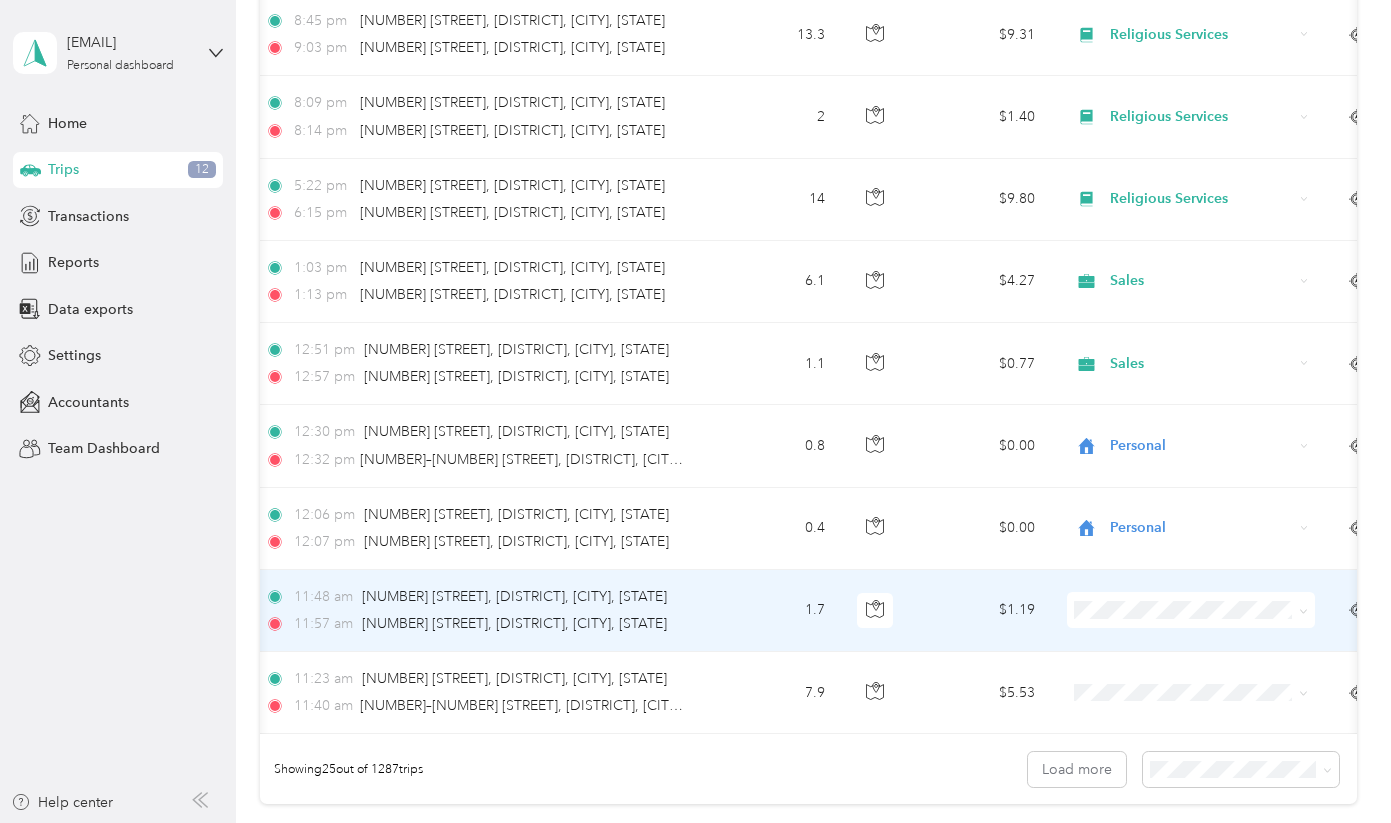 click on "Personal" at bounding box center (1192, 358) 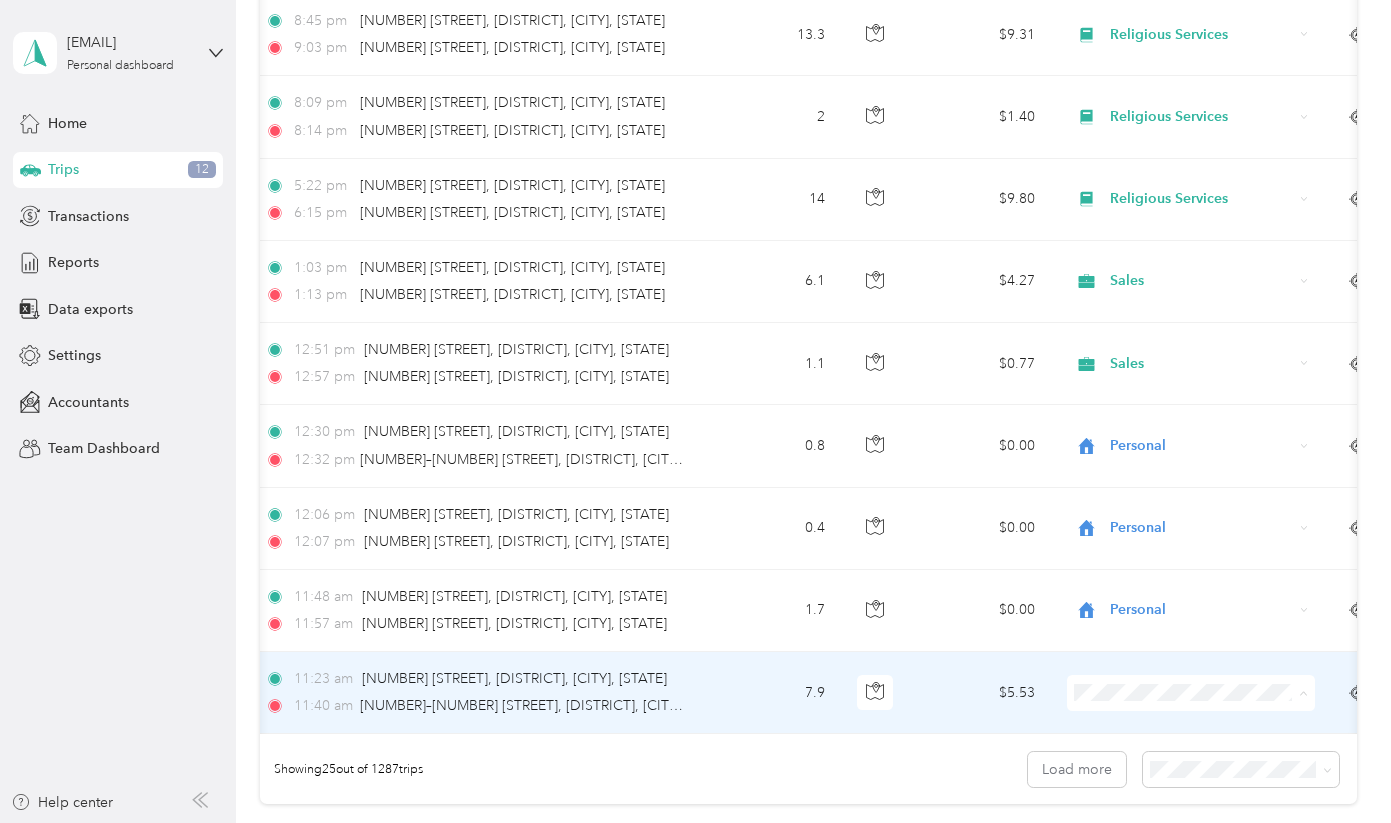 click on "Personal" at bounding box center [1192, 444] 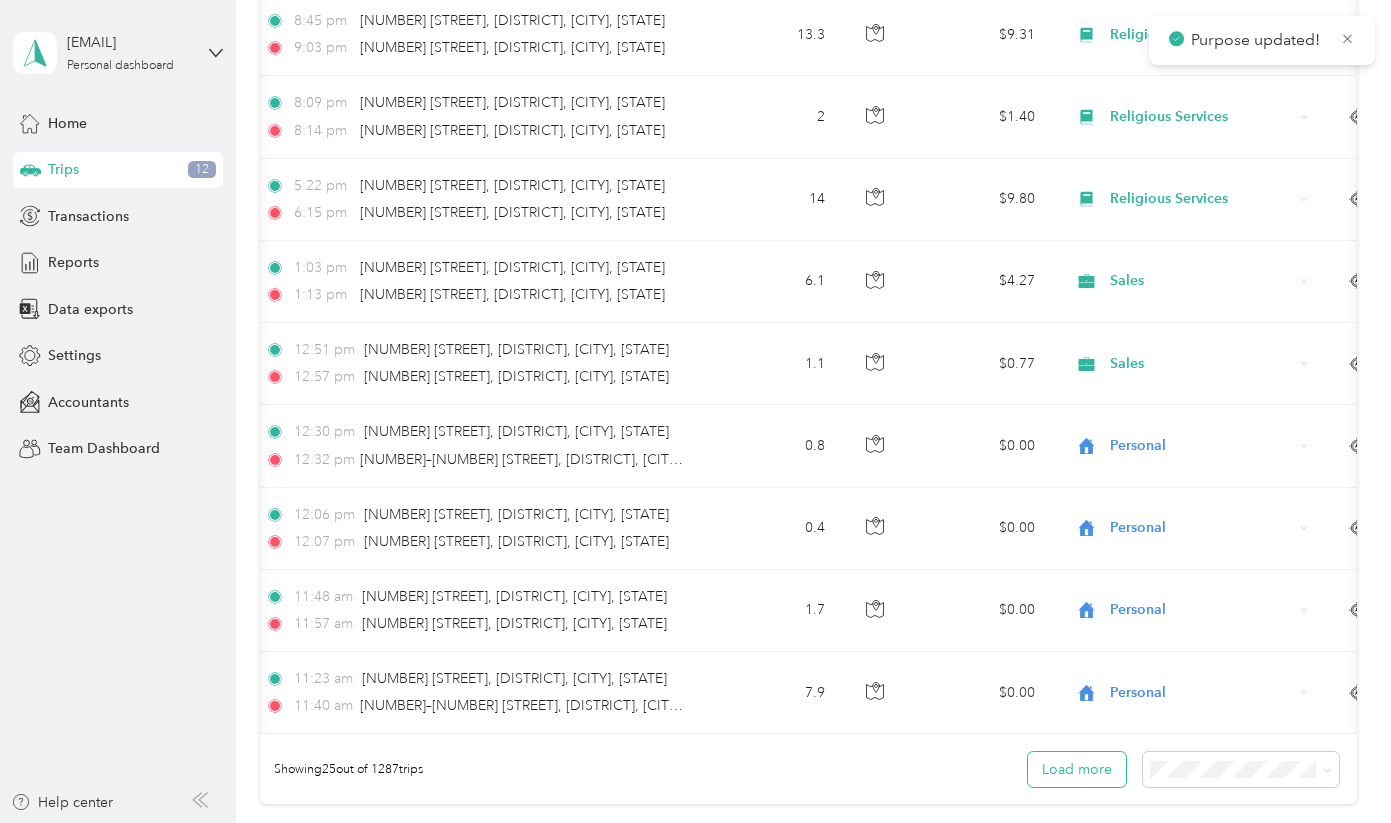 click on "Load more" at bounding box center (1077, 769) 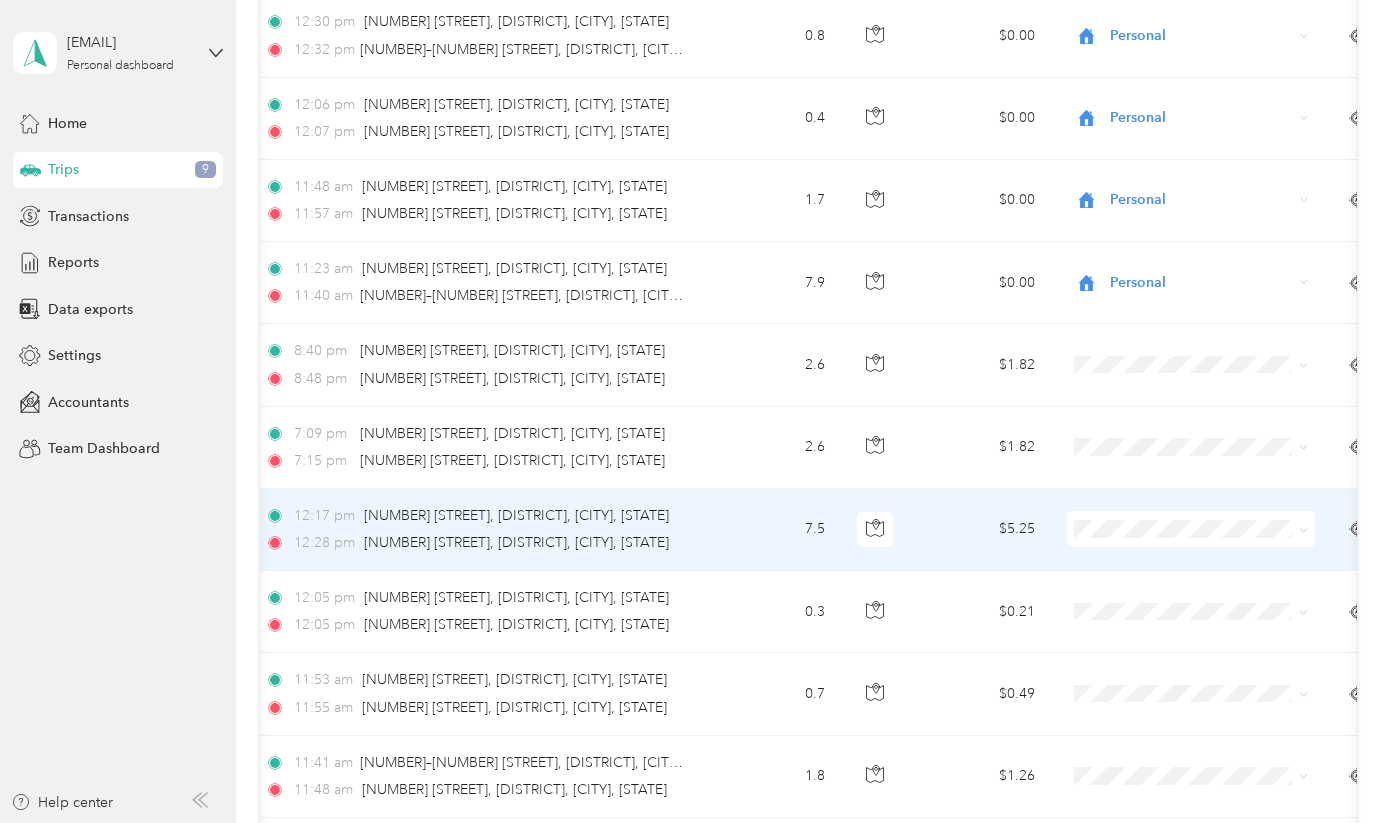 scroll, scrollTop: 2082, scrollLeft: 0, axis: vertical 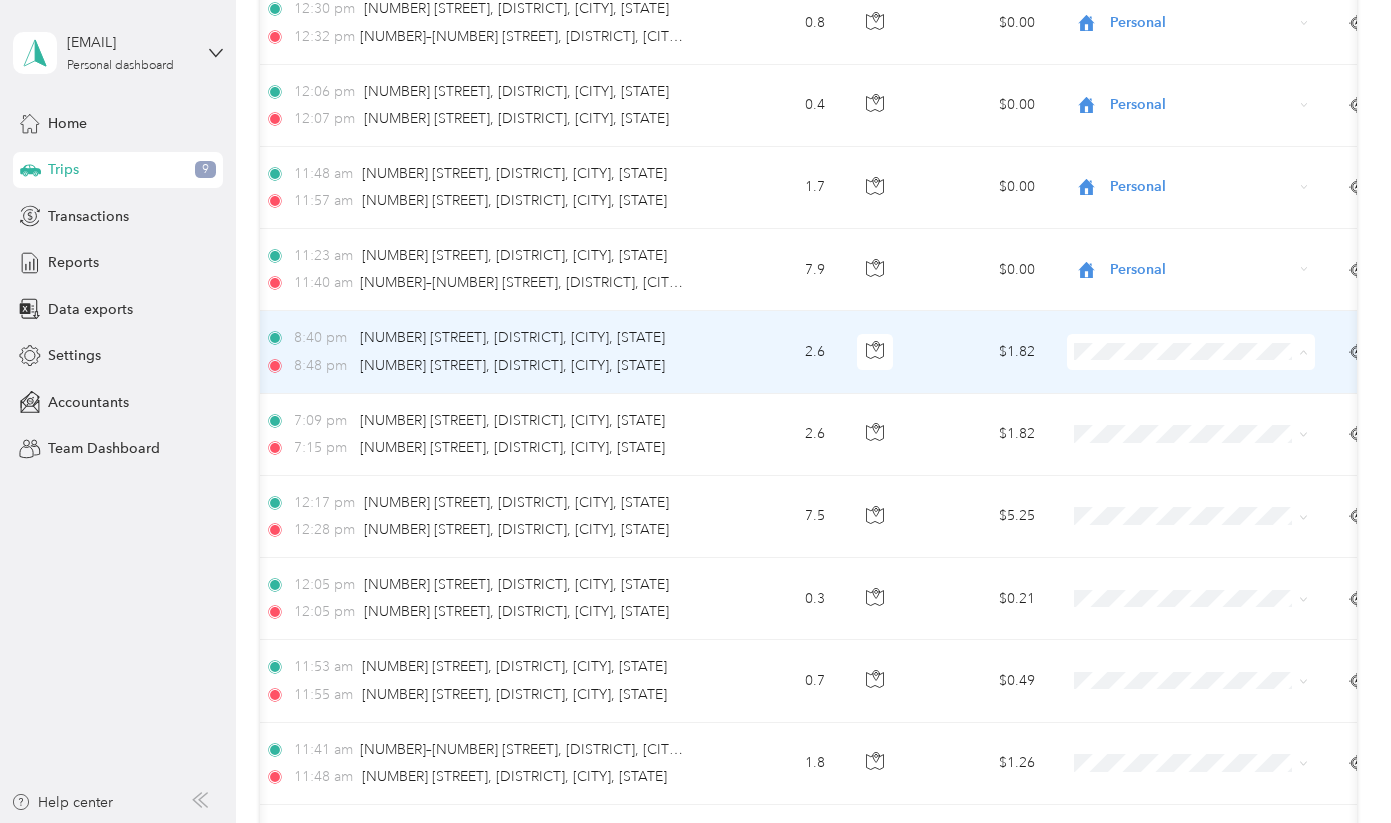 click on "Personal" at bounding box center [1192, 423] 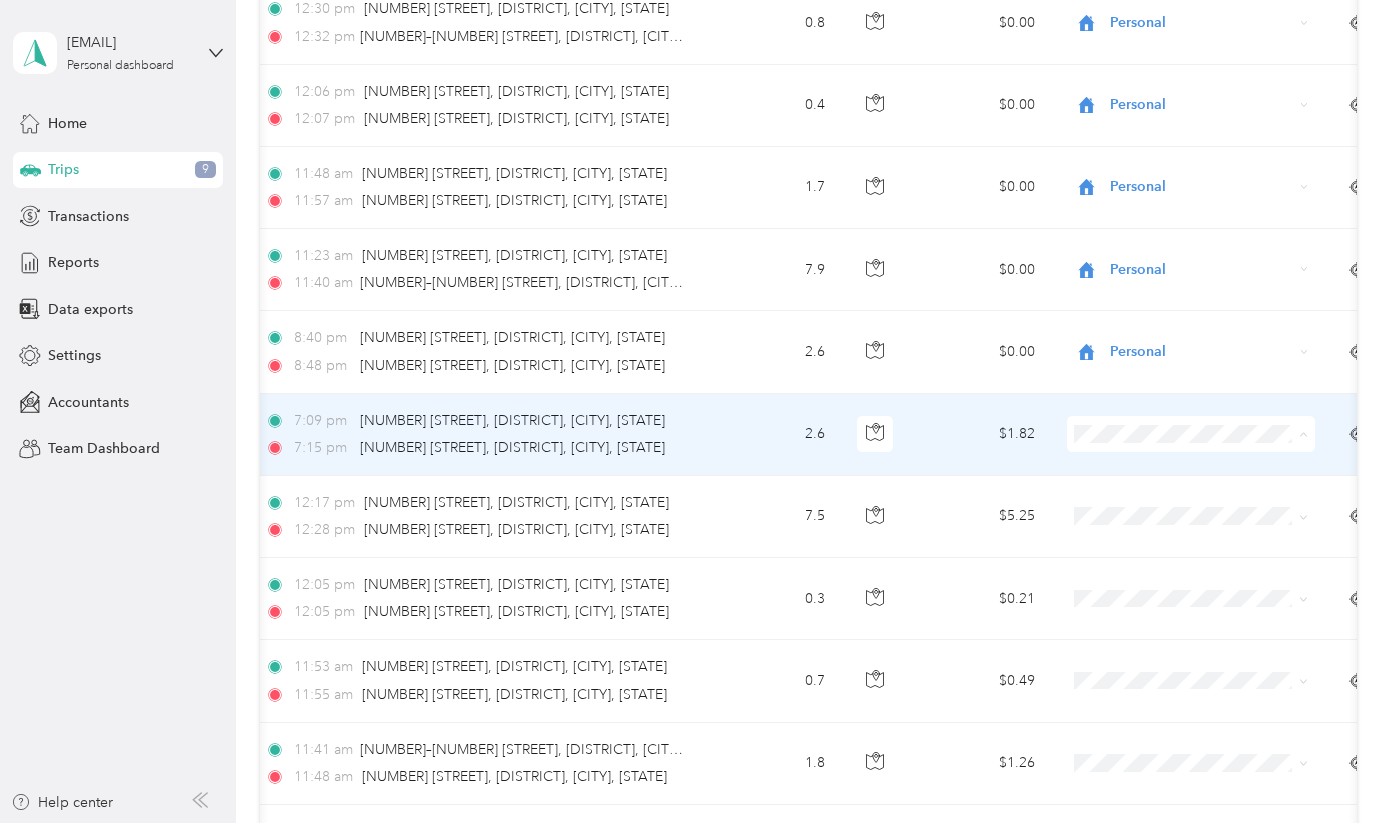 click on "Personal" at bounding box center (1192, 505) 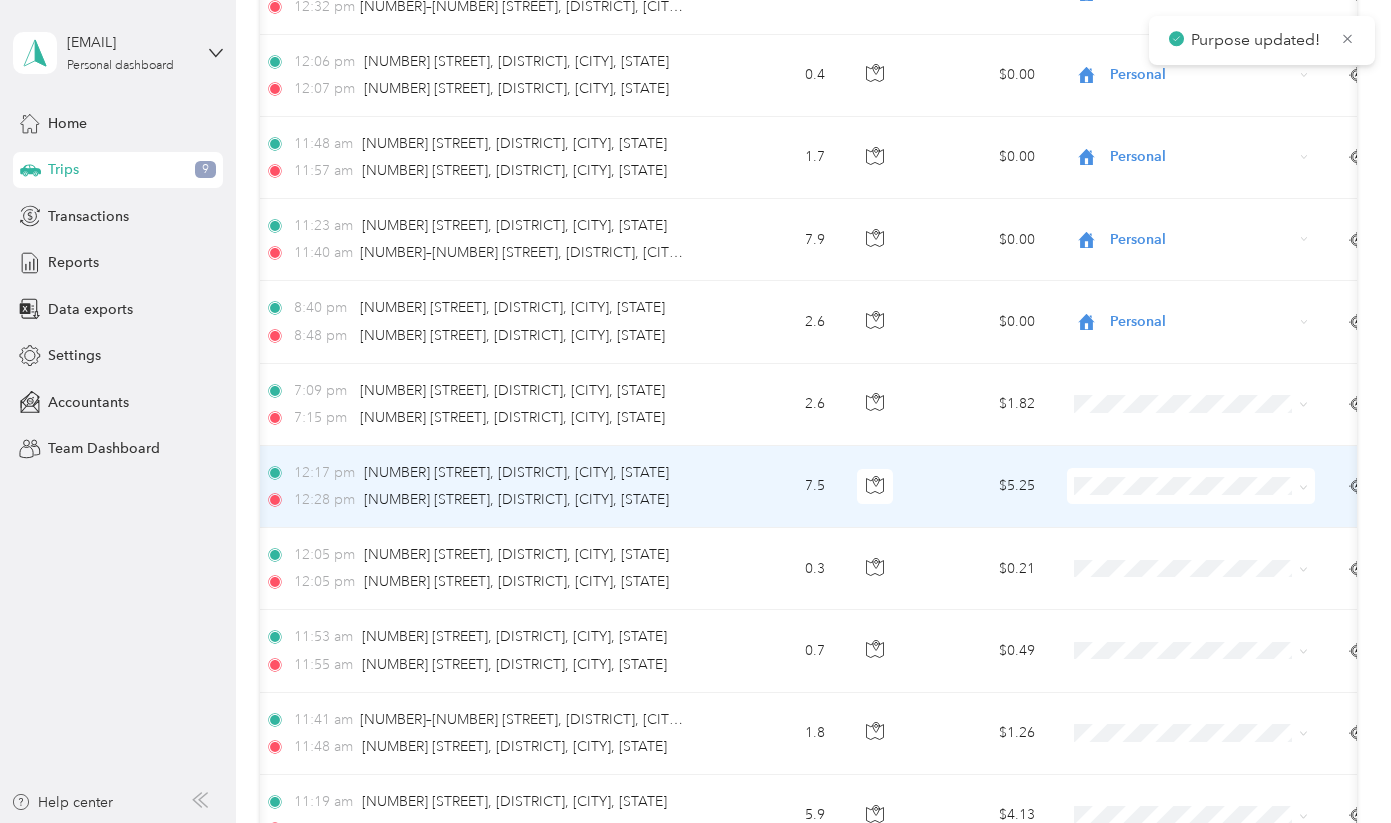 scroll, scrollTop: 2114, scrollLeft: 0, axis: vertical 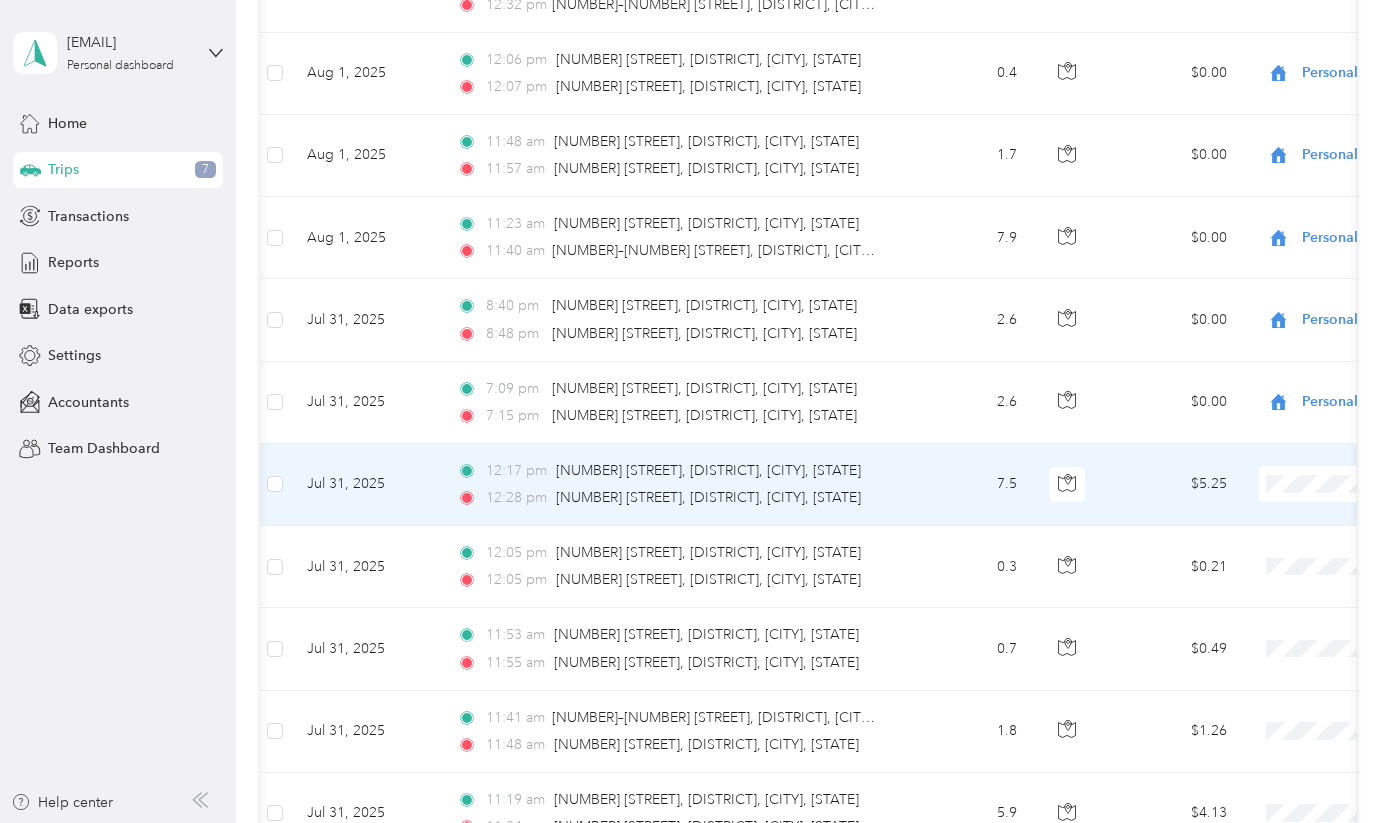 click on "Personal" at bounding box center [1285, 555] 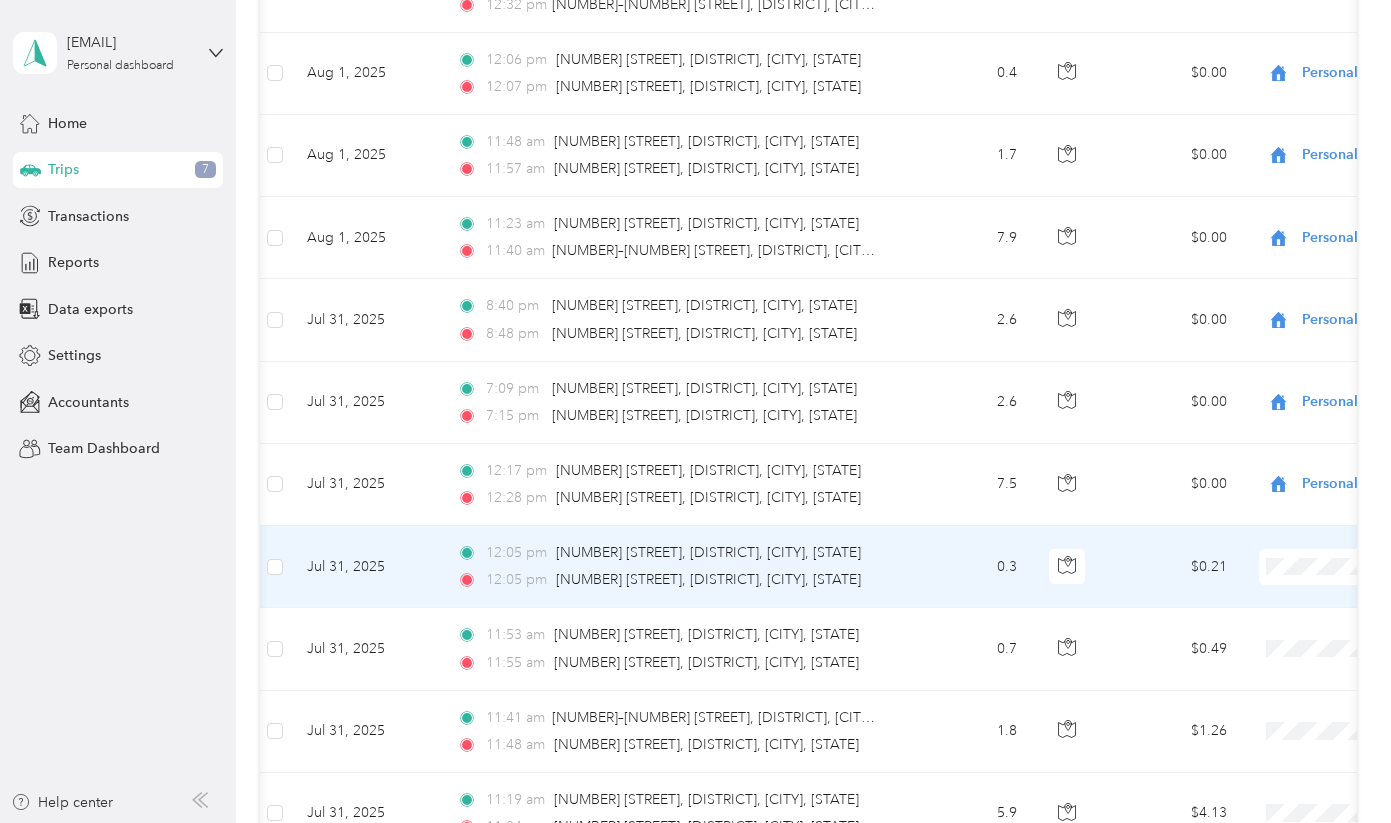 click on "Personal" at bounding box center (1267, 311) 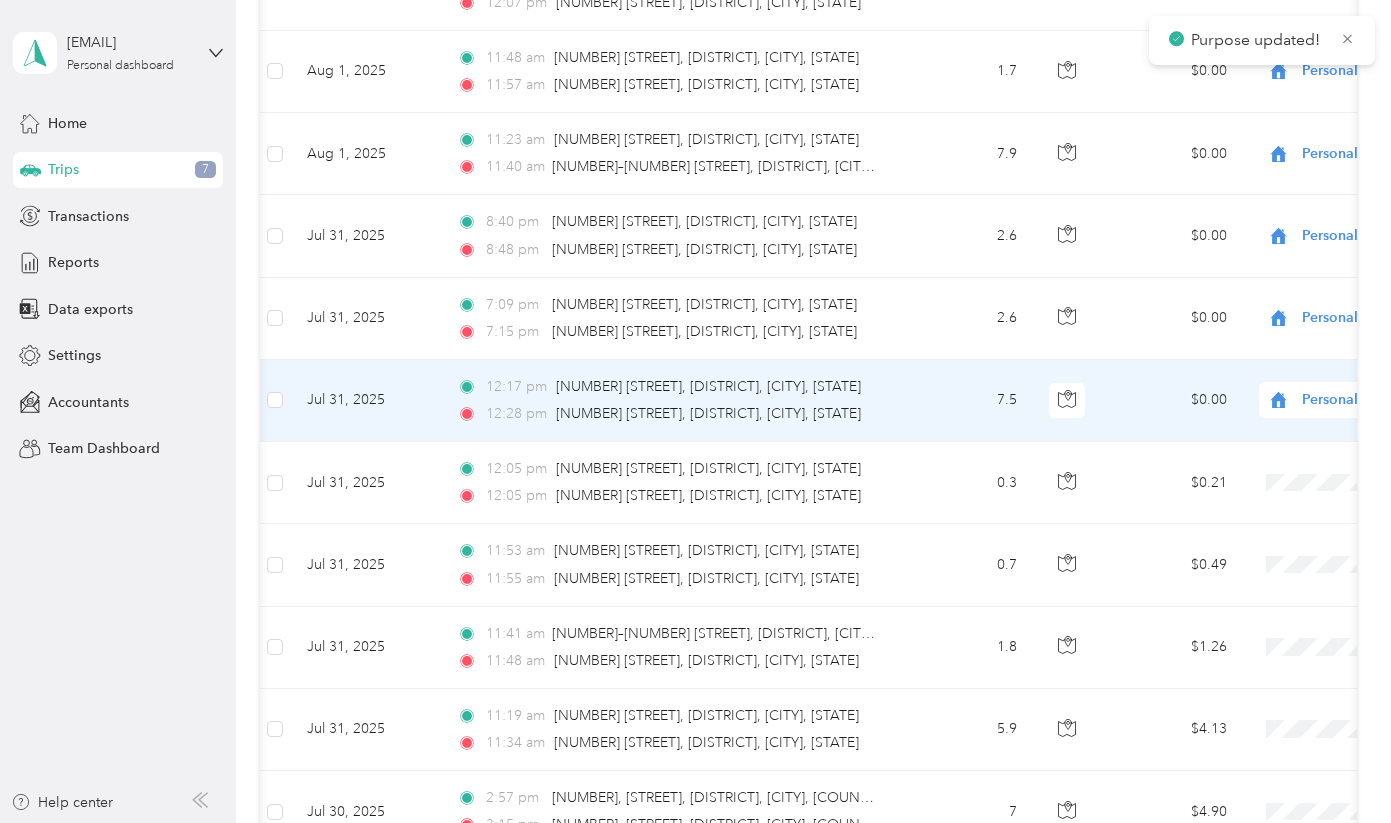 scroll, scrollTop: 2224, scrollLeft: 0, axis: vertical 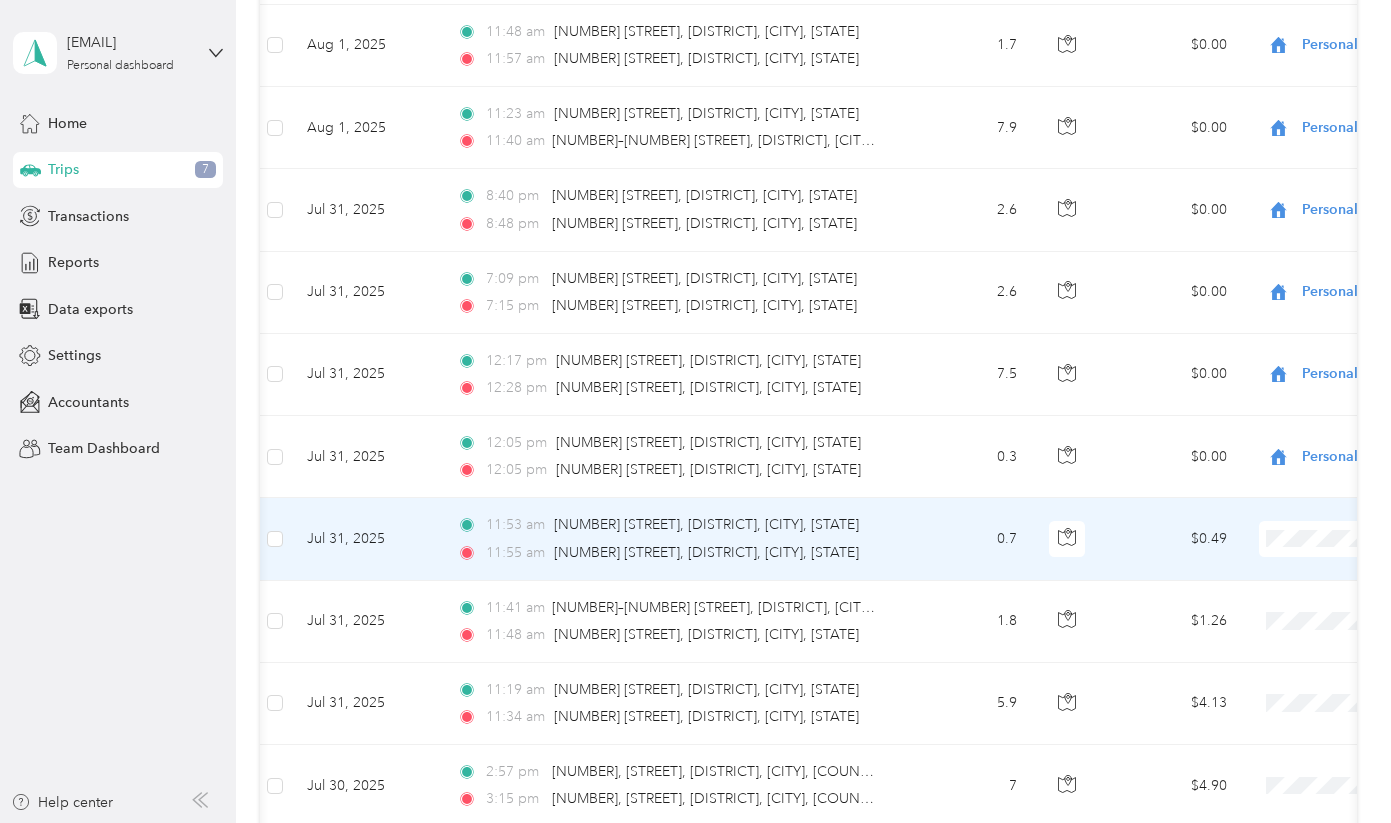 click on "Personal" at bounding box center (1267, 290) 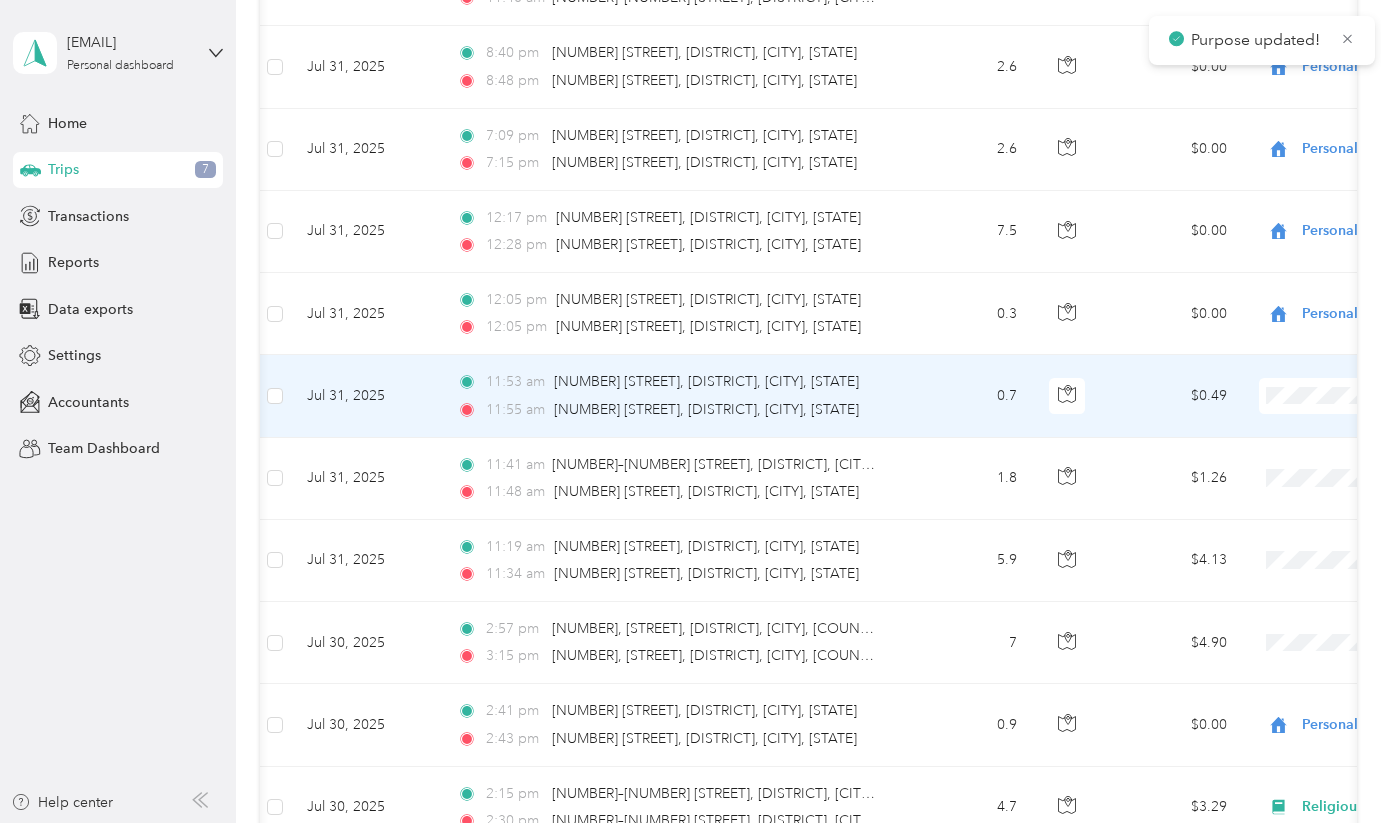 scroll, scrollTop: 2369, scrollLeft: 0, axis: vertical 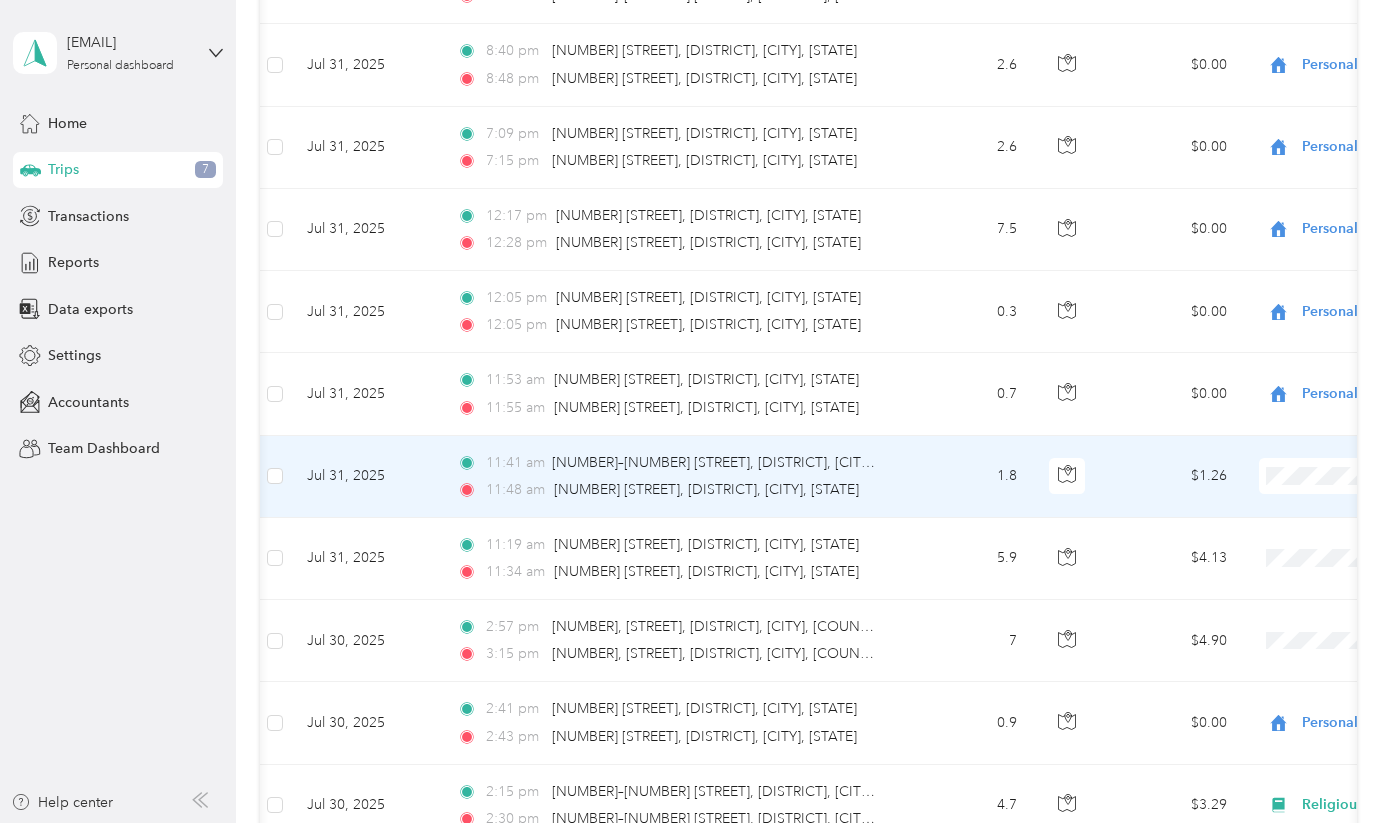 click on "Personal" at bounding box center (1285, 544) 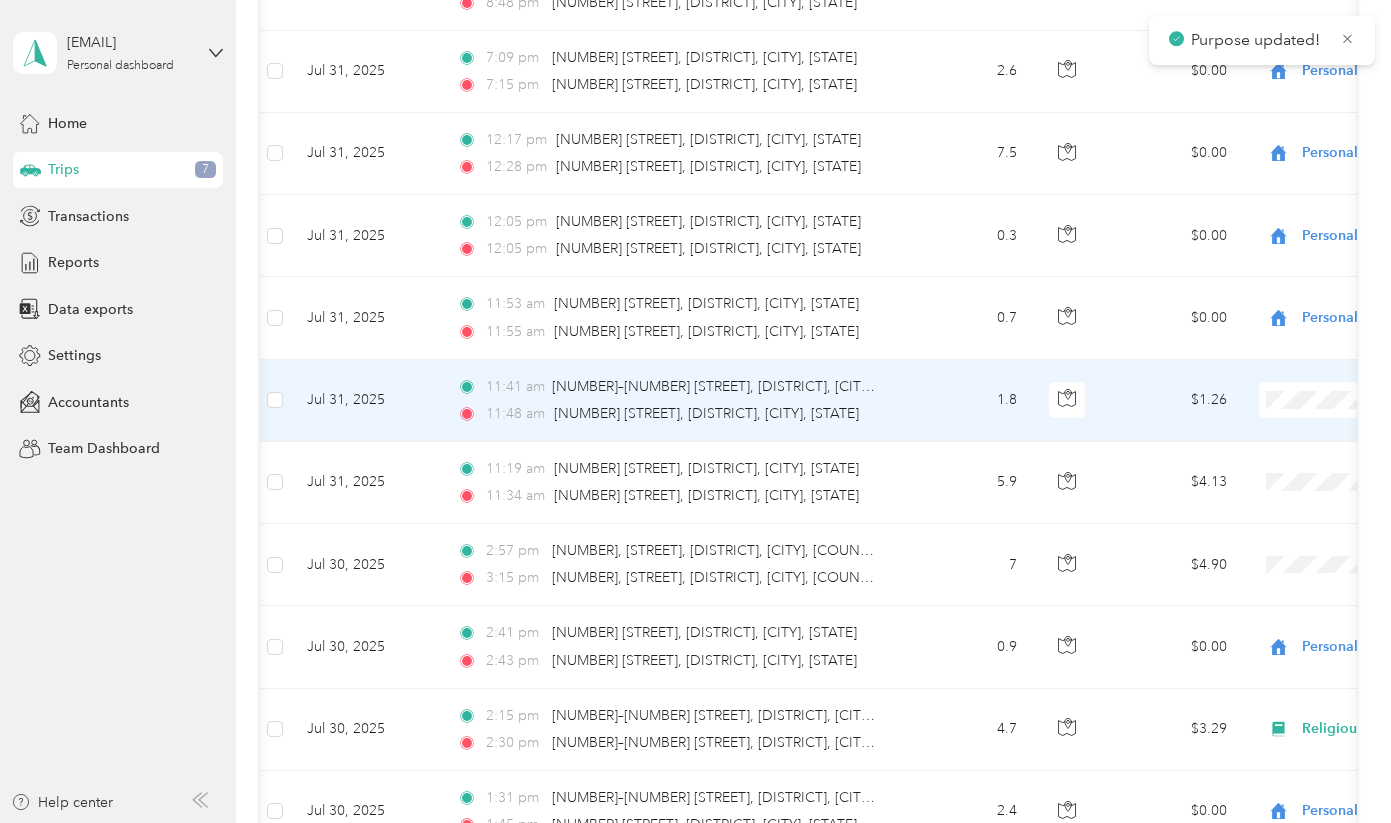scroll, scrollTop: 2446, scrollLeft: 0, axis: vertical 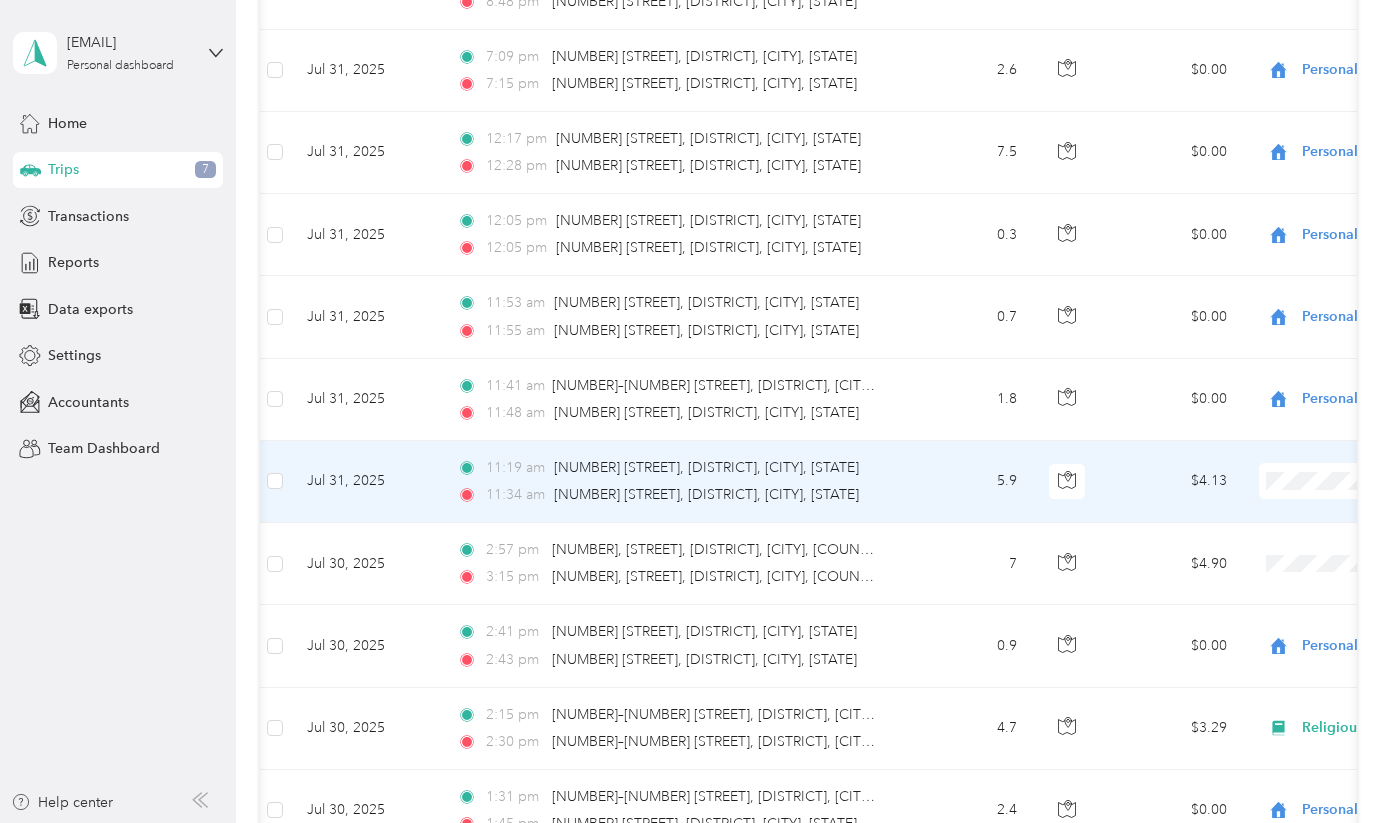 click on "Other" at bounding box center (1285, 727) 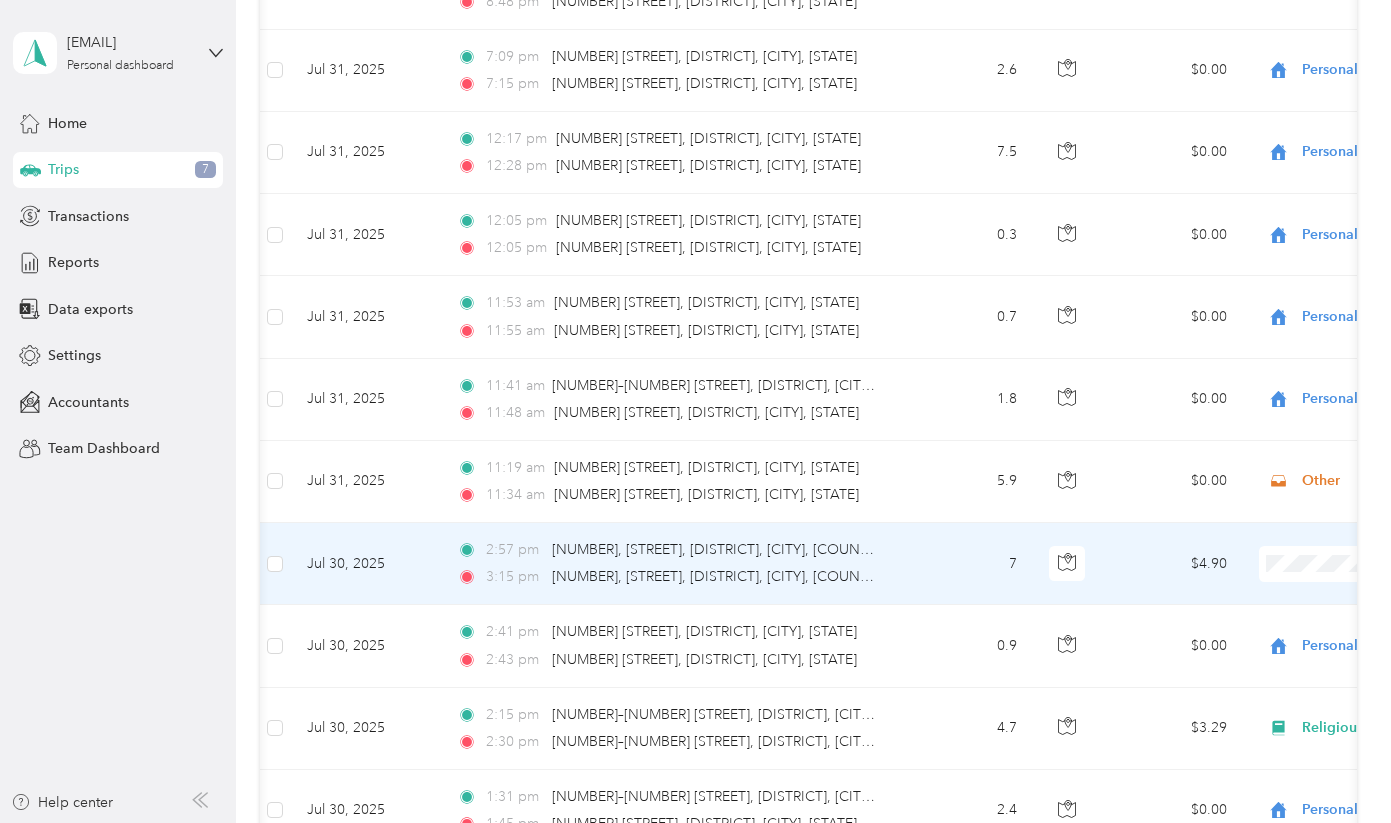 click on "Personal" at bounding box center [1285, 305] 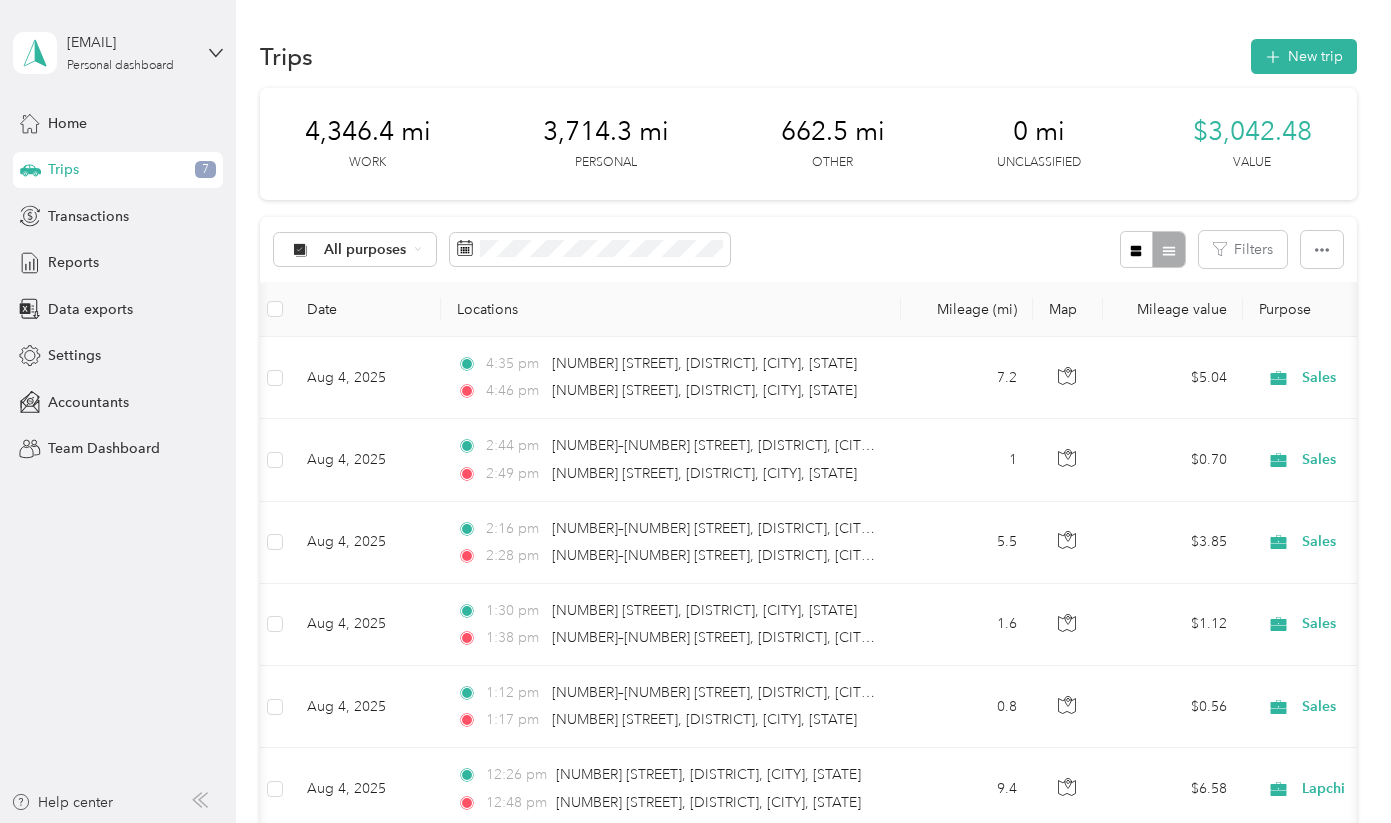 scroll, scrollTop: 0, scrollLeft: 0, axis: both 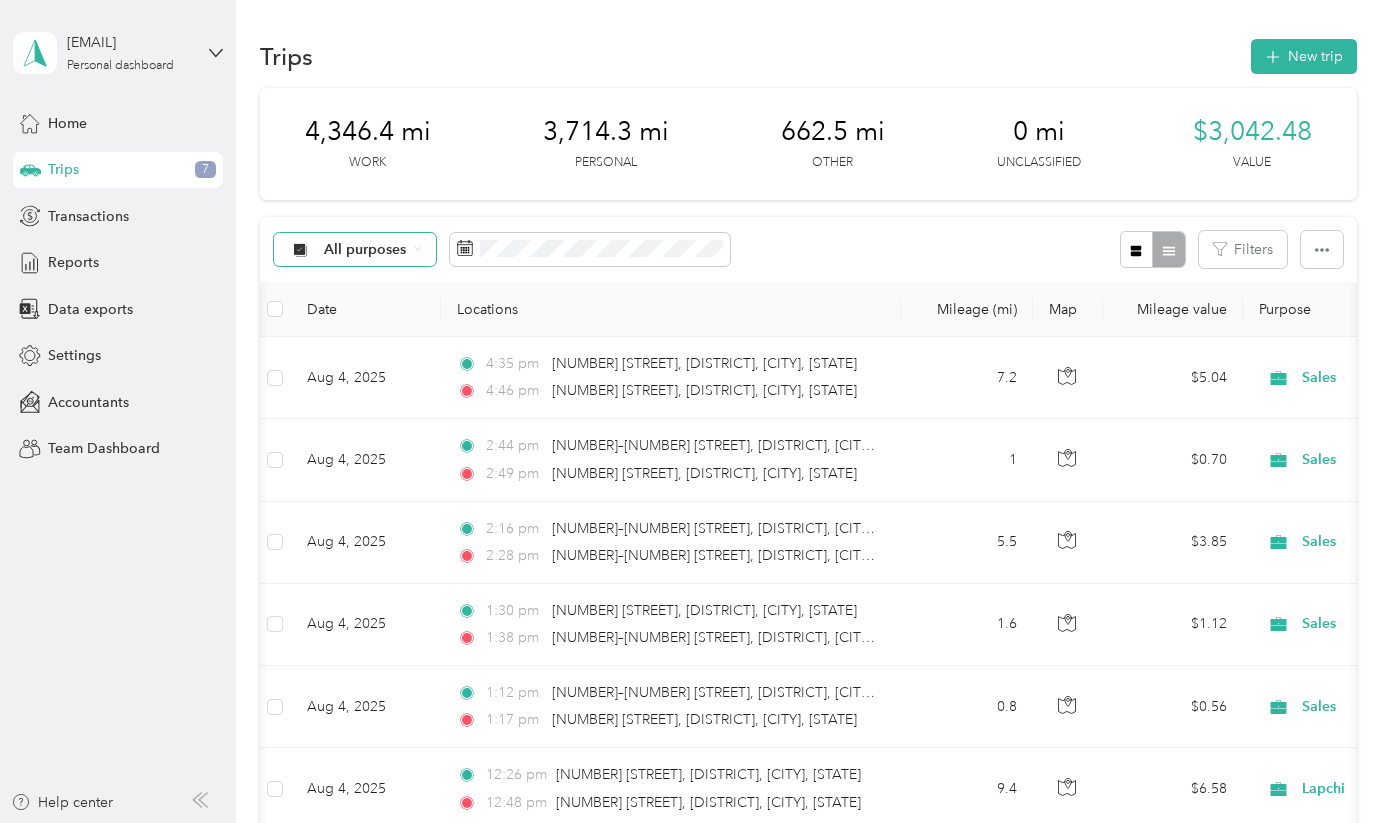 click on "All purposes" at bounding box center [365, 250] 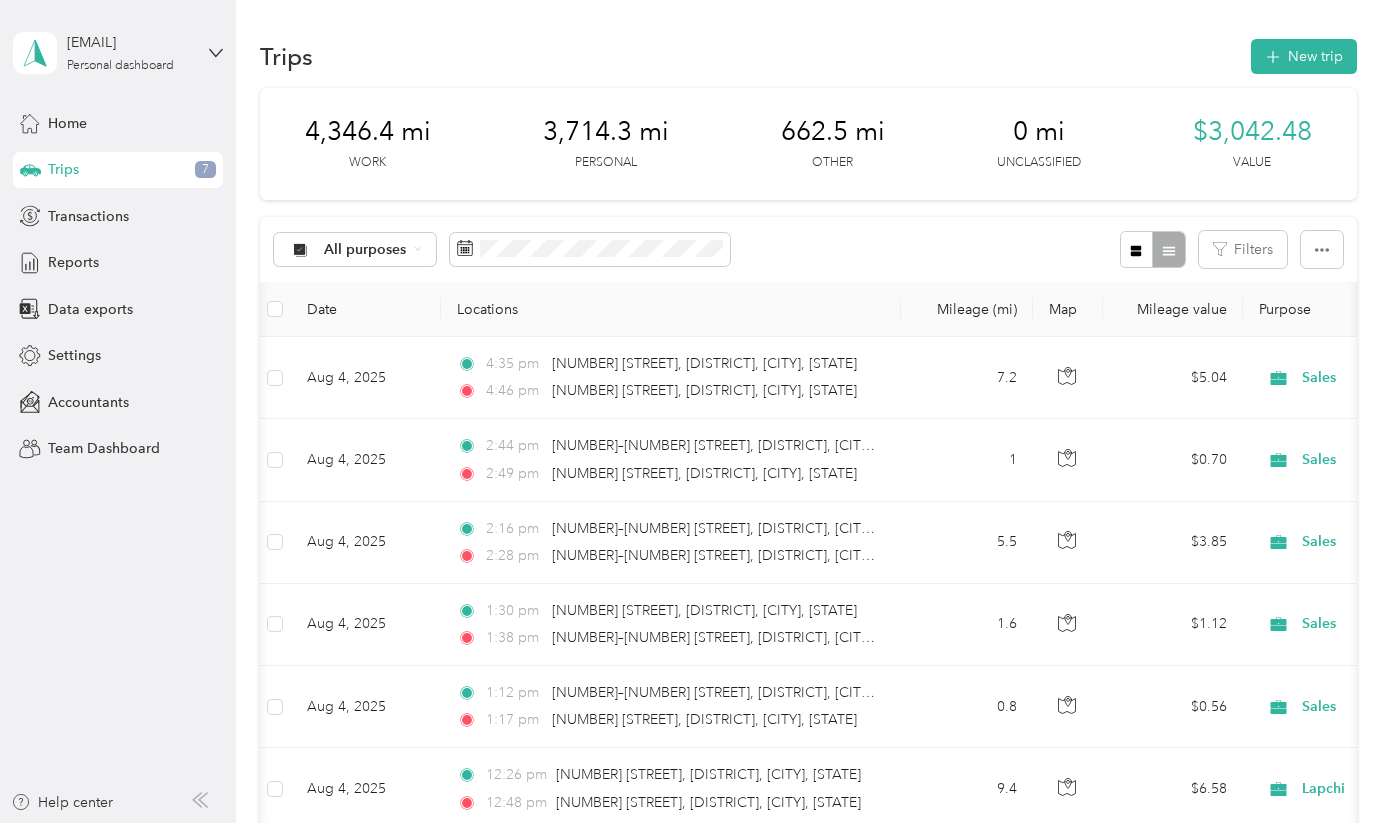 click on "Unclassified" at bounding box center (383, 312) 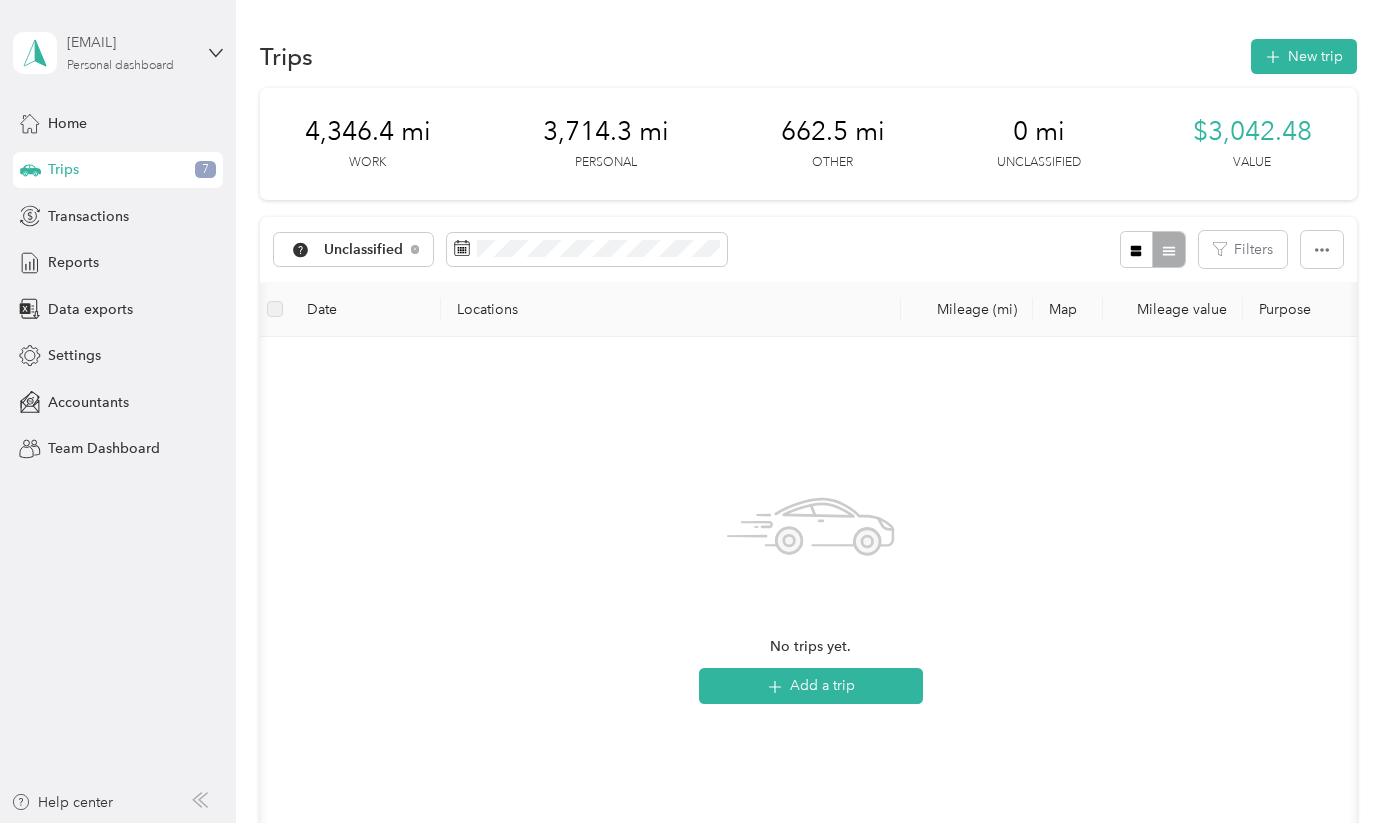click on "[EMAIL]" at bounding box center (129, 42) 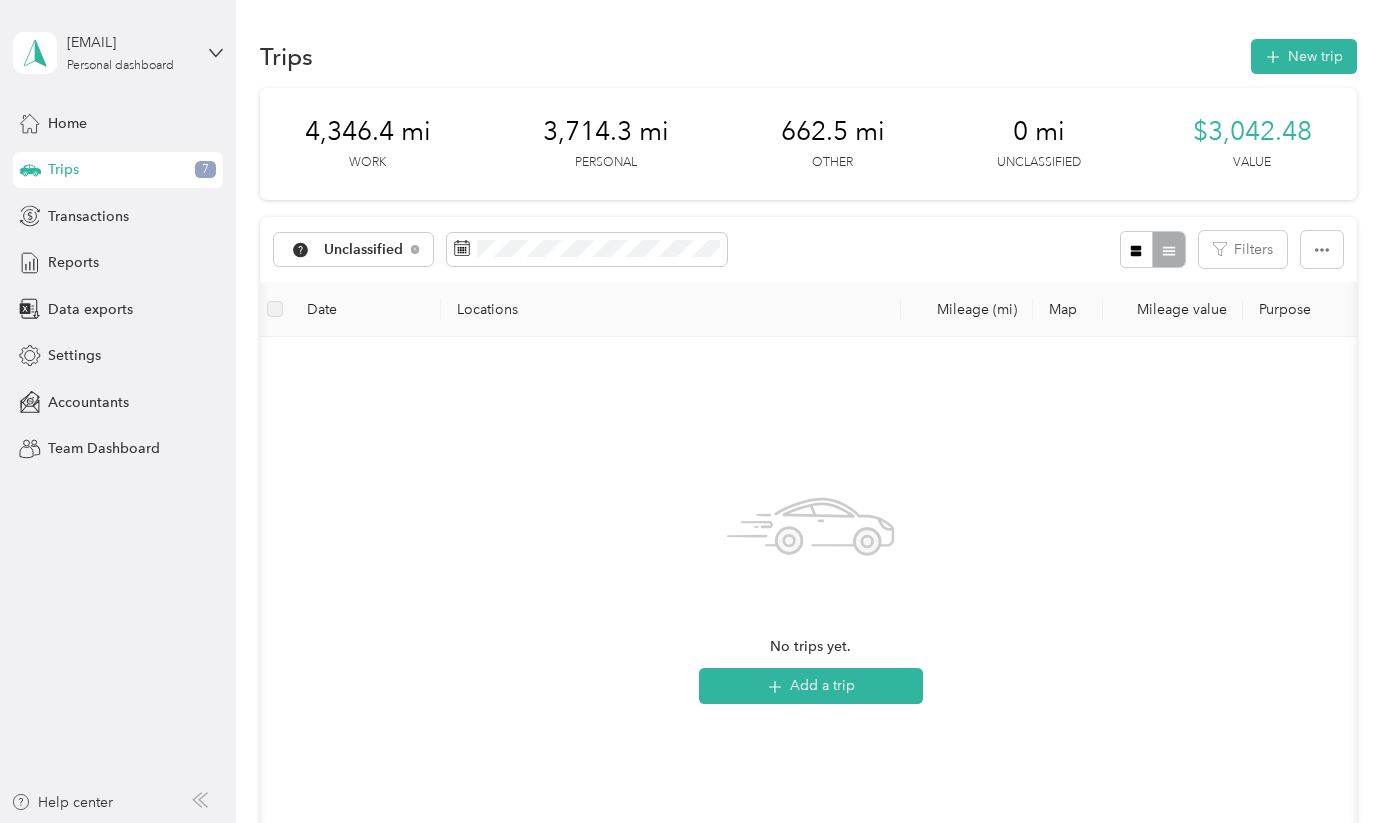 click on "Log out" at bounding box center [165, 164] 